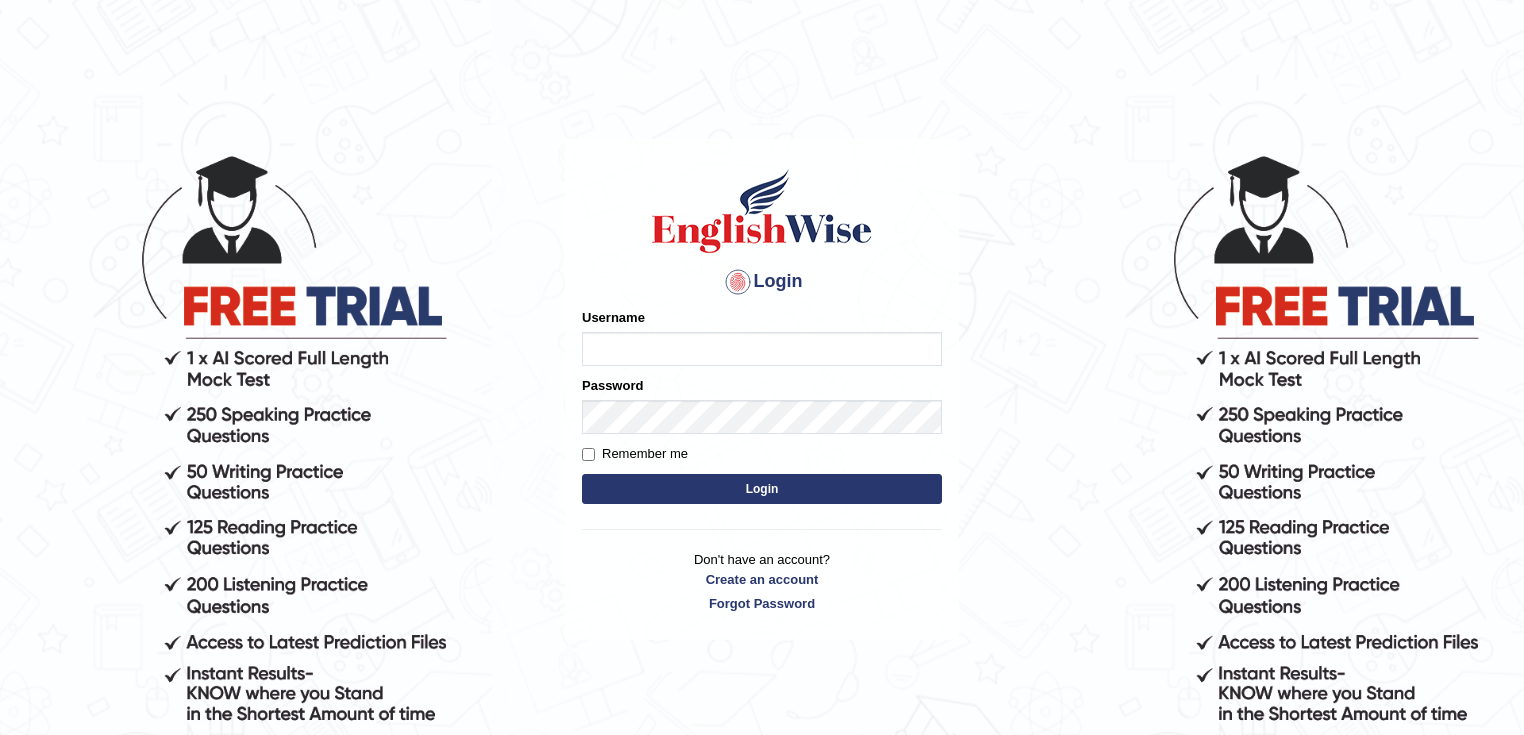 scroll, scrollTop: 0, scrollLeft: 0, axis: both 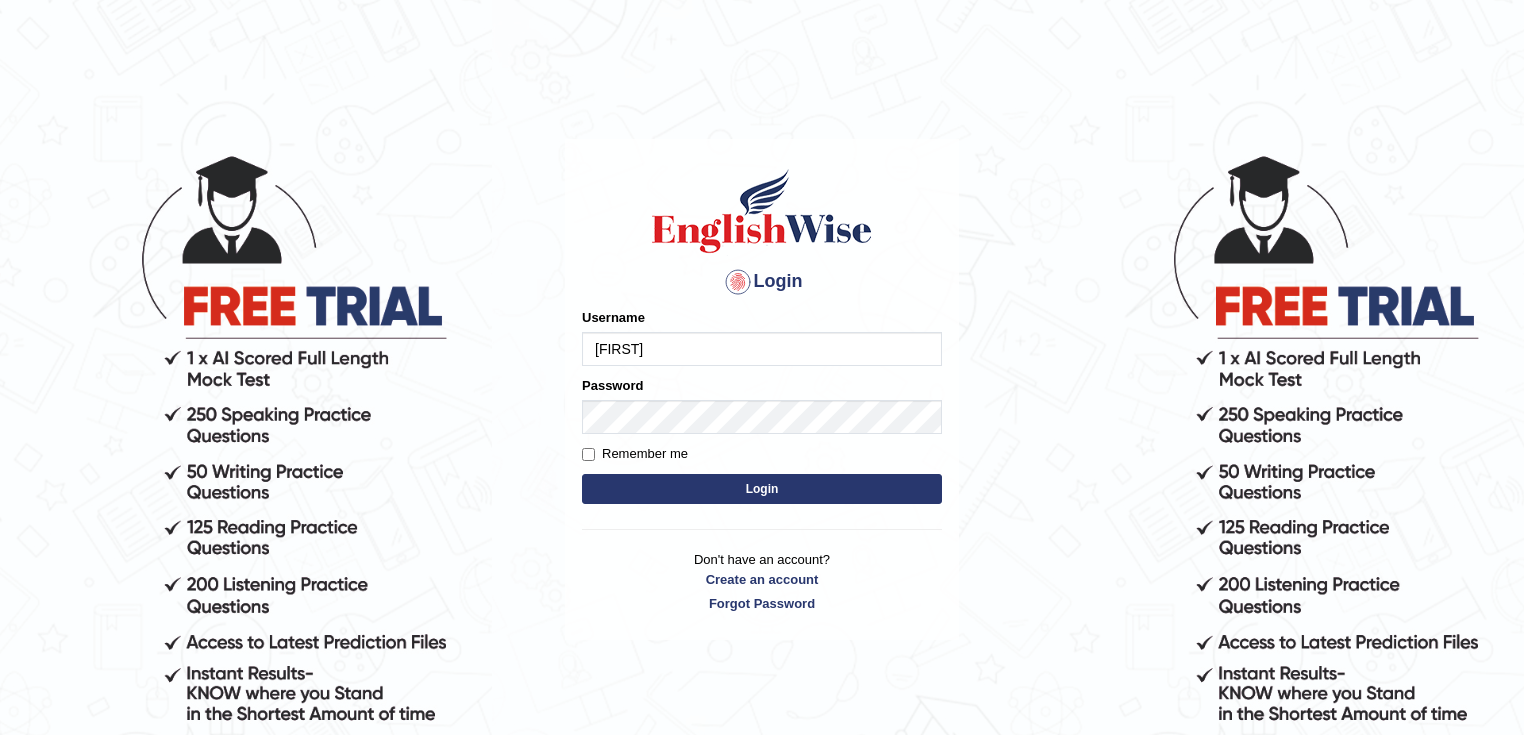 type on "ken32" 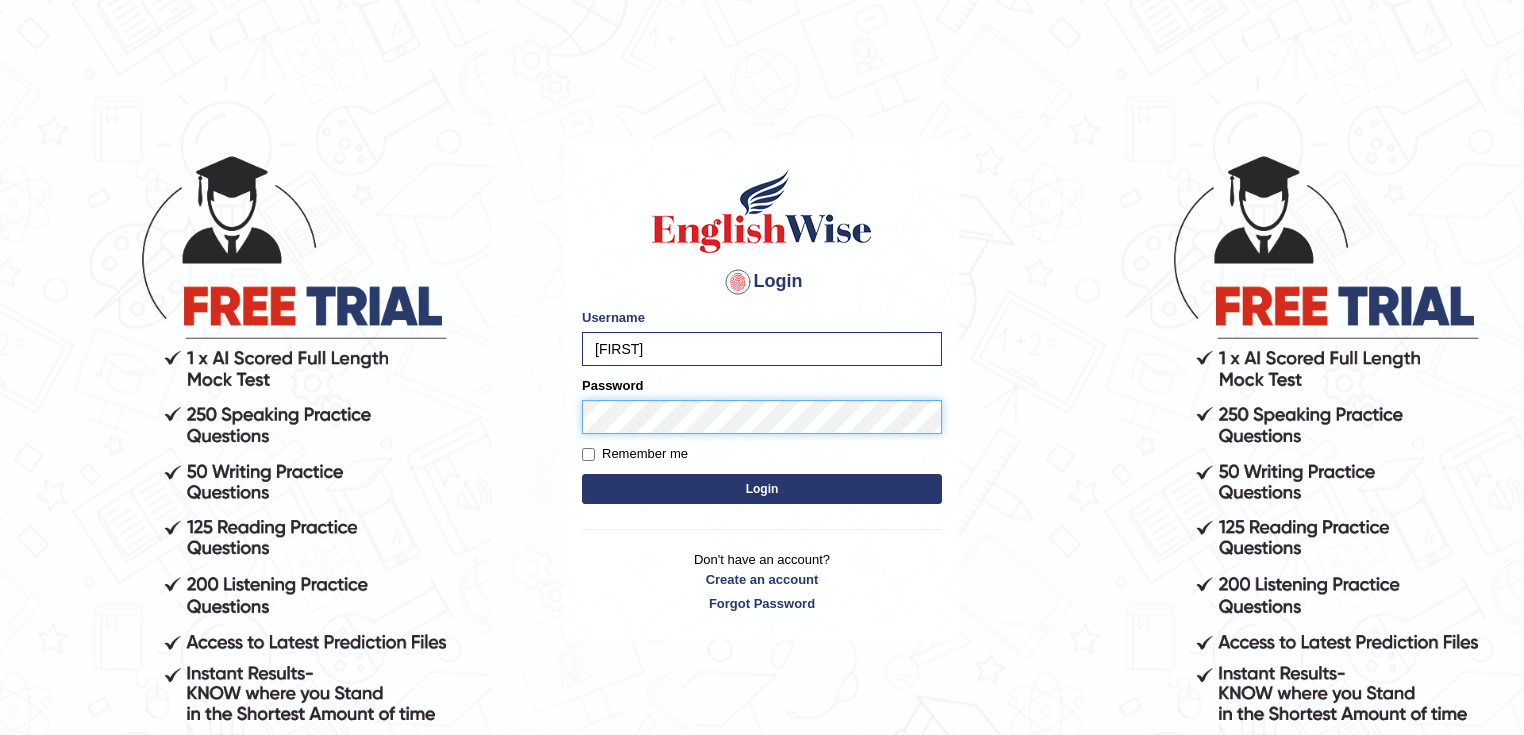 click on "Login" at bounding box center [762, 489] 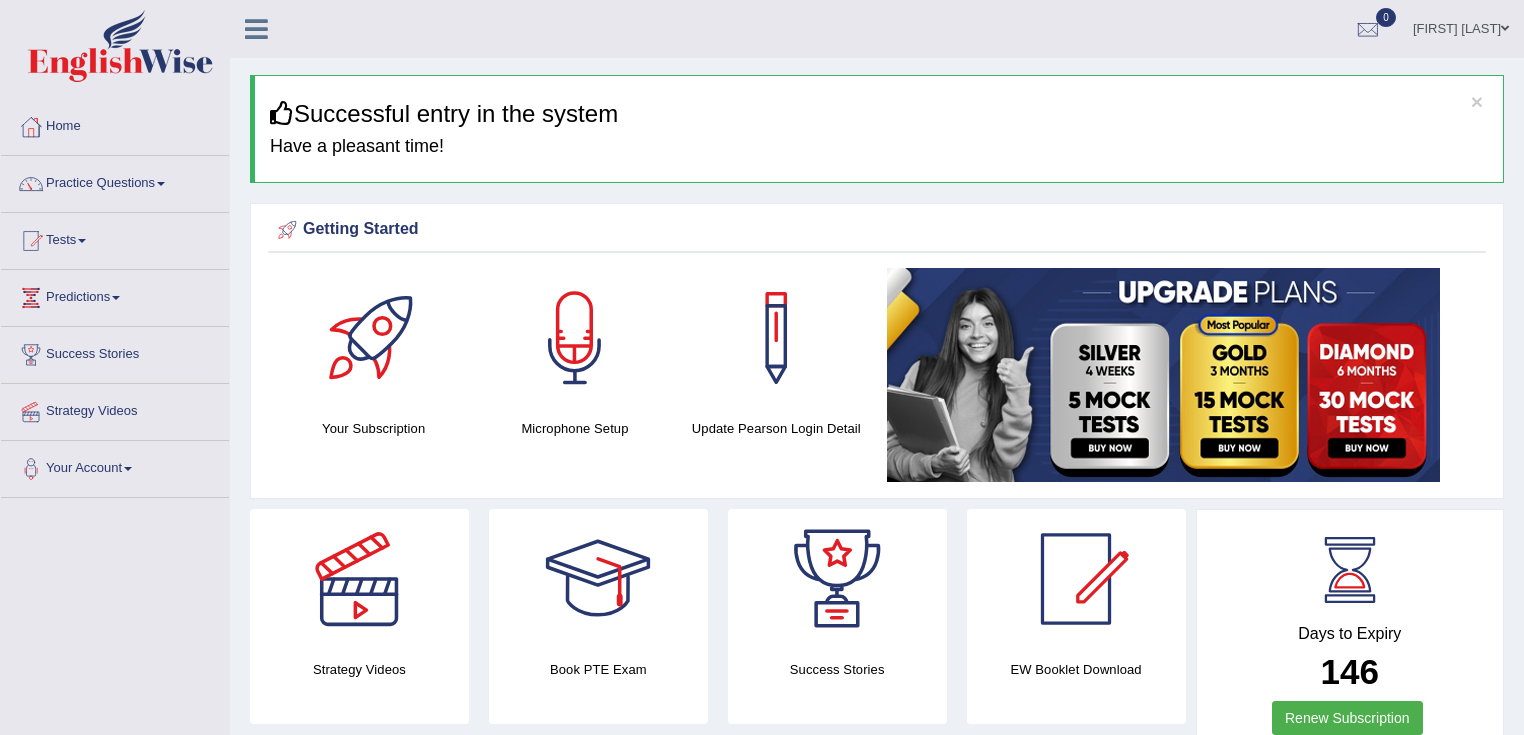 scroll, scrollTop: 0, scrollLeft: 0, axis: both 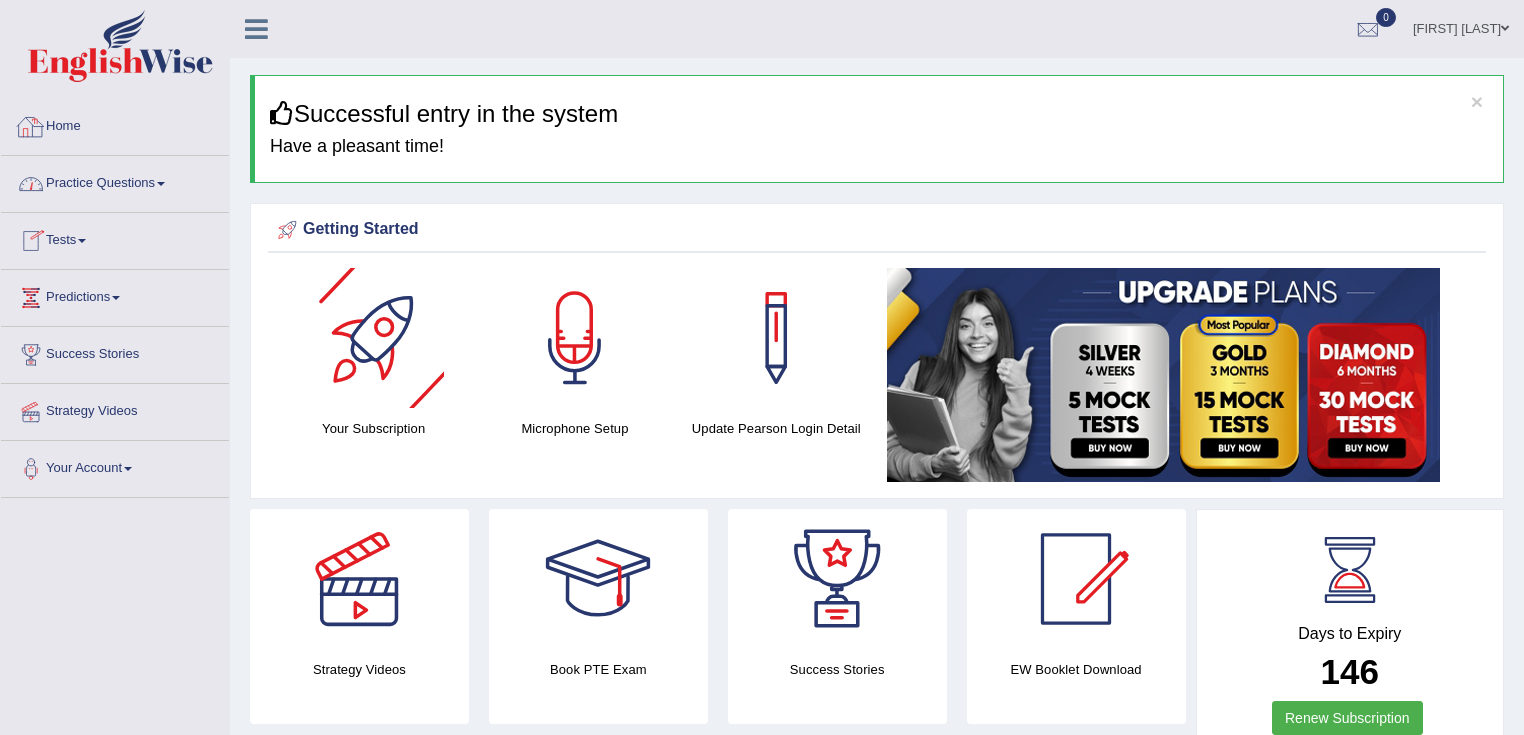 click on "Practice Questions" at bounding box center [115, 181] 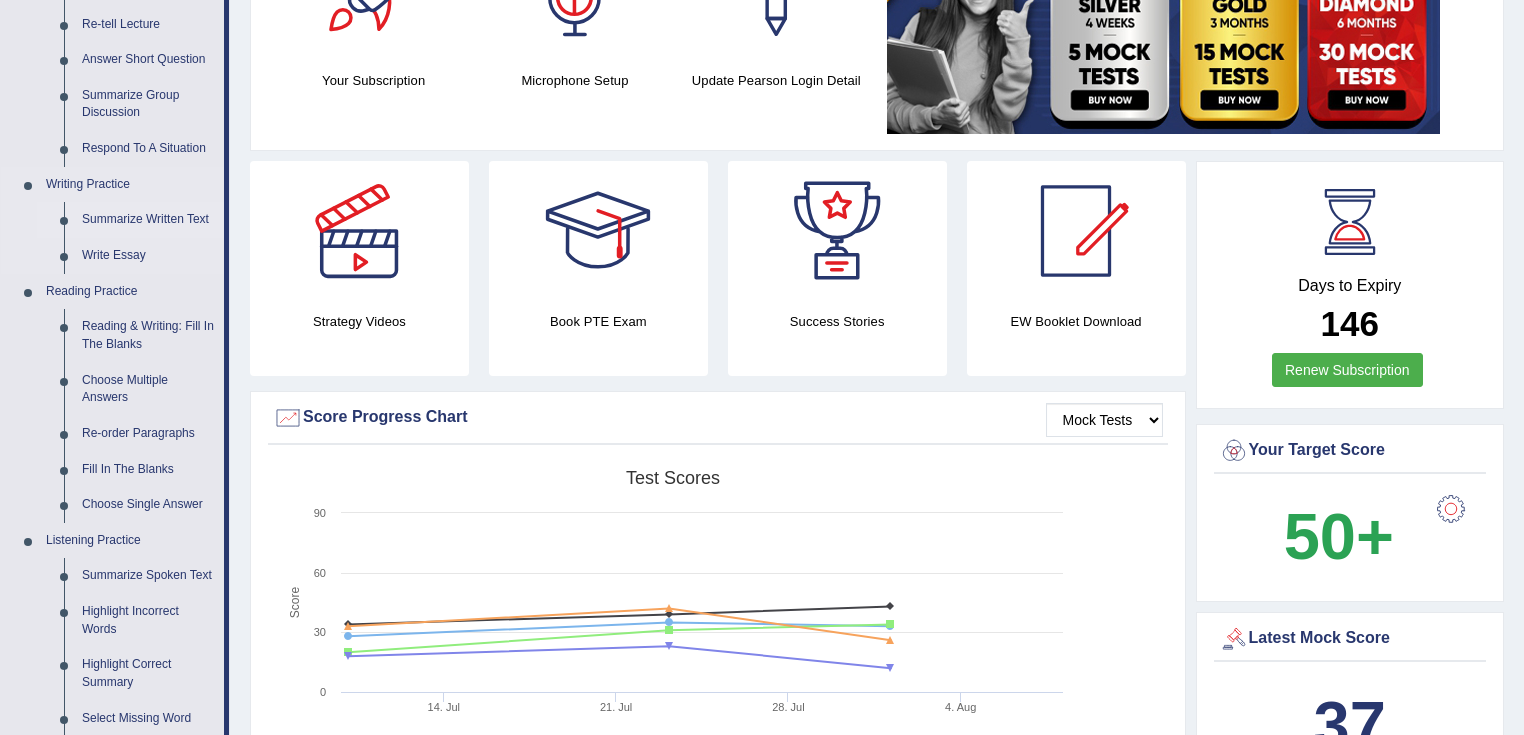 scroll, scrollTop: 320, scrollLeft: 0, axis: vertical 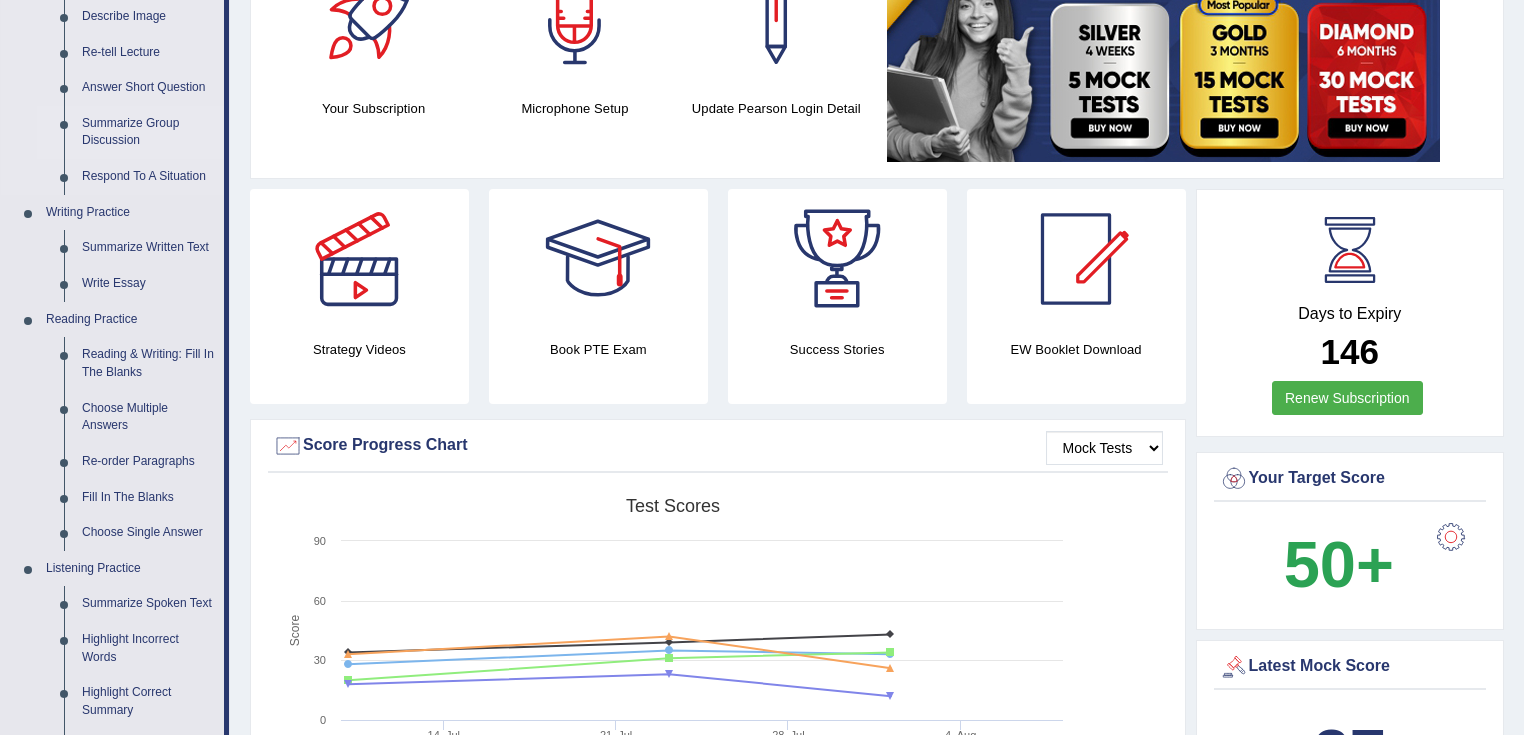 click on "Summarize Group Discussion" at bounding box center [148, 132] 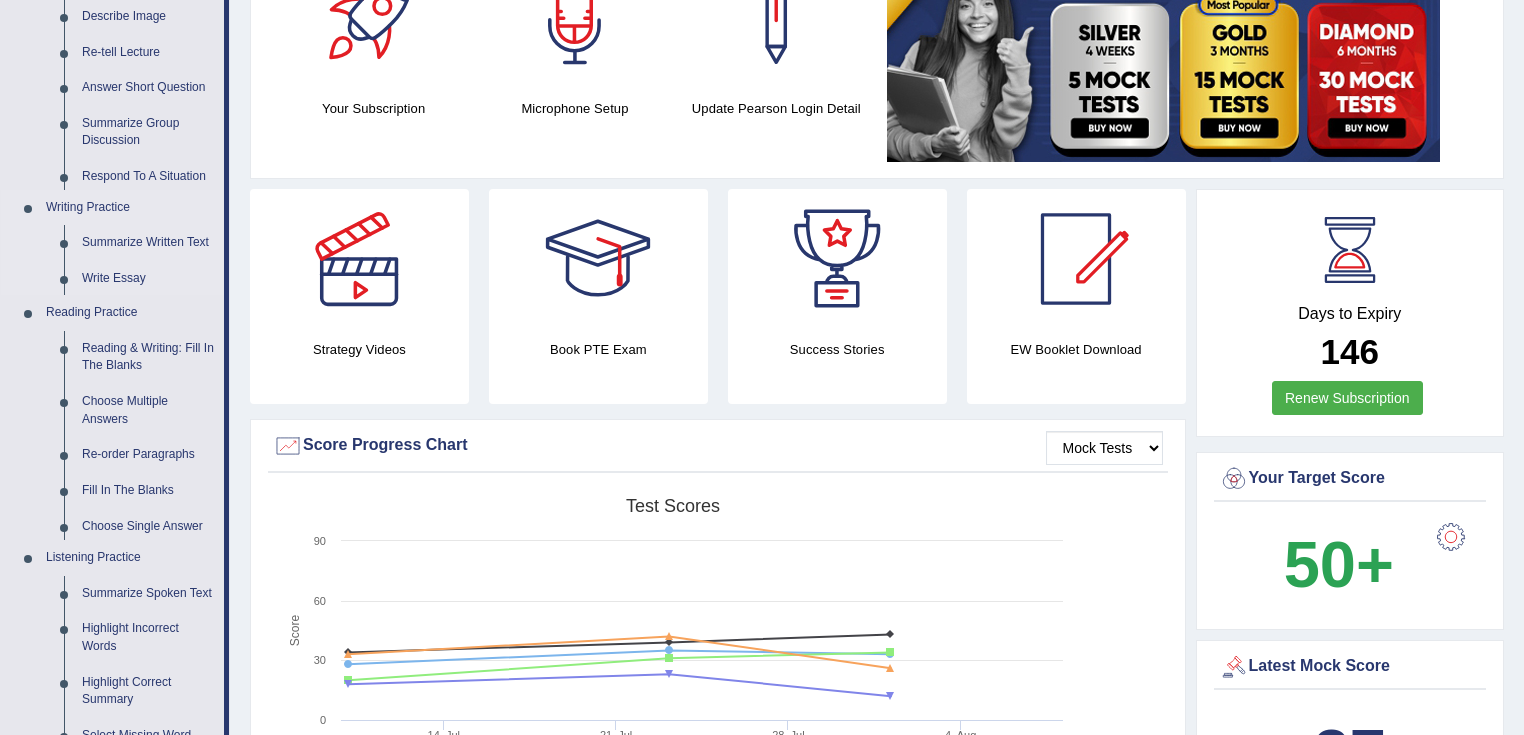 click on "Speaking Practice Read Aloud
Repeat Sentence
Describe Image
Re-tell Lecture
Answer Short Question
Summarize Group Discussion
Respond To A Situation
Writing Practice  Summarize Written Text
Write Essay
Reading Practice  Reading & Writing: Fill In The Blanks
Choose Multiple Answers
Re-order Paragraphs
Fill In The Blanks
Choose Single Answer
Listening Practice  Summarize Spoken Text
Highlight Incorrect Words
Highlight Correct Summary
Select Missing Word
Choose Single Answer
Choose Multiple Answers
Fill In The Blanks
Write From Dictation
Pronunciation" at bounding box center (112, 414) 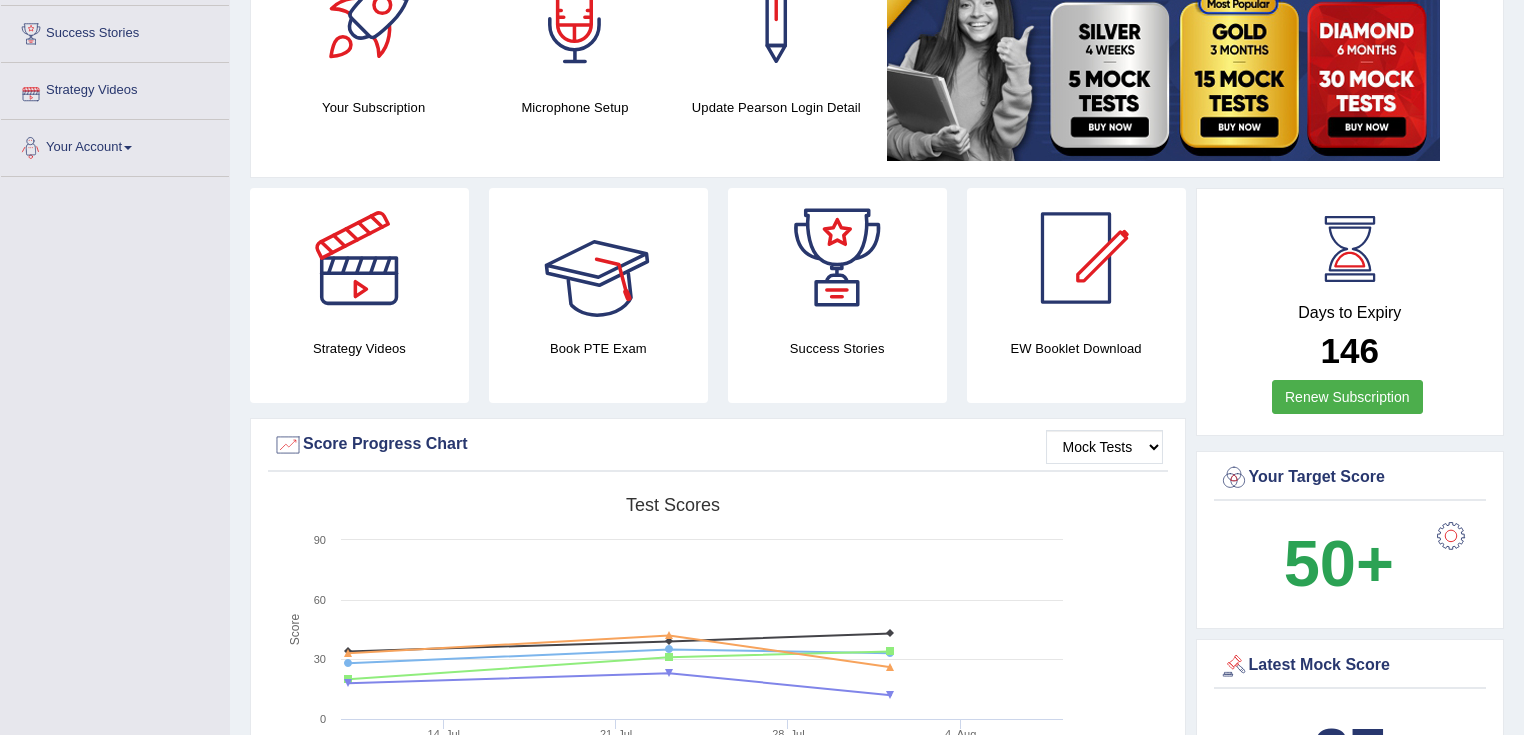 scroll, scrollTop: 320, scrollLeft: 0, axis: vertical 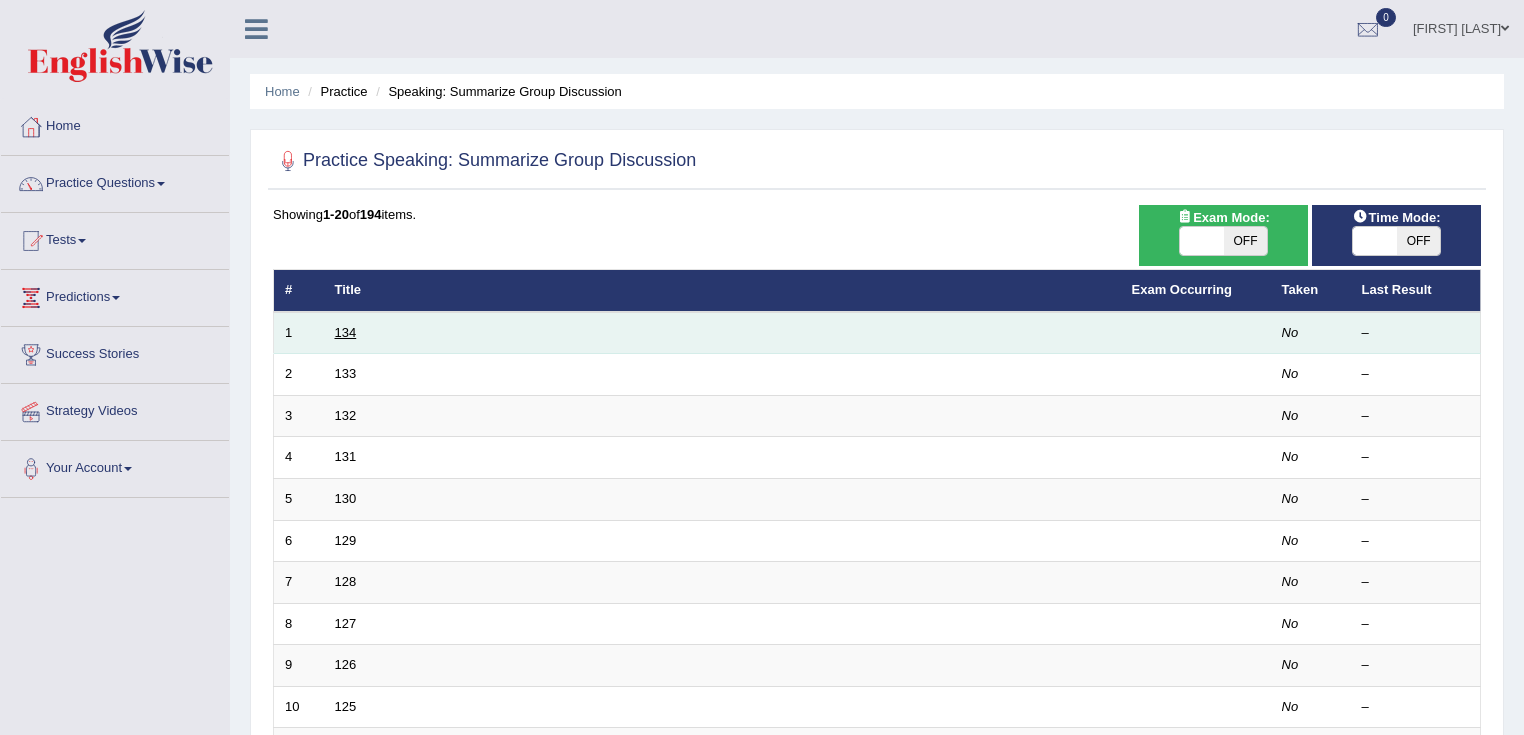 click on "134" at bounding box center (346, 332) 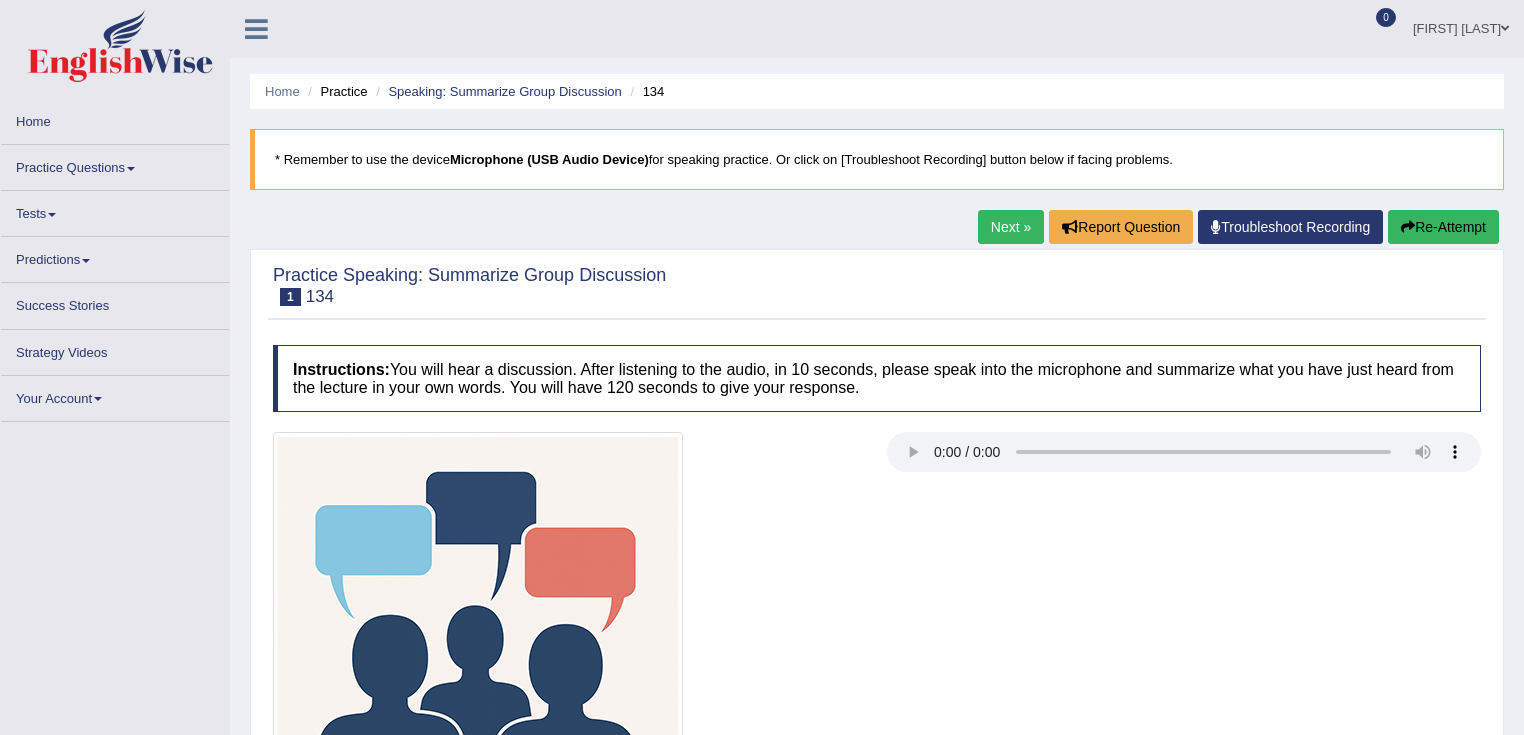 scroll, scrollTop: 0, scrollLeft: 0, axis: both 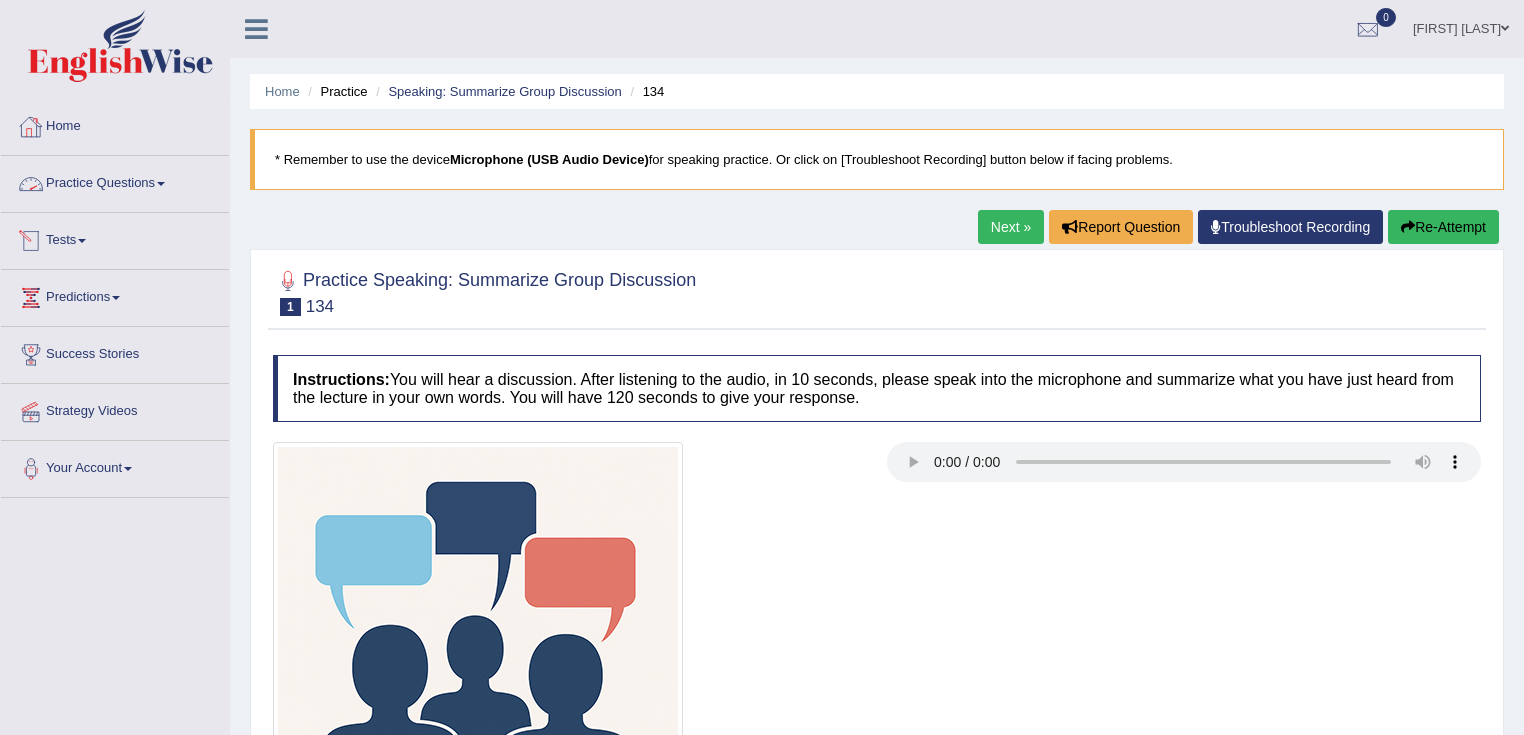 click on "Practice Questions" at bounding box center (115, 181) 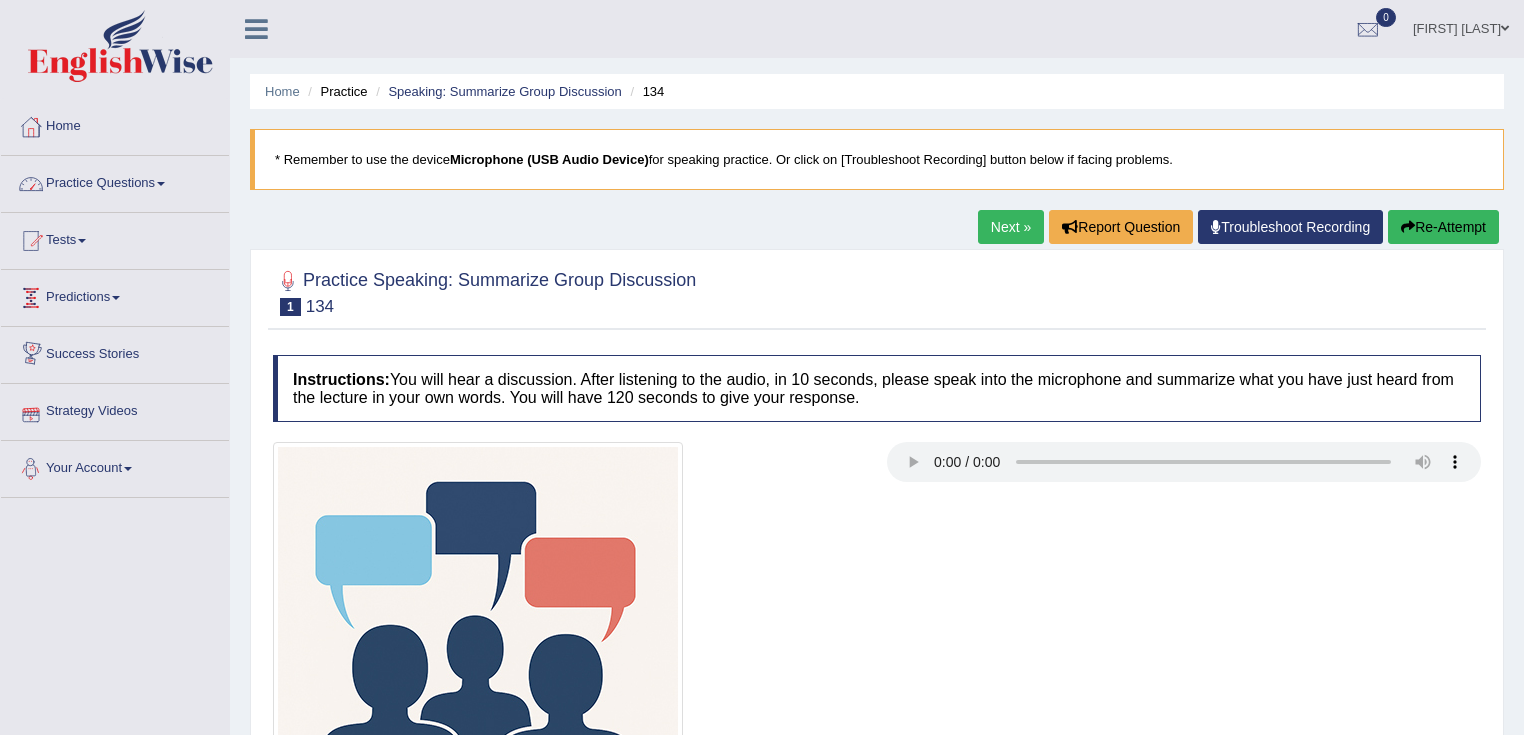 click on "Practice Questions" at bounding box center (115, 181) 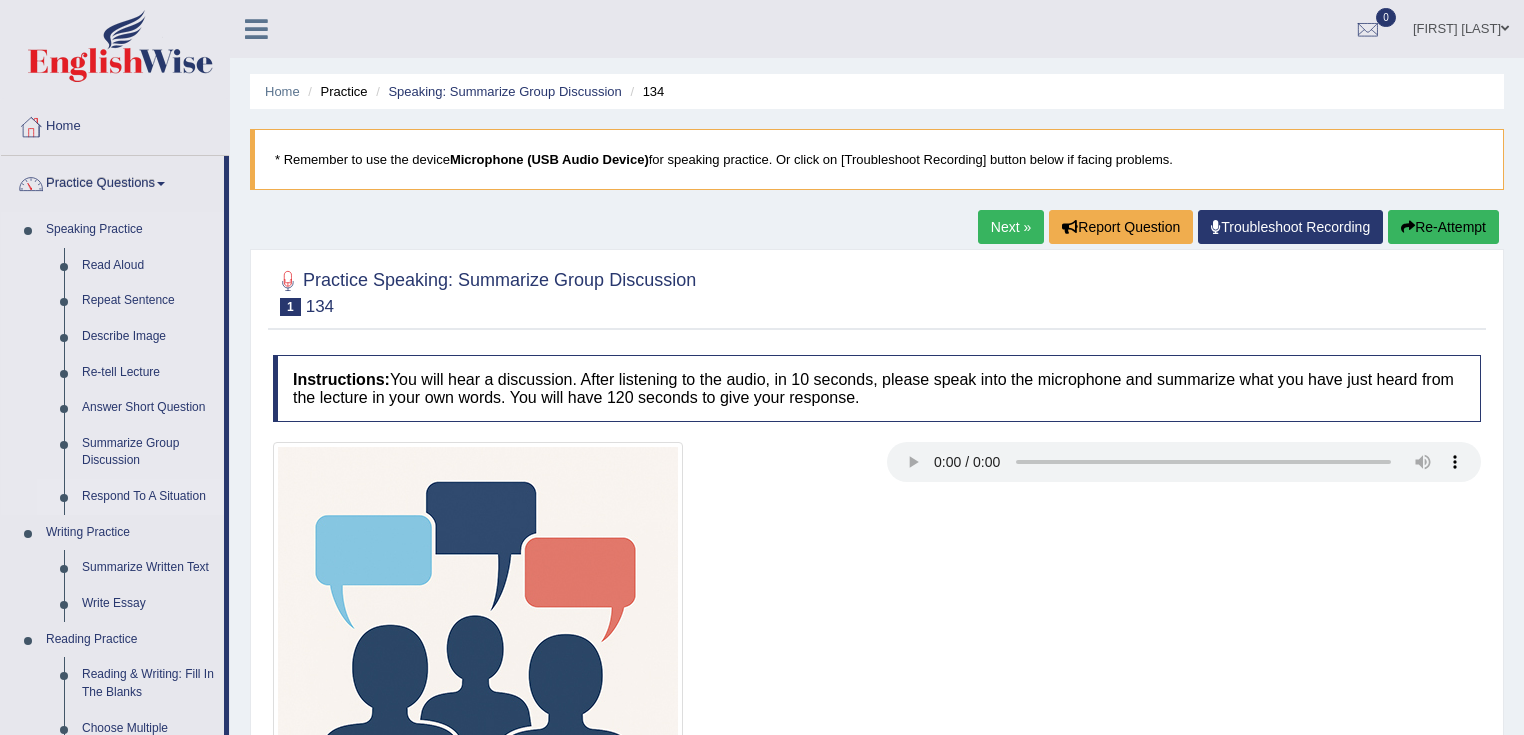click on "Respond To A Situation" at bounding box center (148, 497) 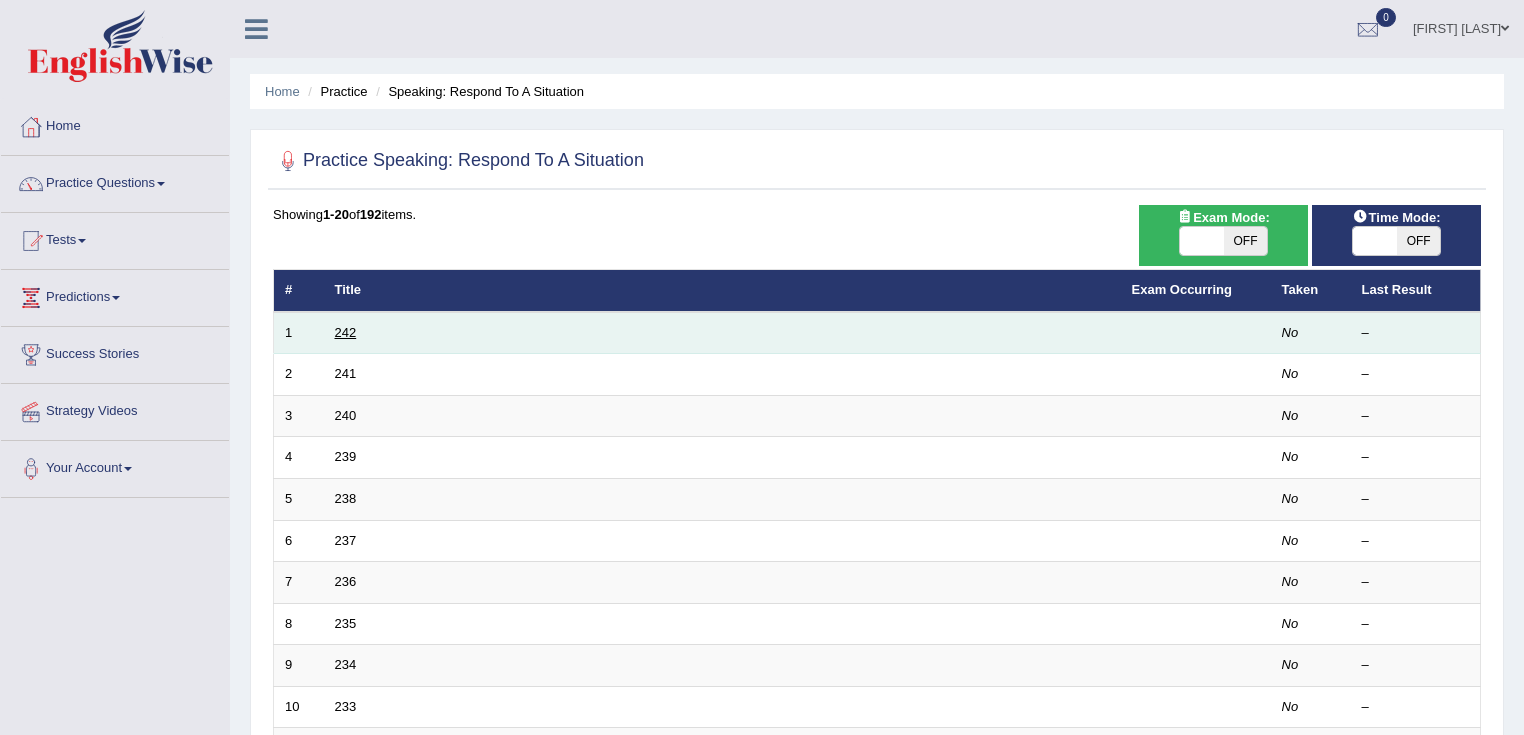 scroll, scrollTop: 0, scrollLeft: 0, axis: both 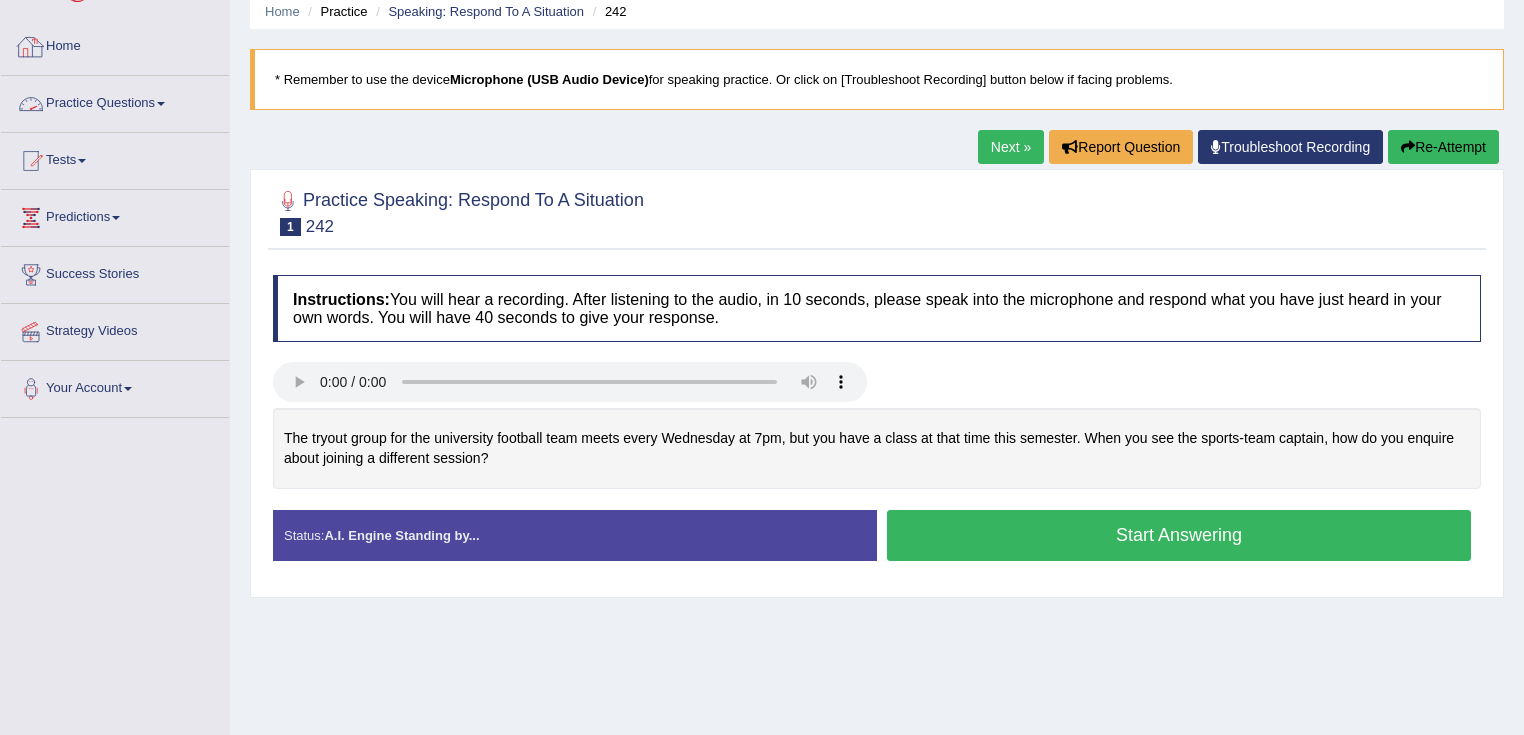 click on "Practice Questions" at bounding box center [115, 101] 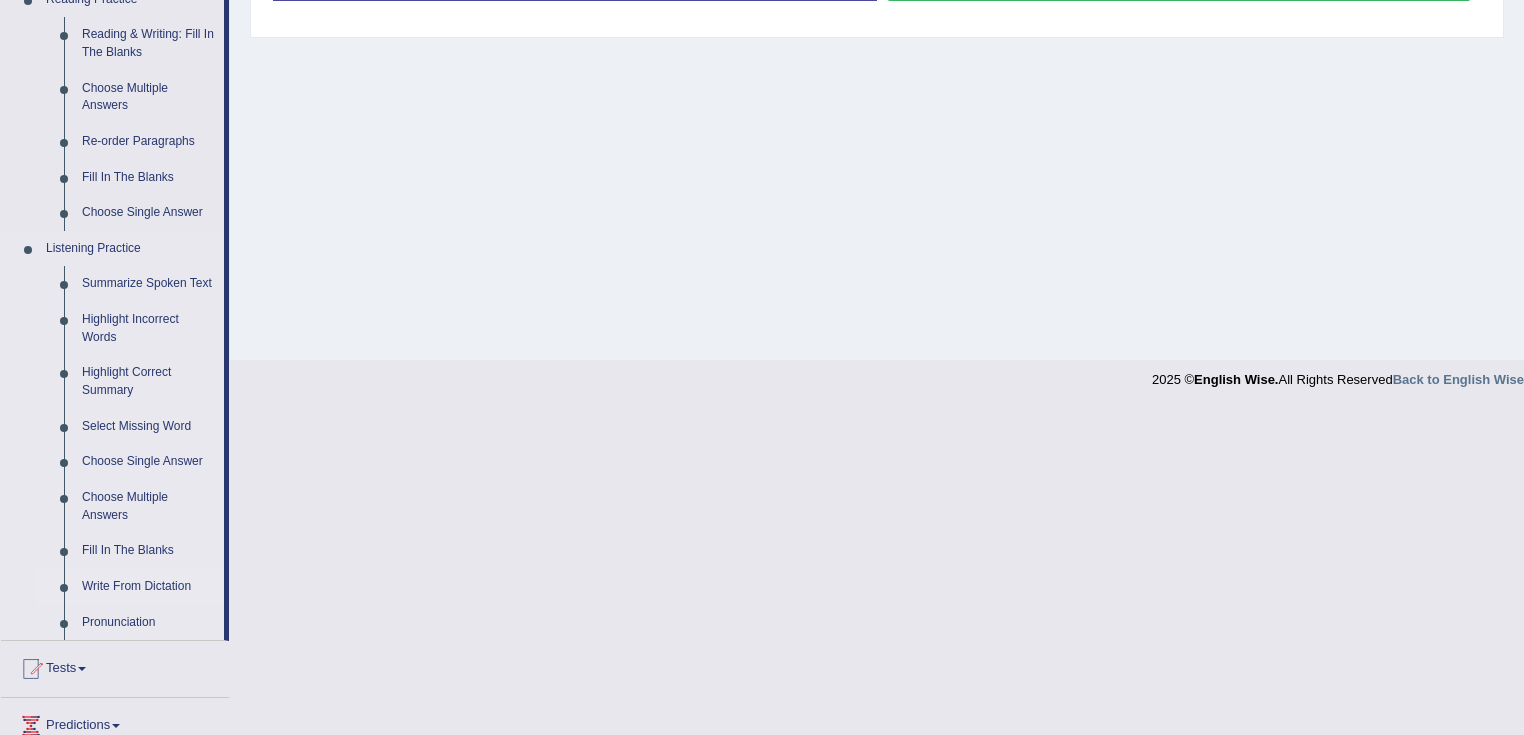 scroll, scrollTop: 720, scrollLeft: 0, axis: vertical 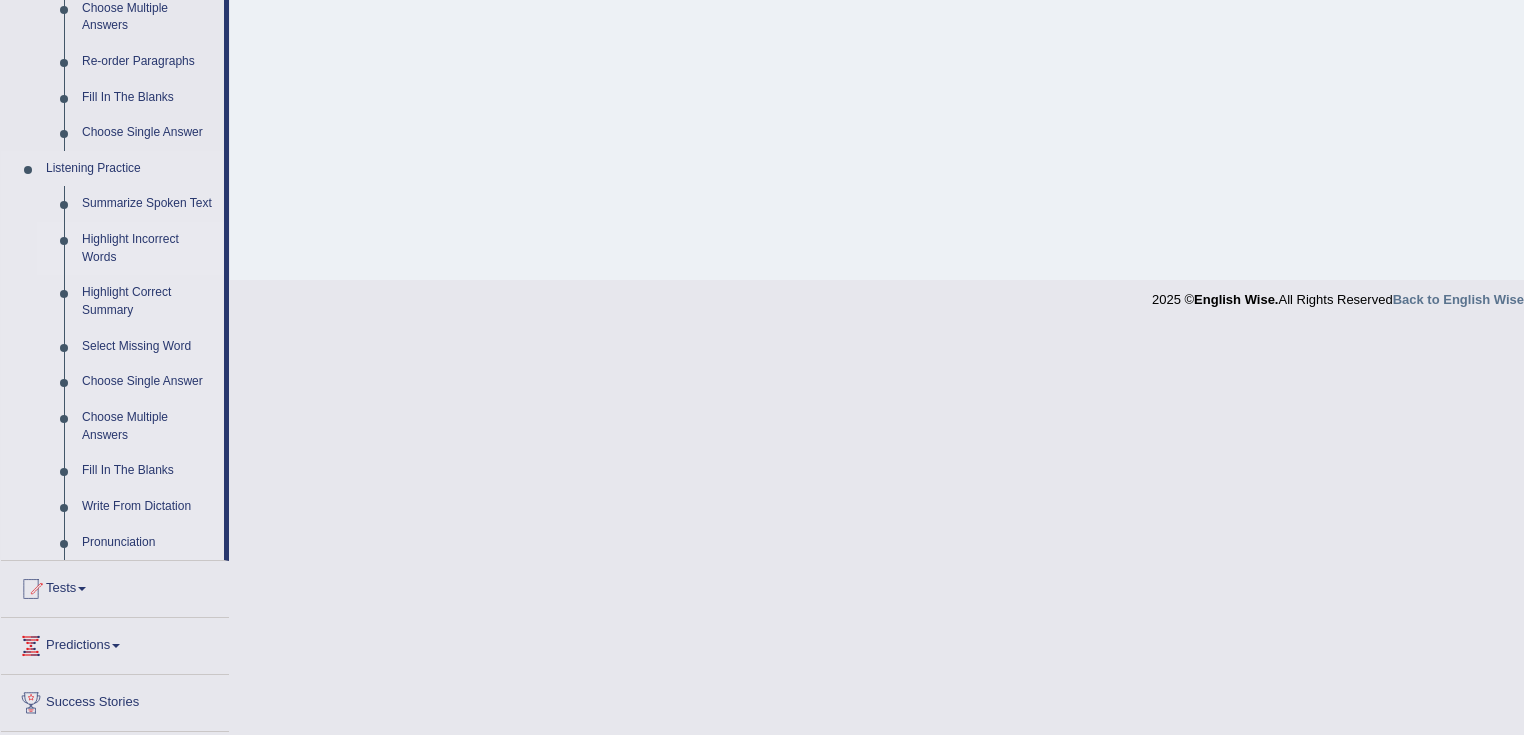 click on "Highlight Incorrect Words" at bounding box center (148, 248) 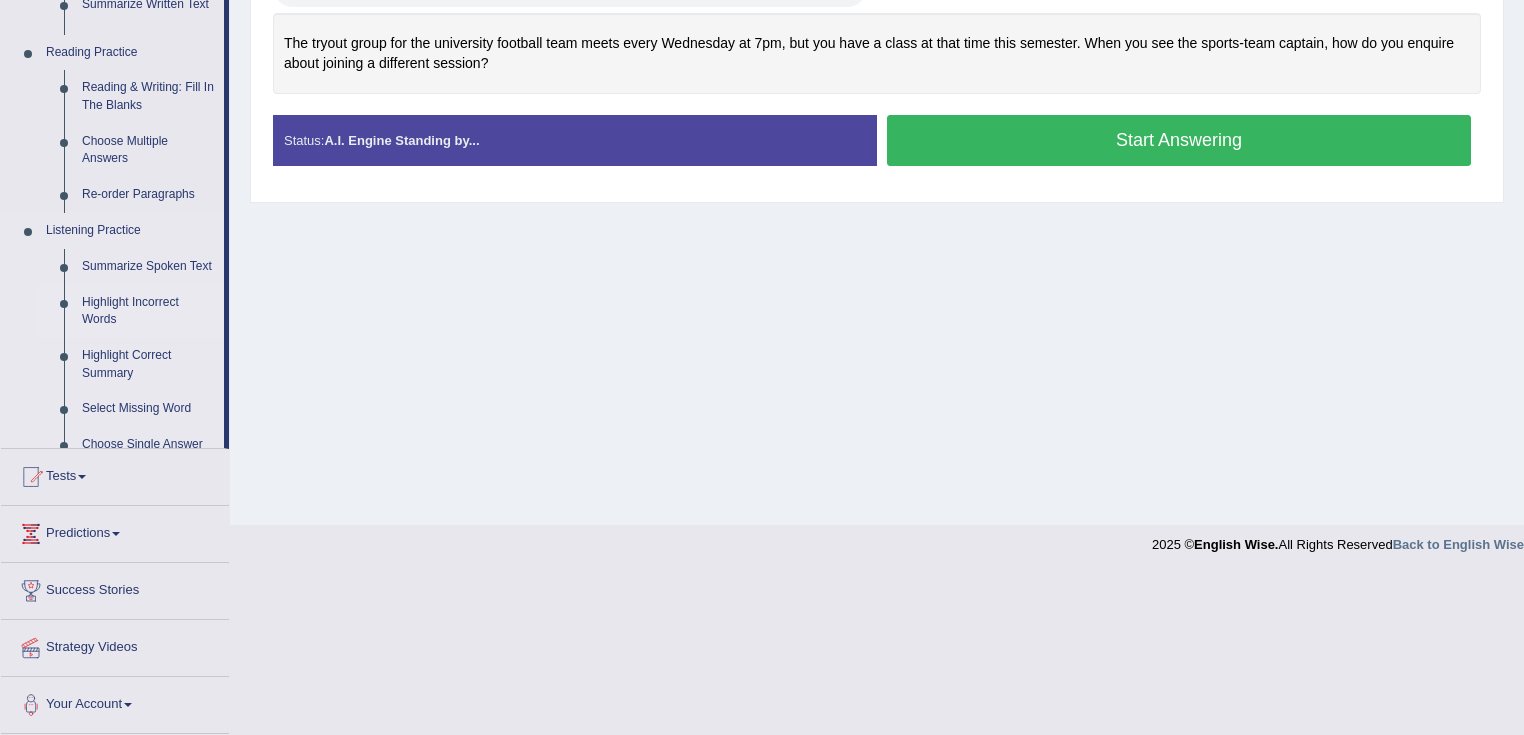 scroll, scrollTop: 315, scrollLeft: 0, axis: vertical 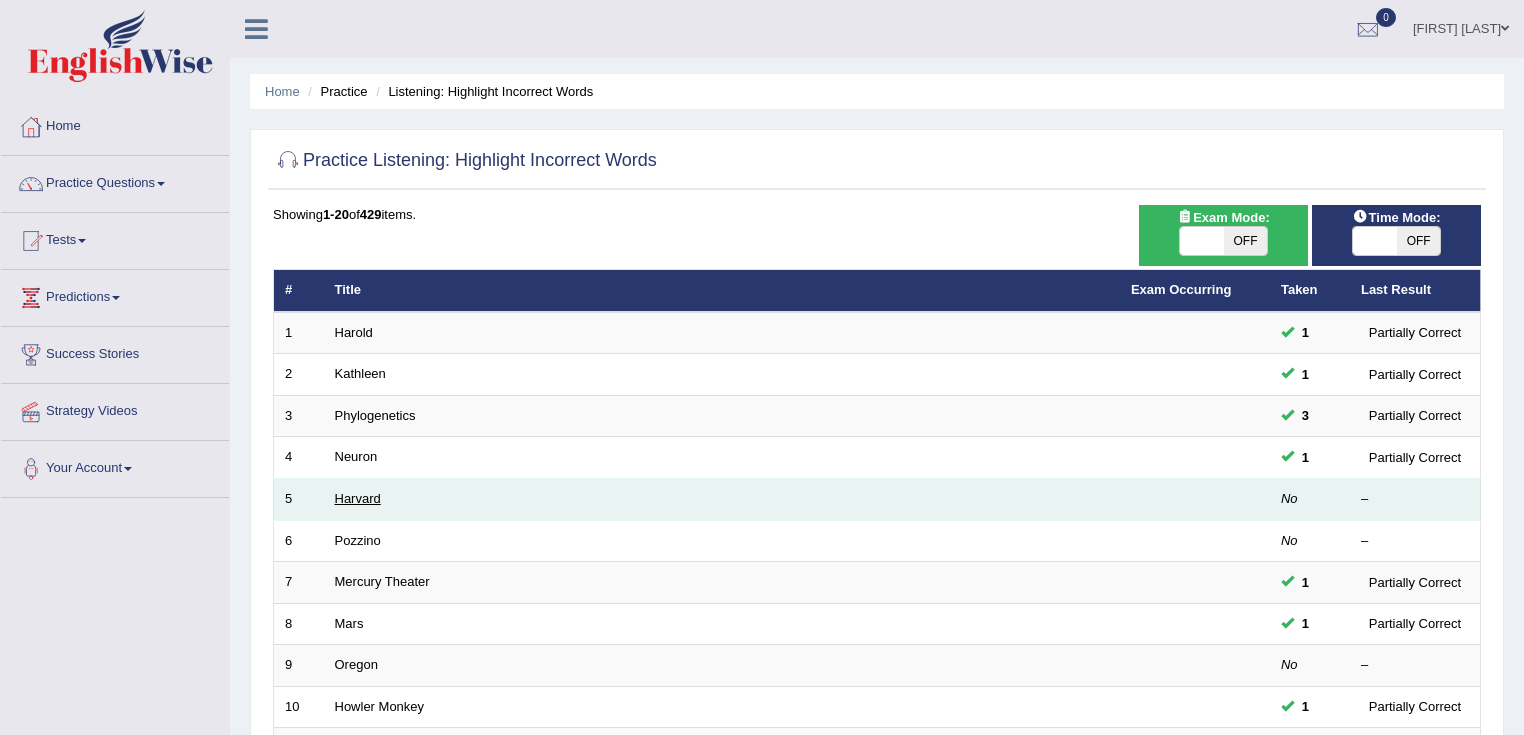 click on "Harvard" at bounding box center (358, 498) 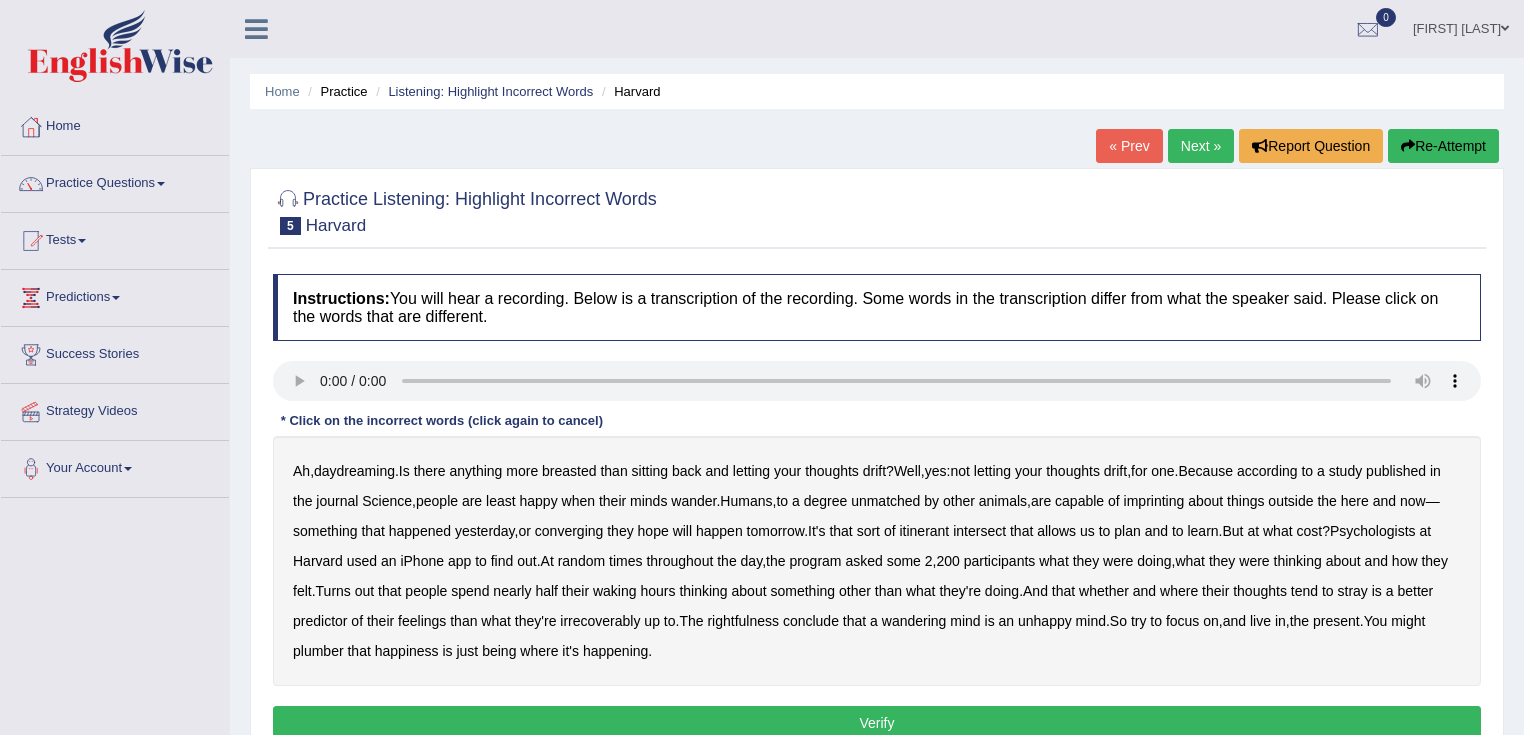 scroll, scrollTop: 0, scrollLeft: 0, axis: both 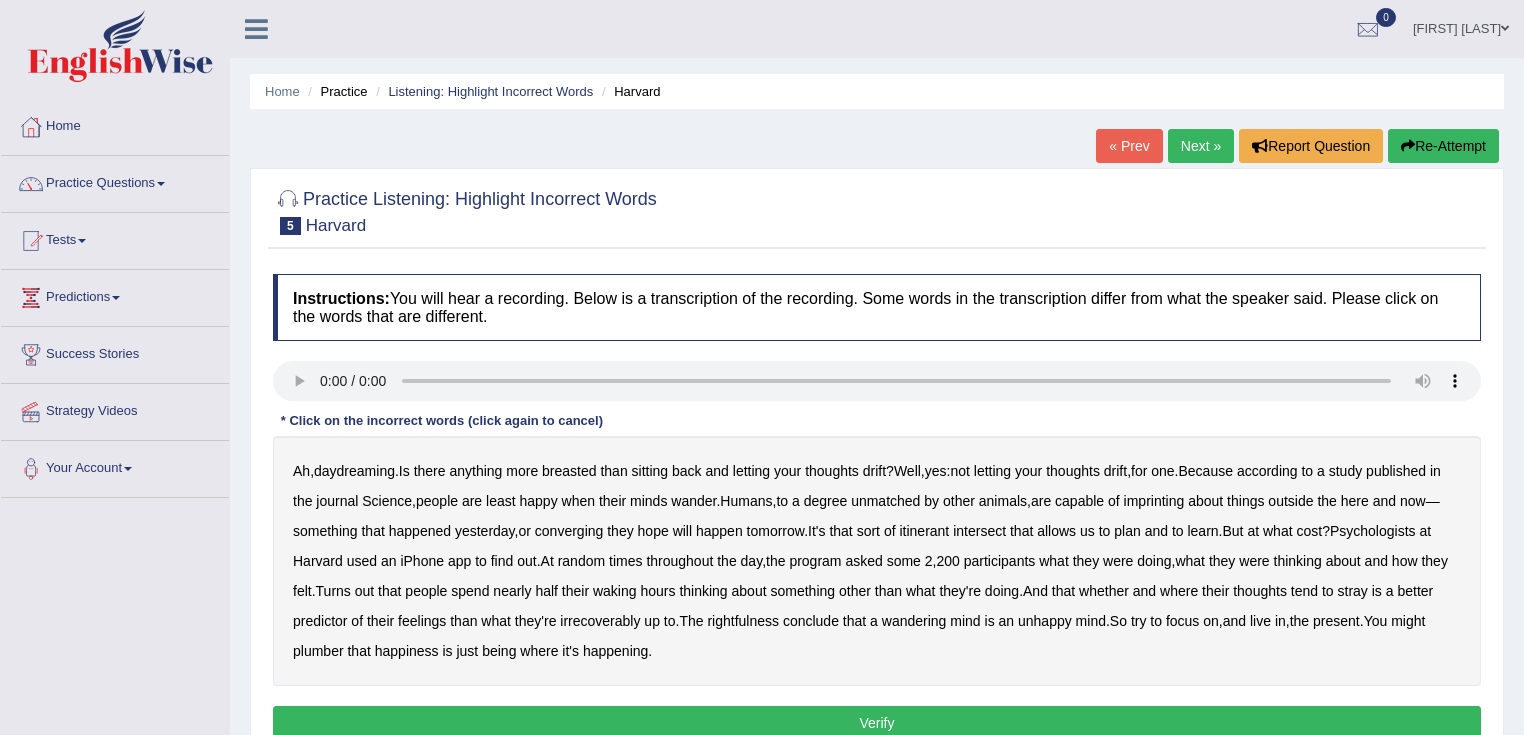 click on "breasted" at bounding box center [569, 471] 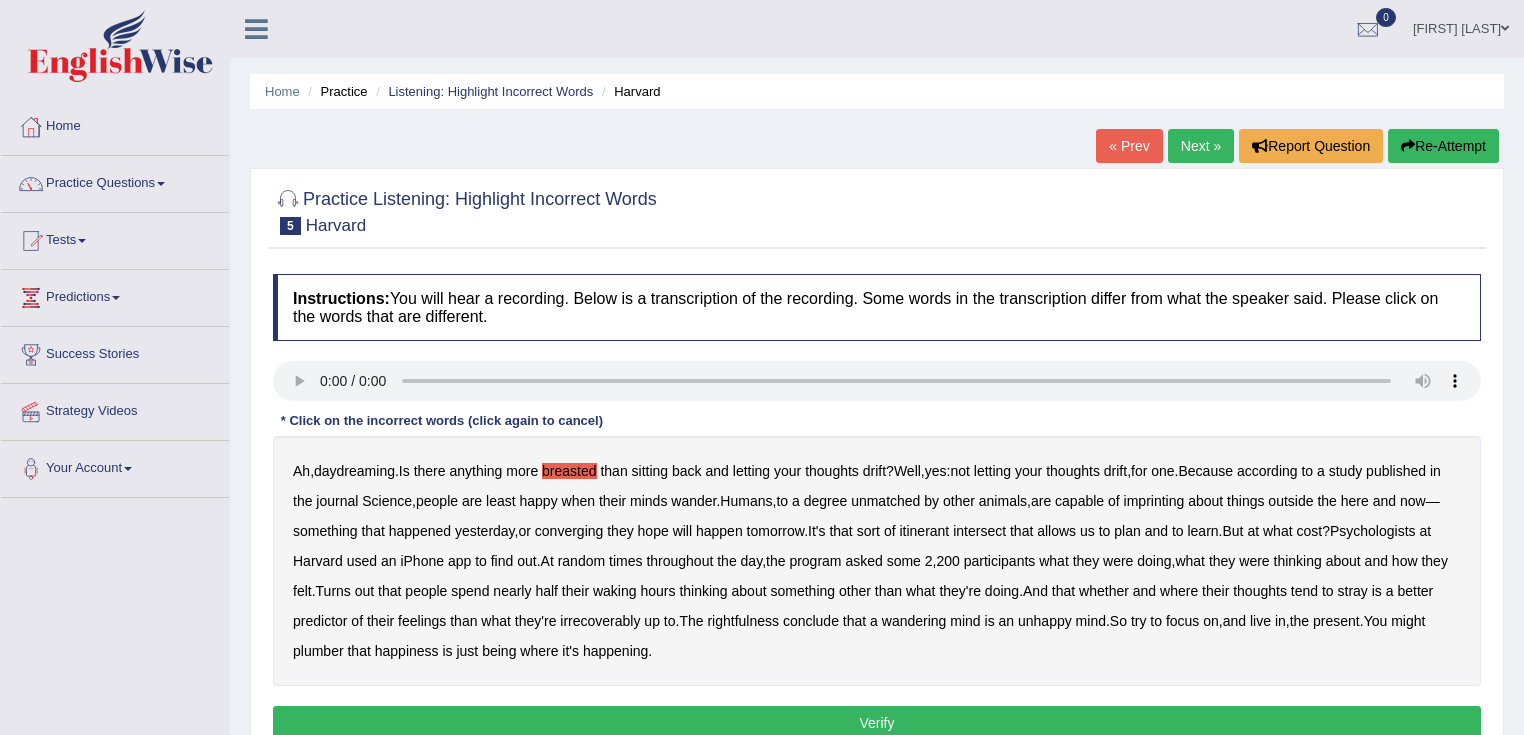 click on "imprinting" at bounding box center (1154, 501) 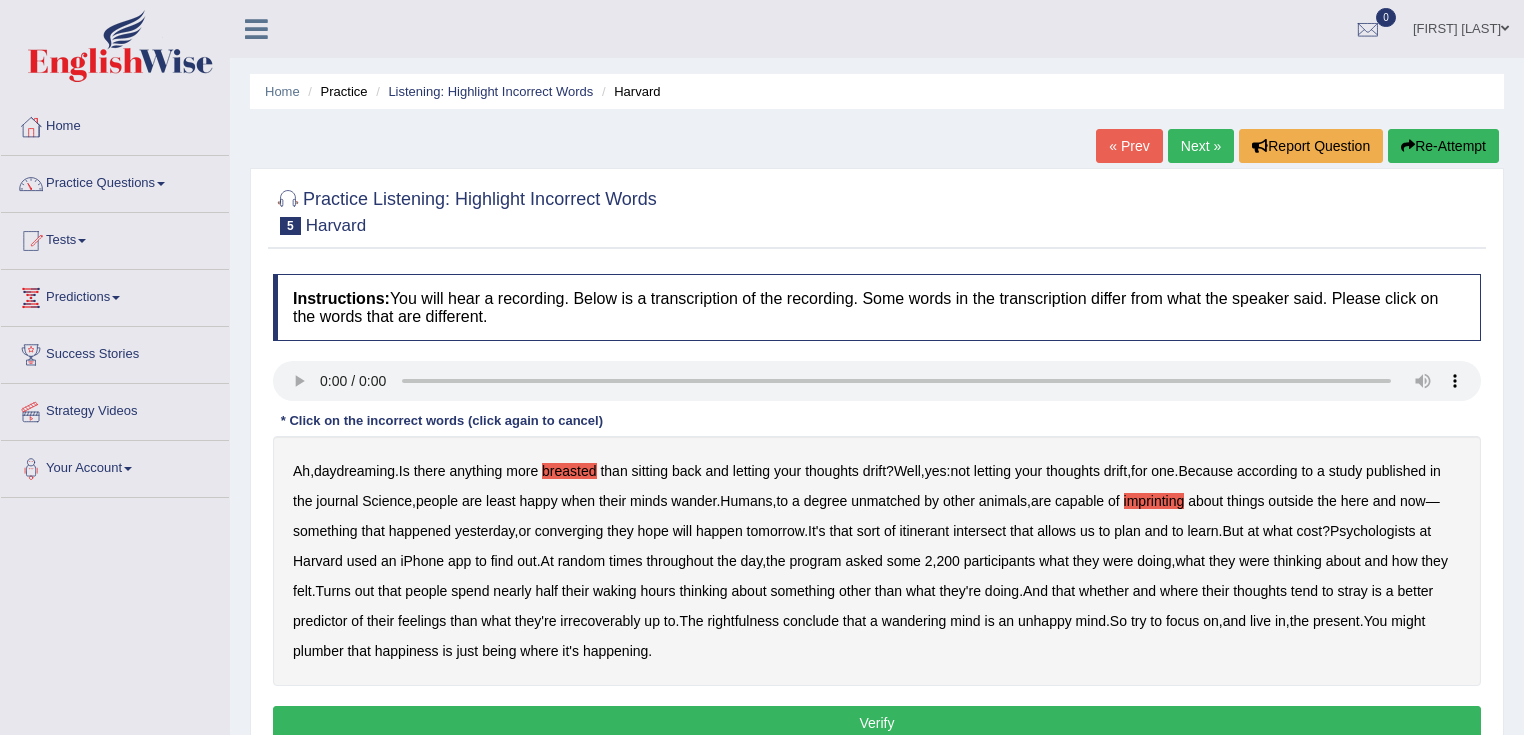 click on "converging" at bounding box center (569, 531) 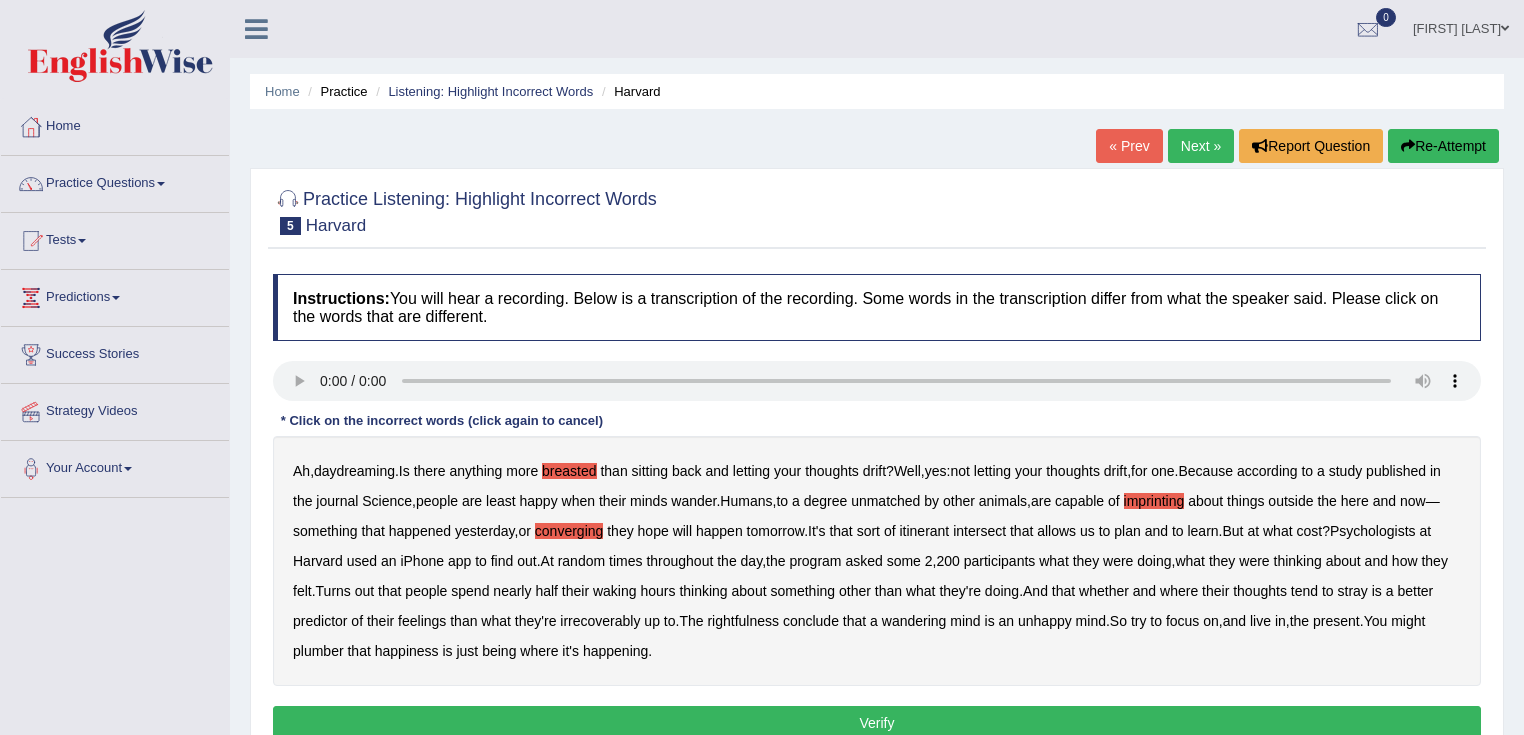 click on "irrecoverably" at bounding box center (600, 621) 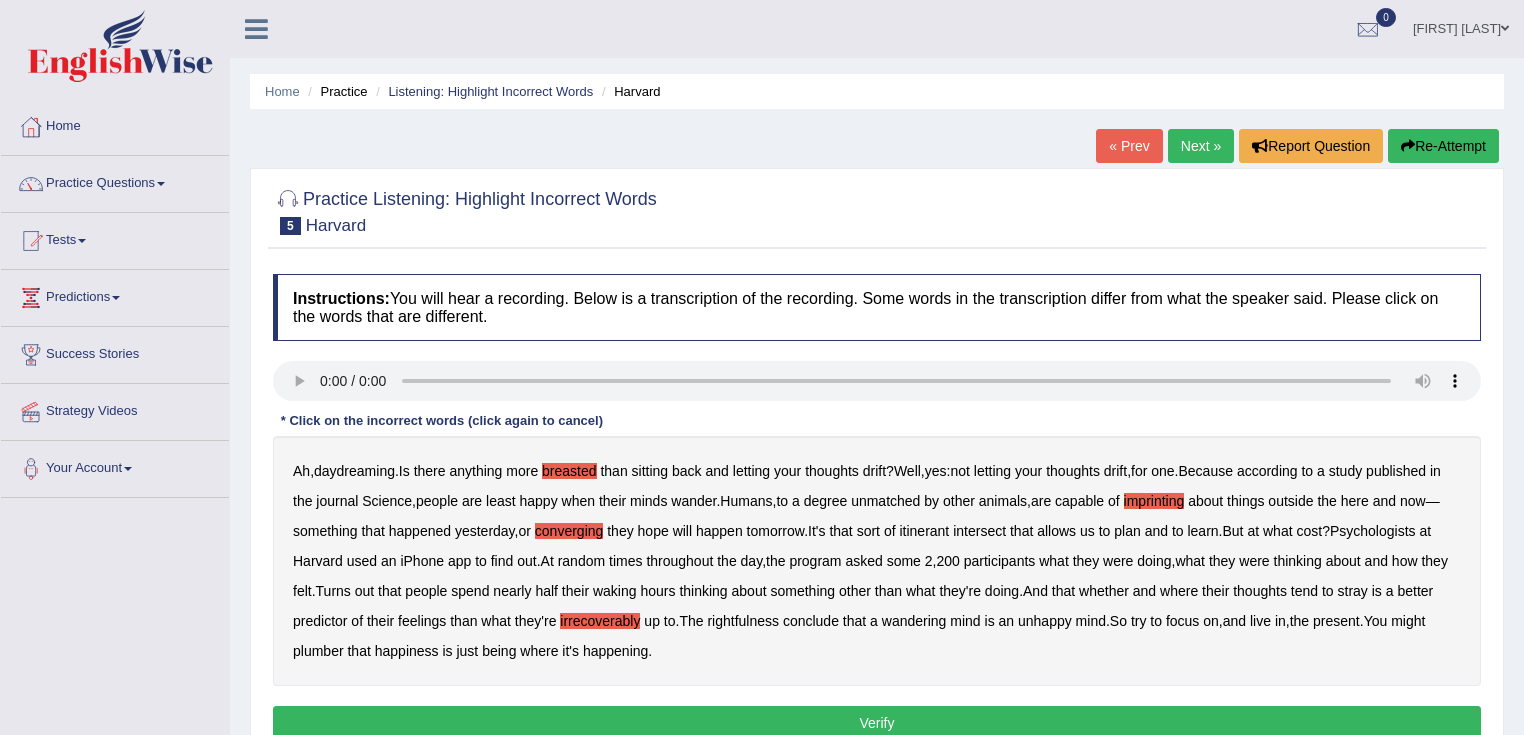 click on "plumber" at bounding box center (318, 651) 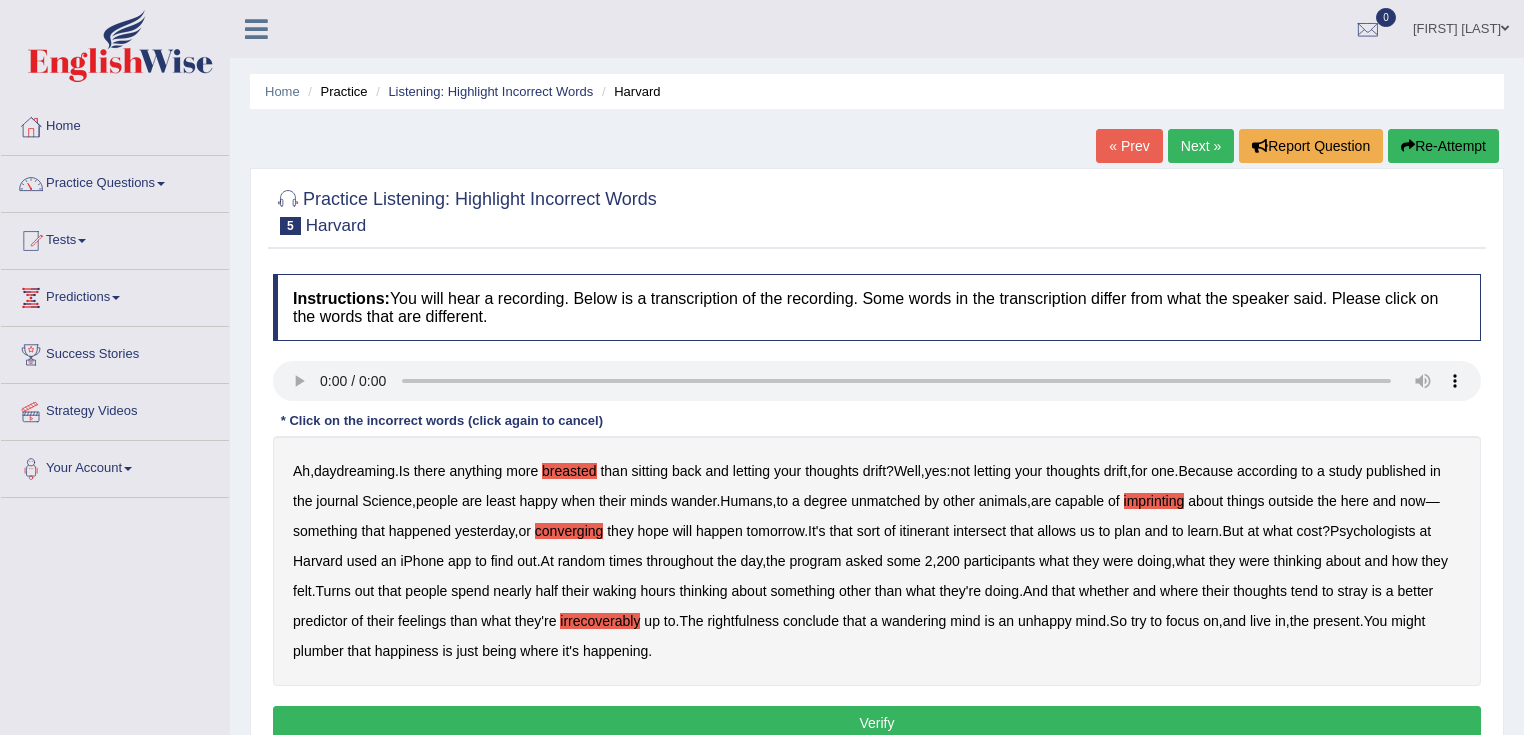 click on "plumber" at bounding box center (318, 651) 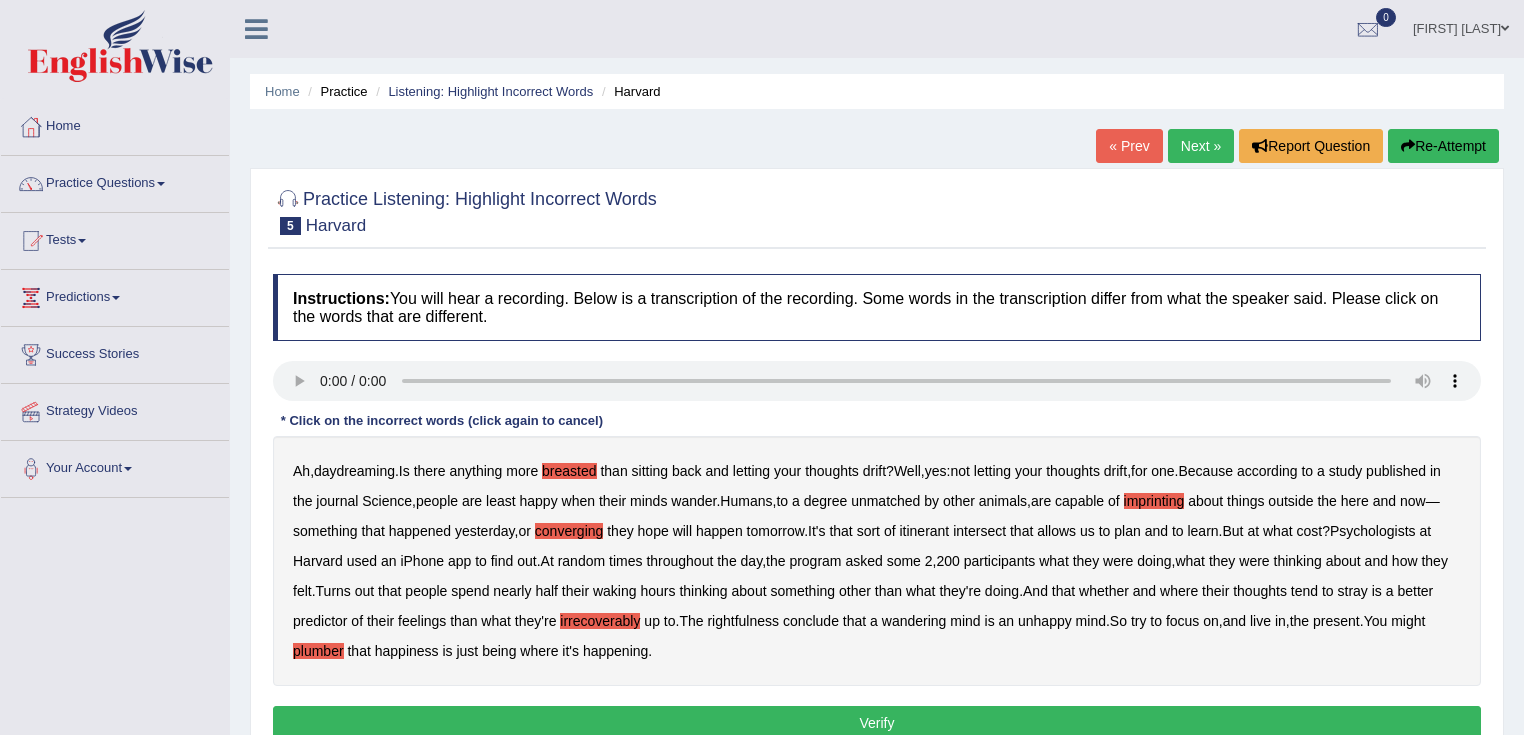 click on "Verify" at bounding box center (877, 723) 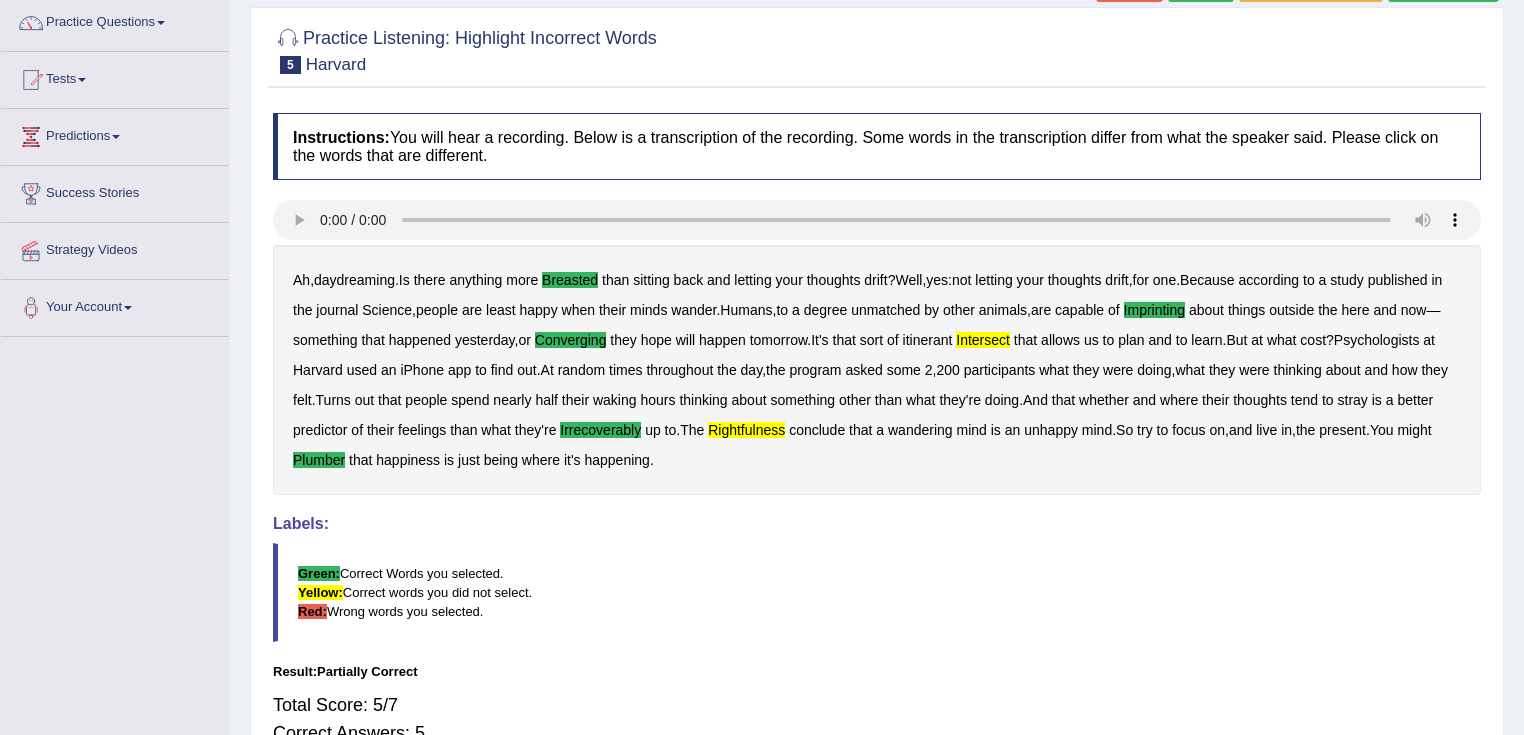 scroll, scrollTop: 155, scrollLeft: 0, axis: vertical 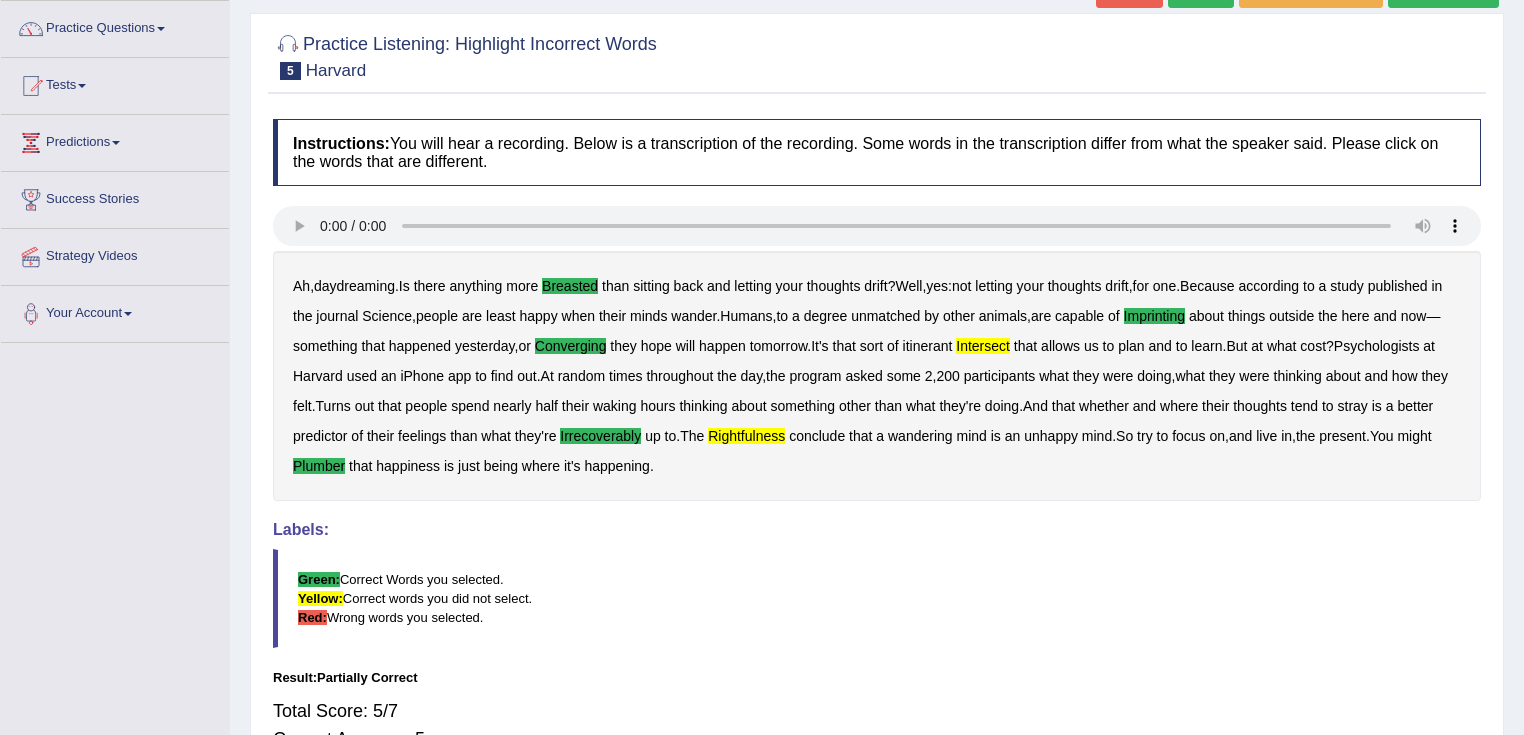 click on "intersect" at bounding box center (983, 346) 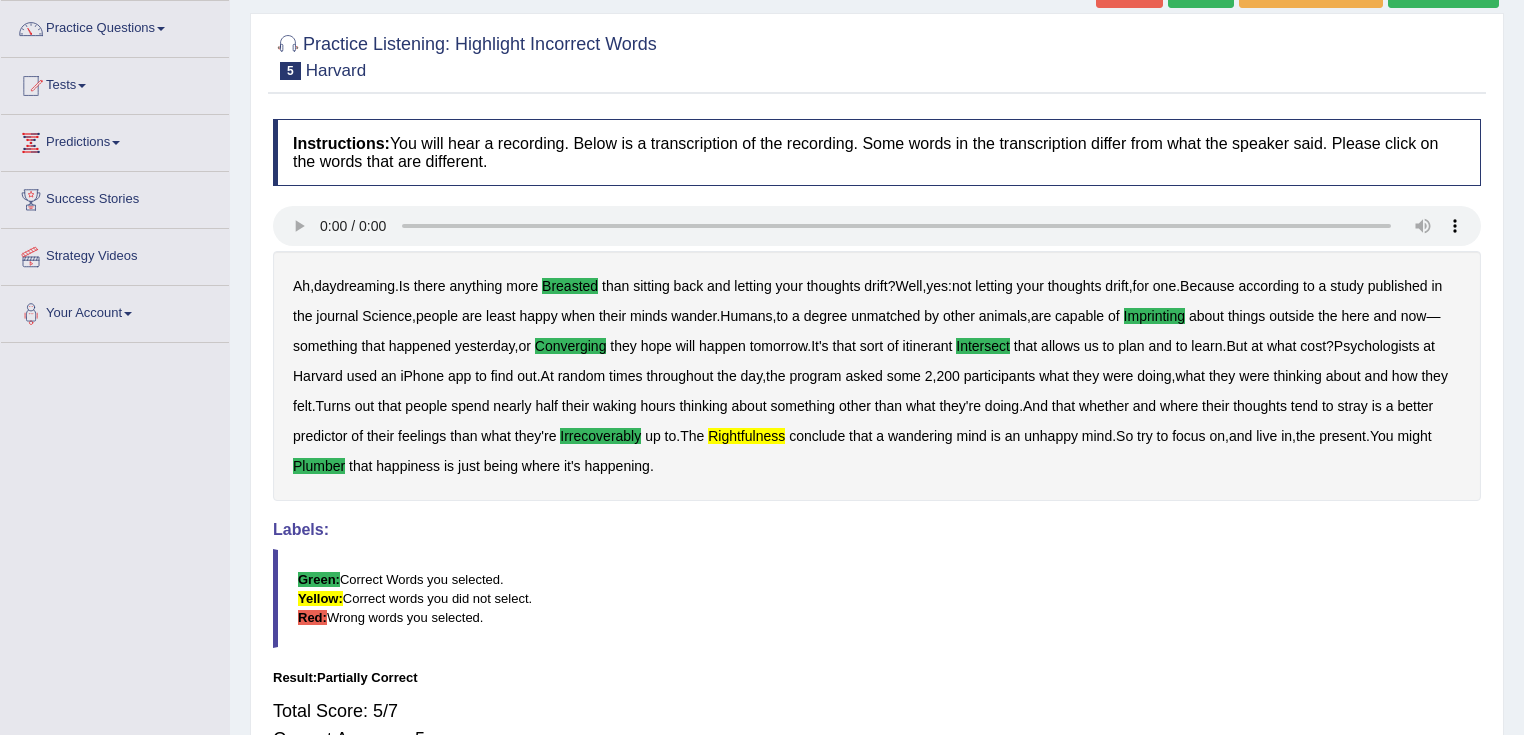click on "intersect" at bounding box center (983, 346) 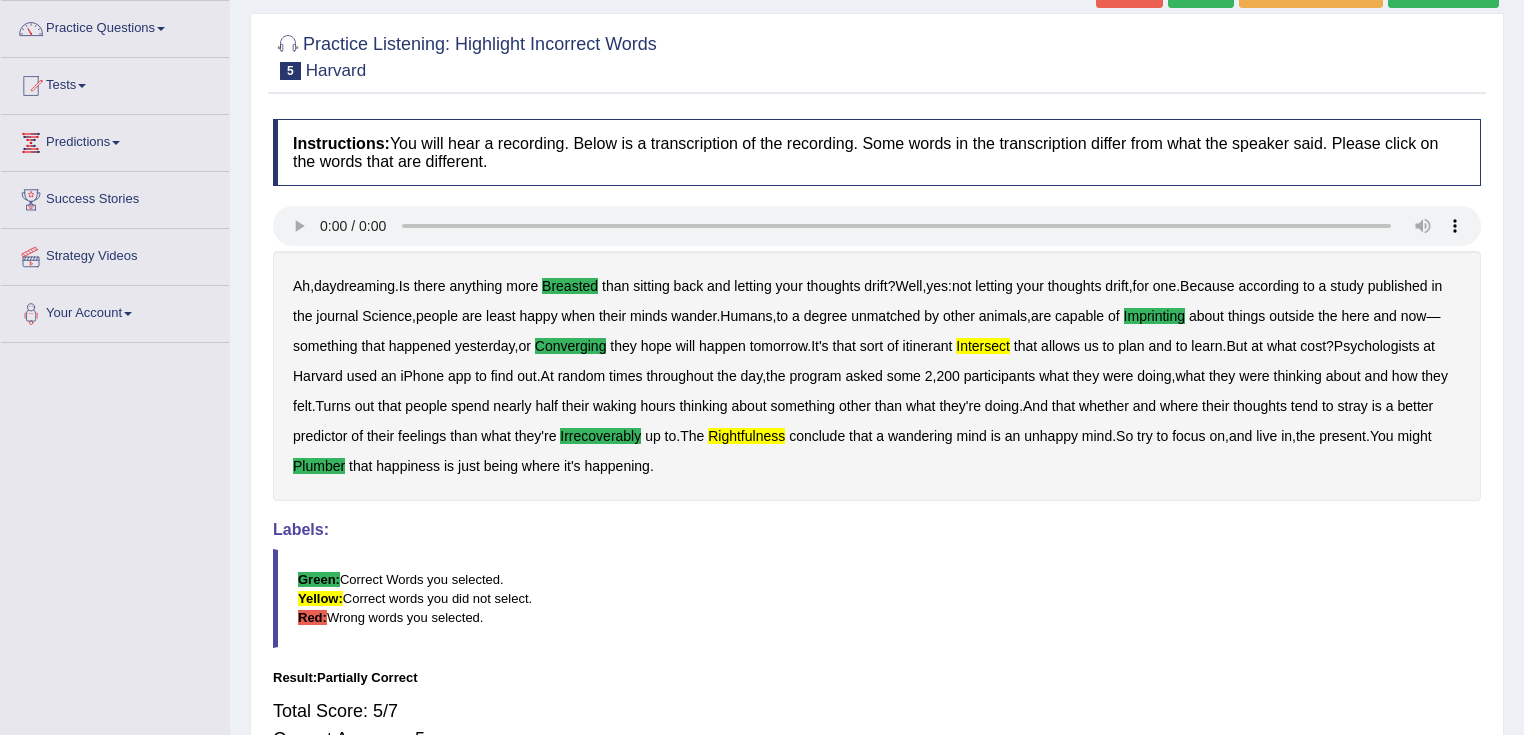 click on "irrecoverably" at bounding box center (600, 436) 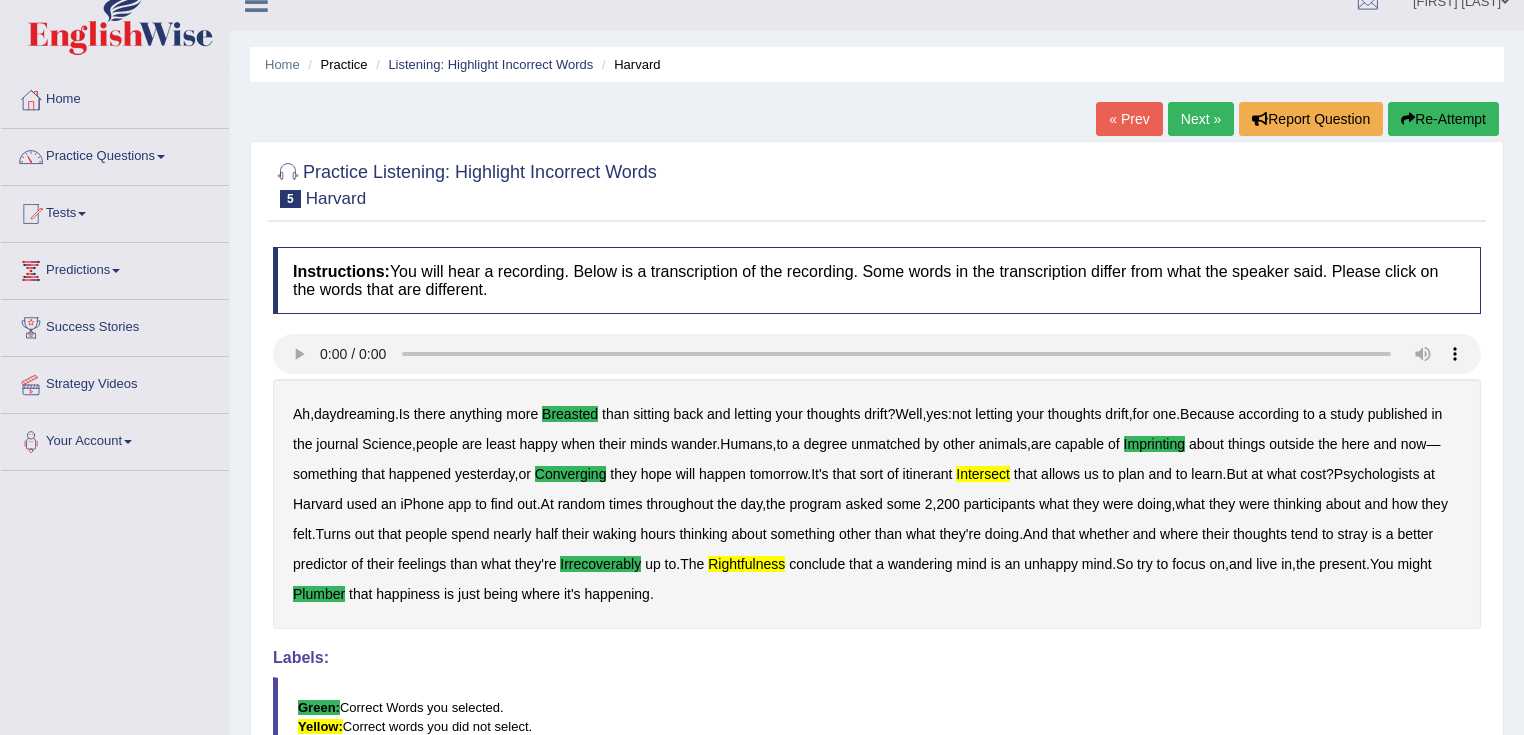 scroll, scrollTop: 0, scrollLeft: 0, axis: both 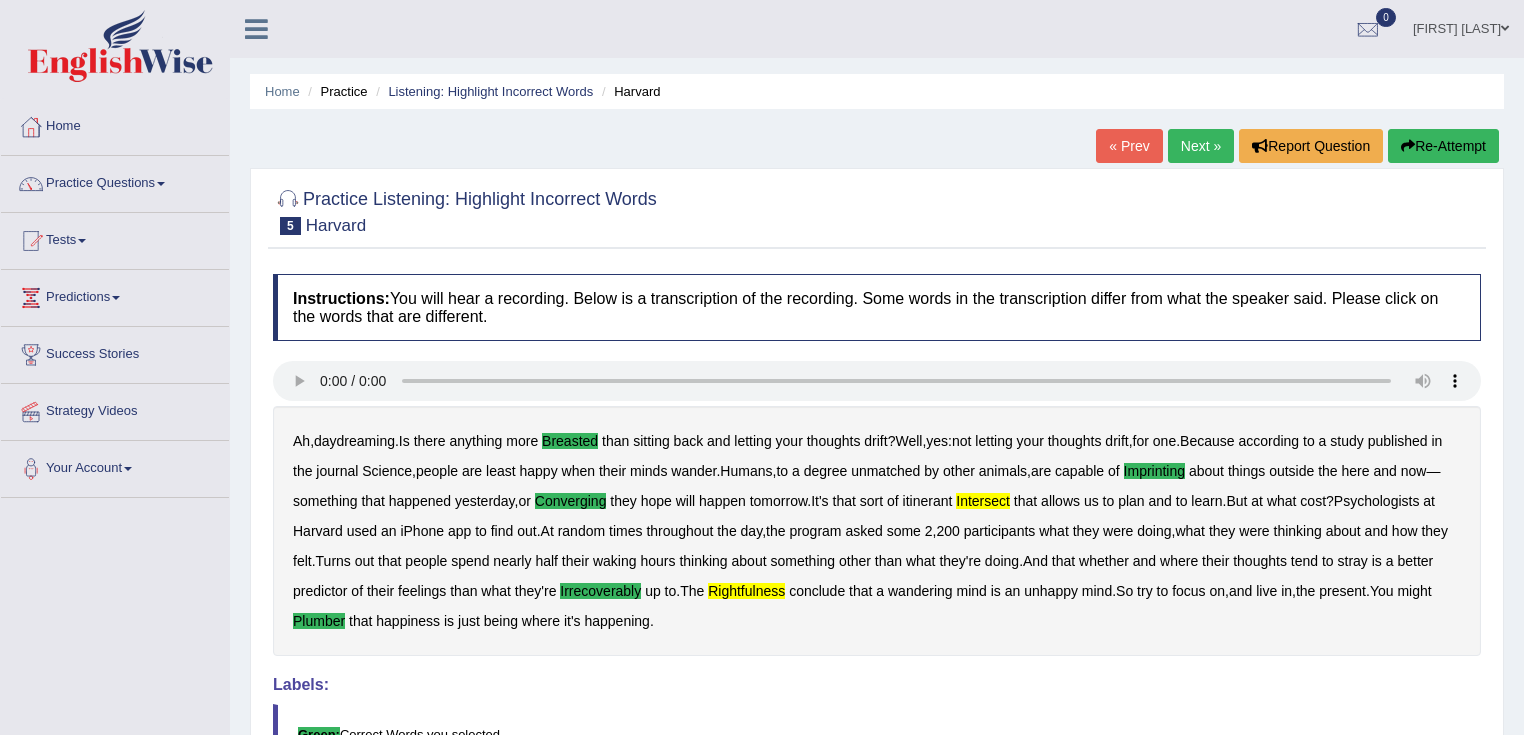 click on "Next »" at bounding box center (1201, 146) 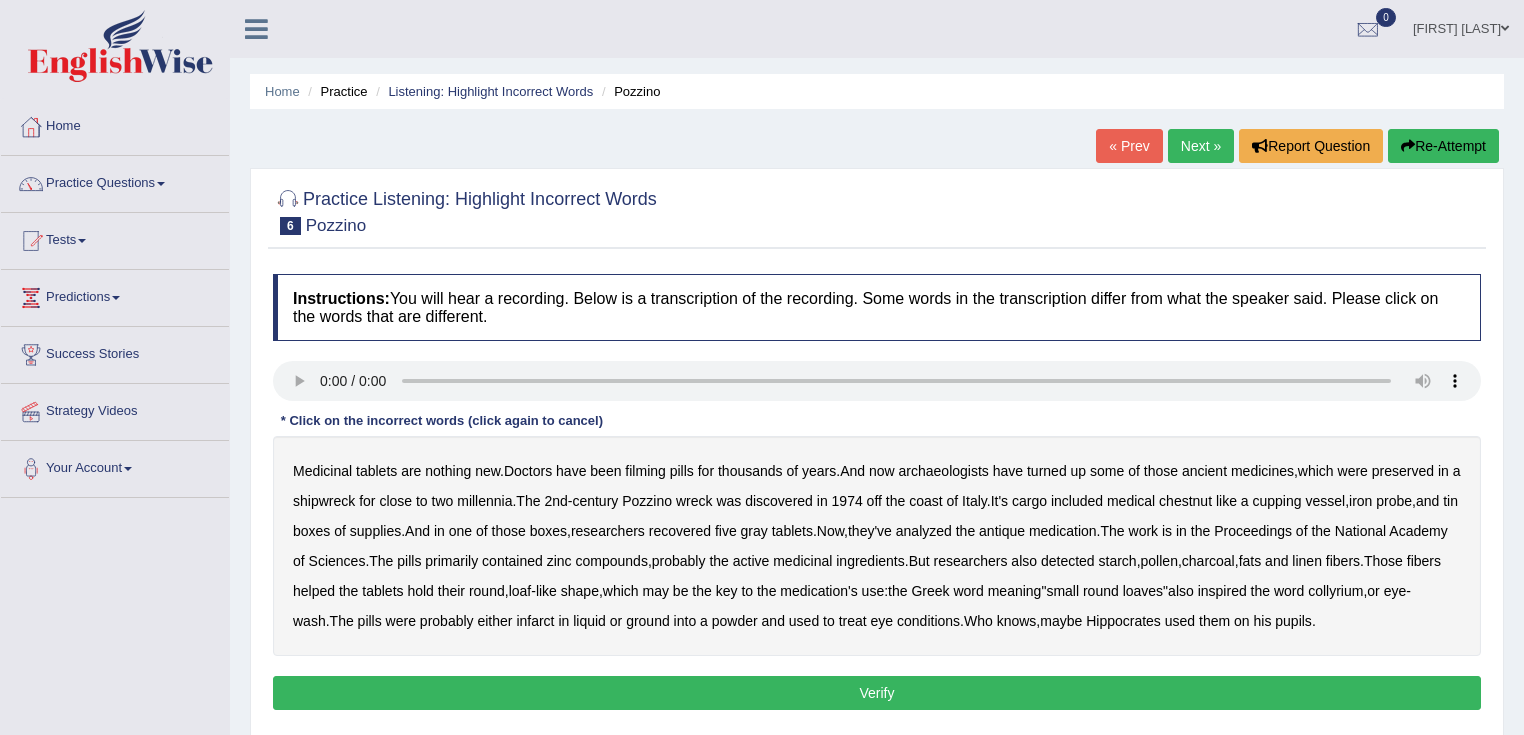 scroll, scrollTop: 0, scrollLeft: 0, axis: both 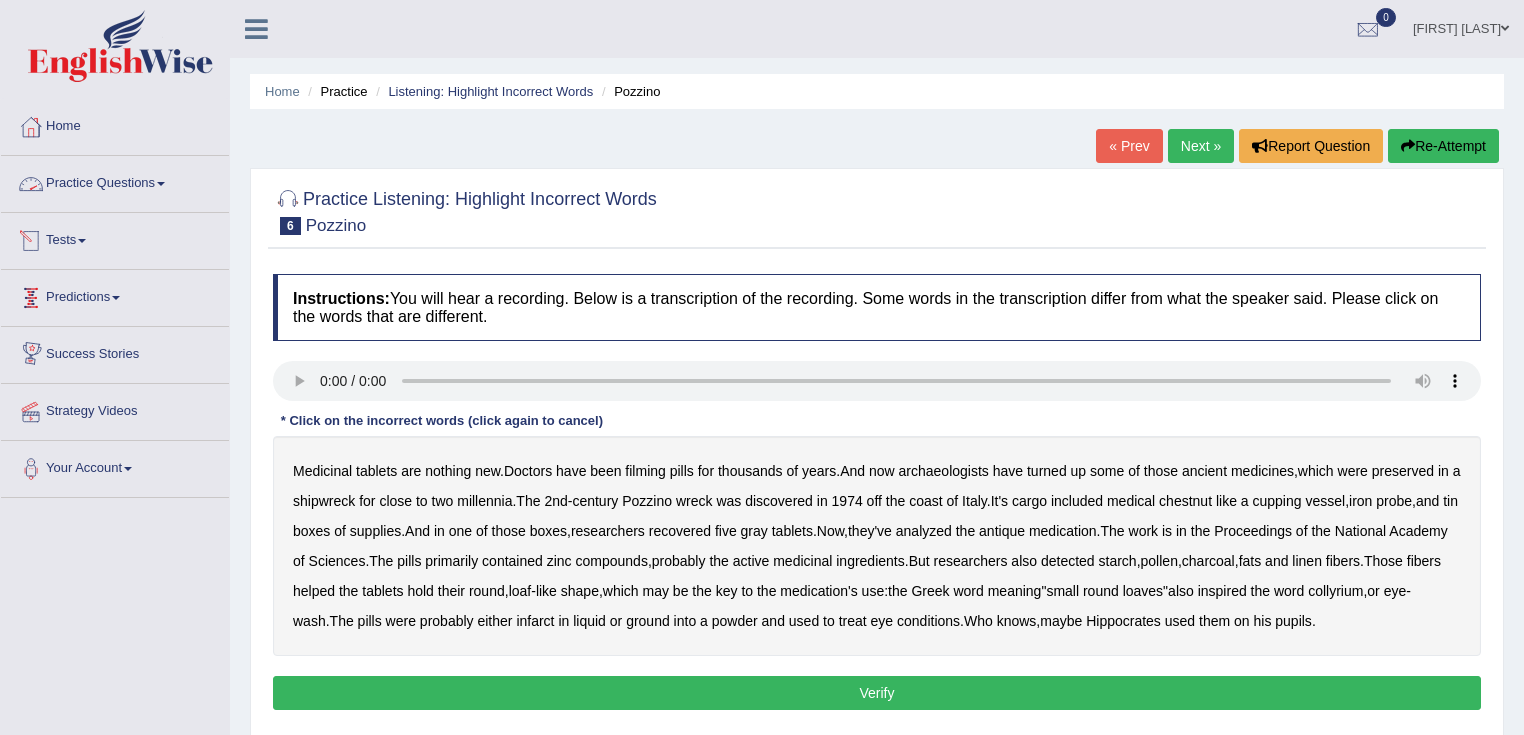 click on "Practice Questions" at bounding box center [115, 181] 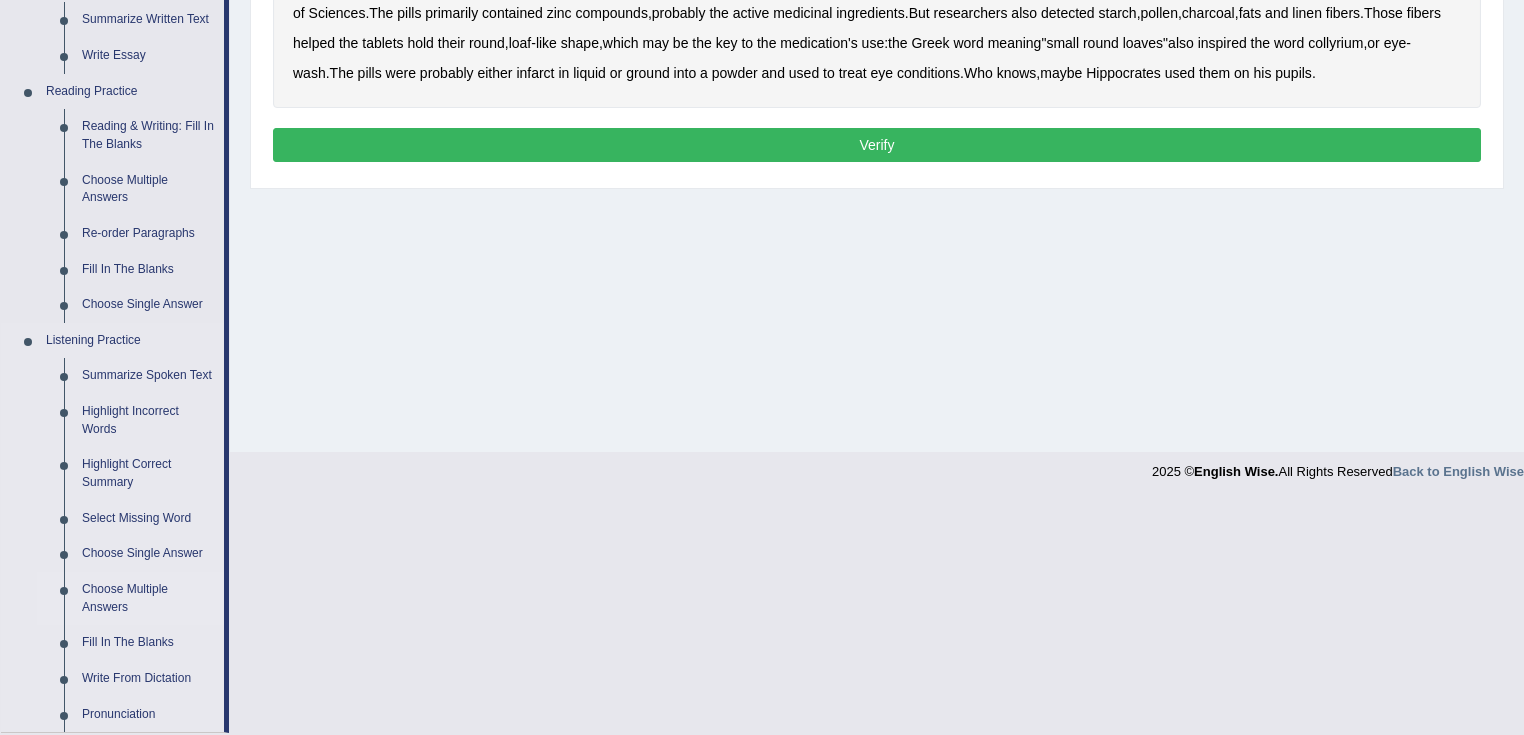 scroll, scrollTop: 640, scrollLeft: 0, axis: vertical 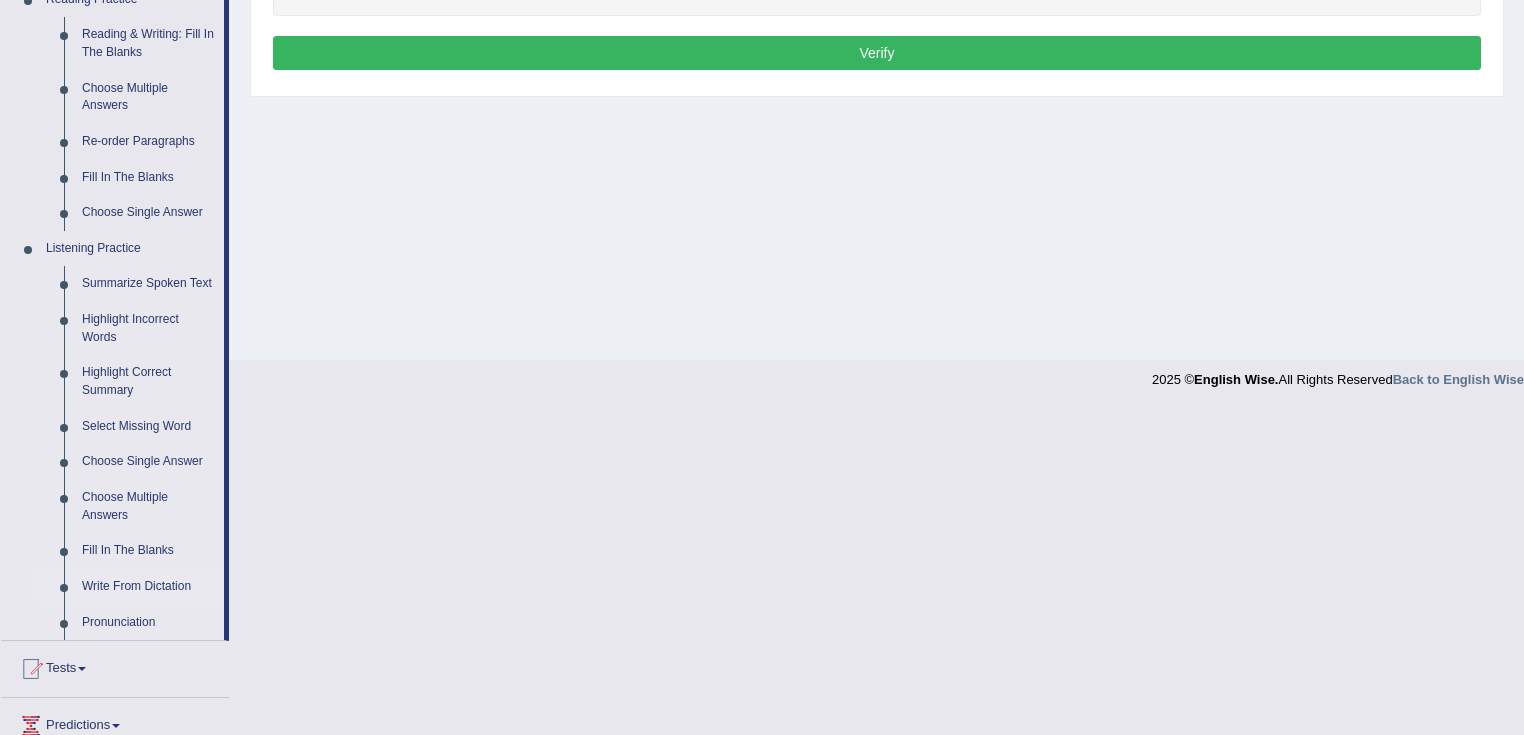 click on "Write From Dictation" at bounding box center [148, 587] 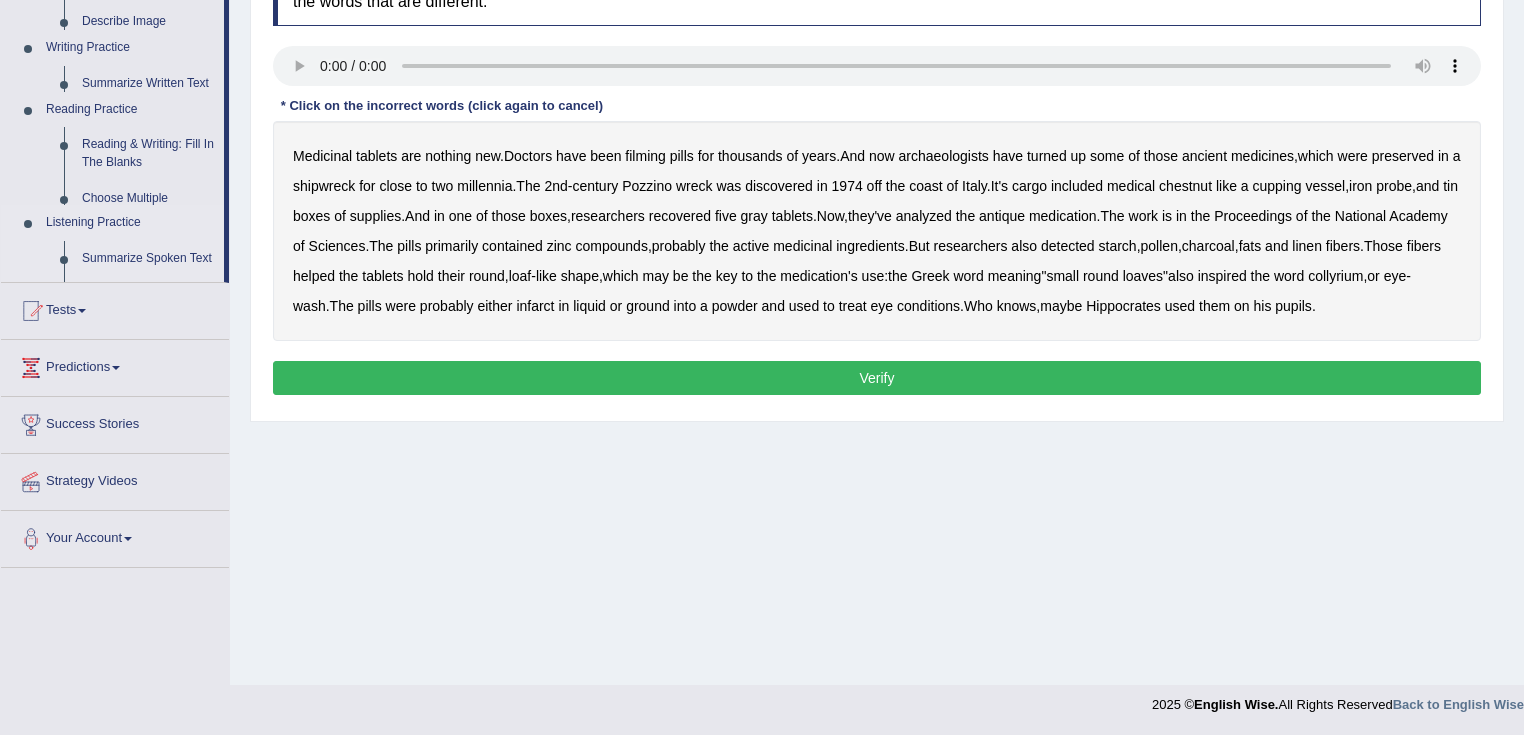 scroll, scrollTop: 315, scrollLeft: 0, axis: vertical 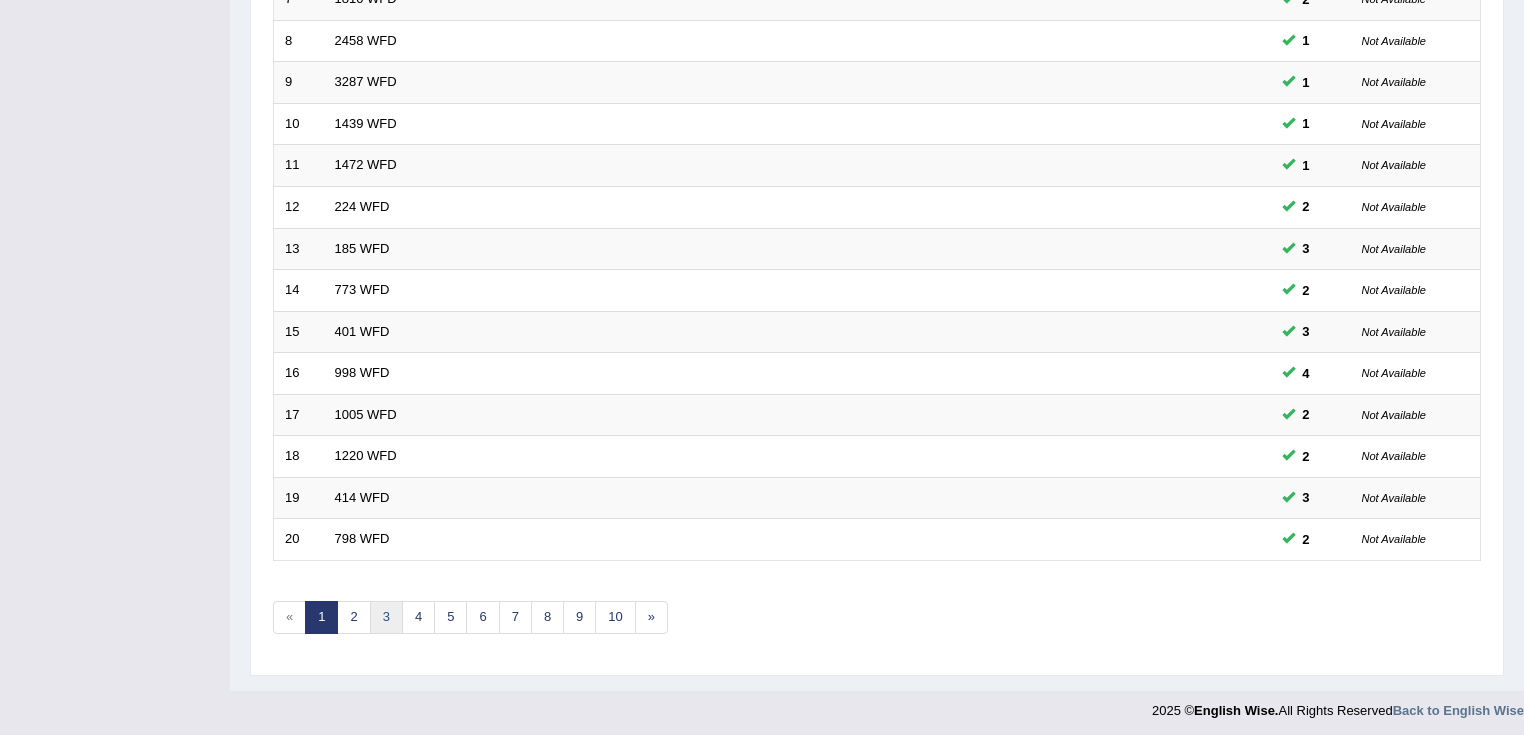 click on "3" at bounding box center (386, 617) 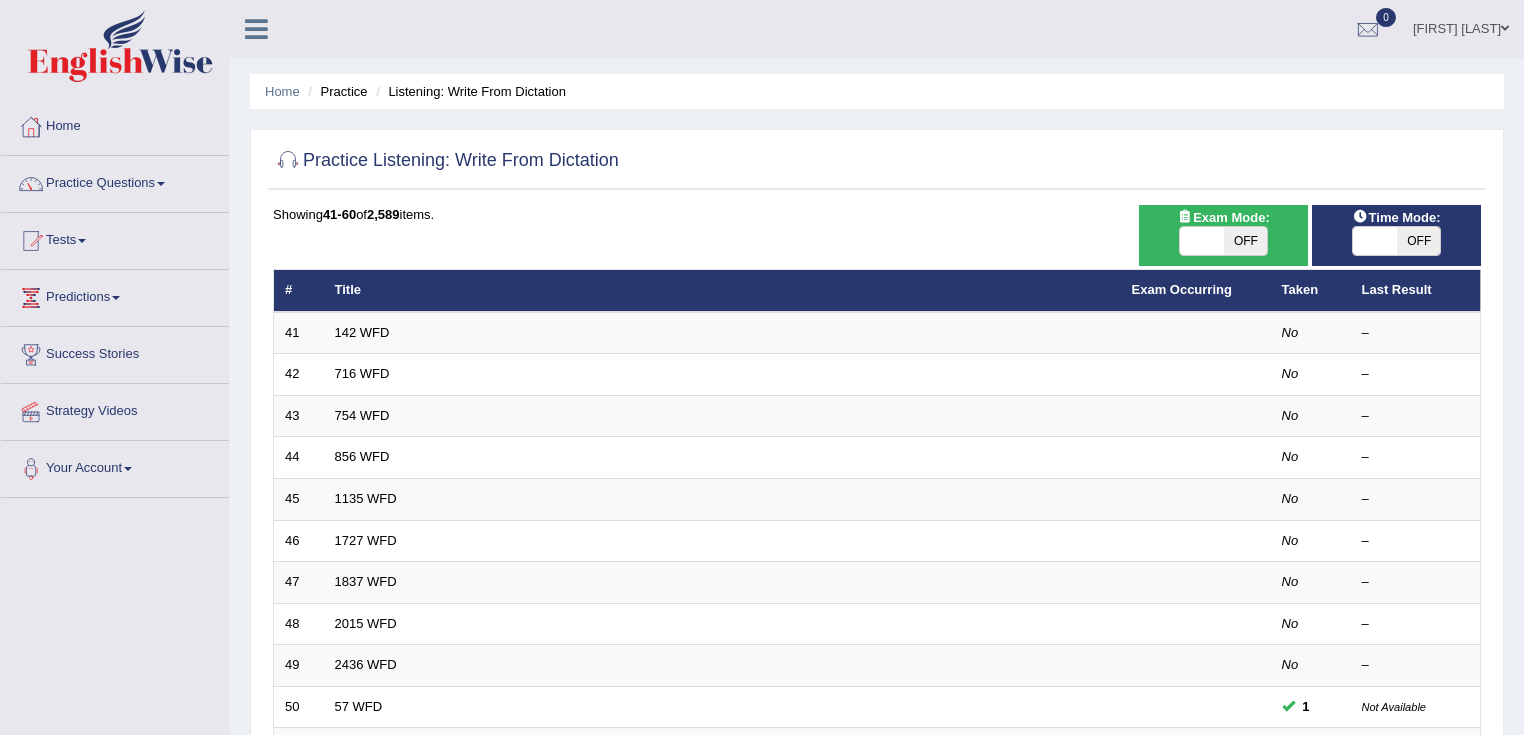 scroll, scrollTop: 0, scrollLeft: 0, axis: both 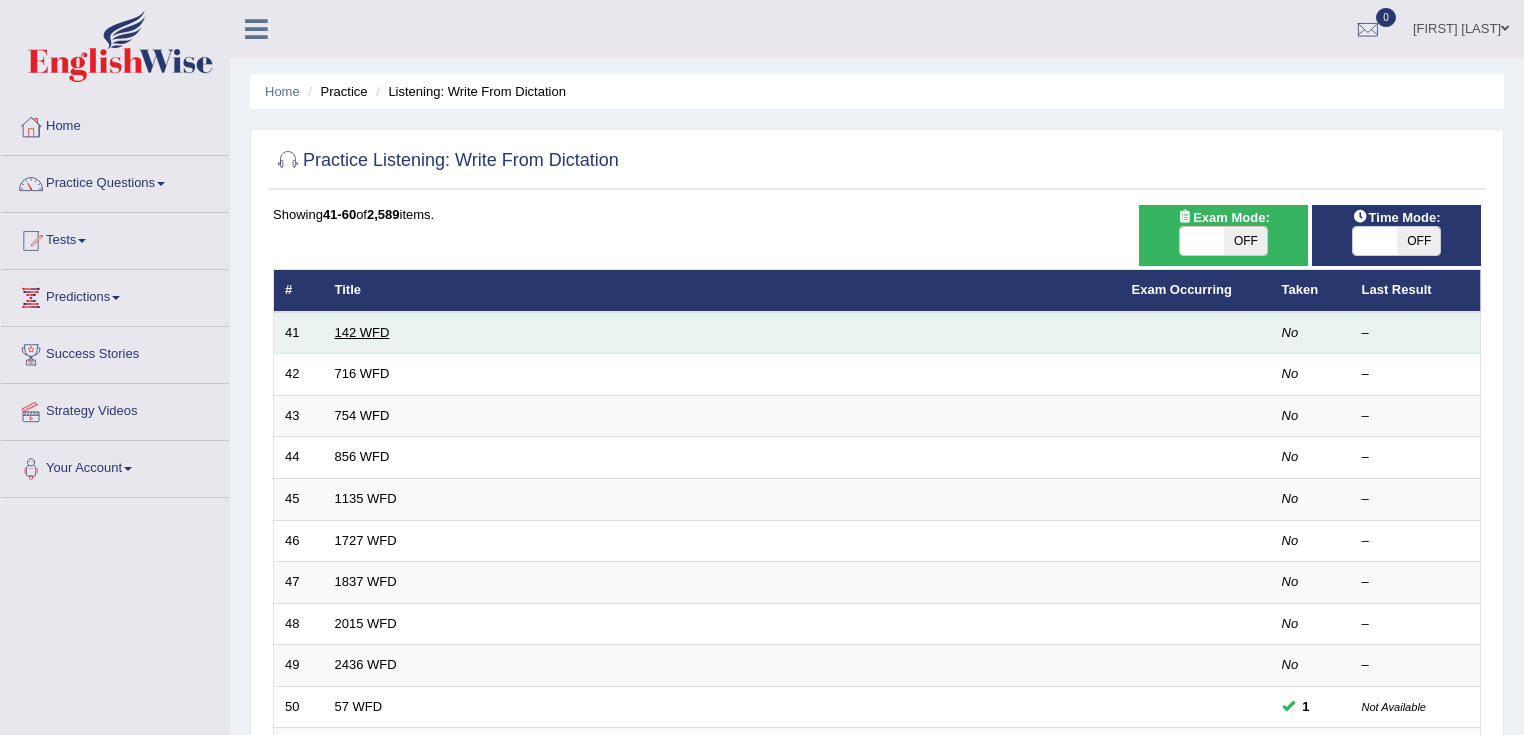 click on "142 WFD" at bounding box center [362, 332] 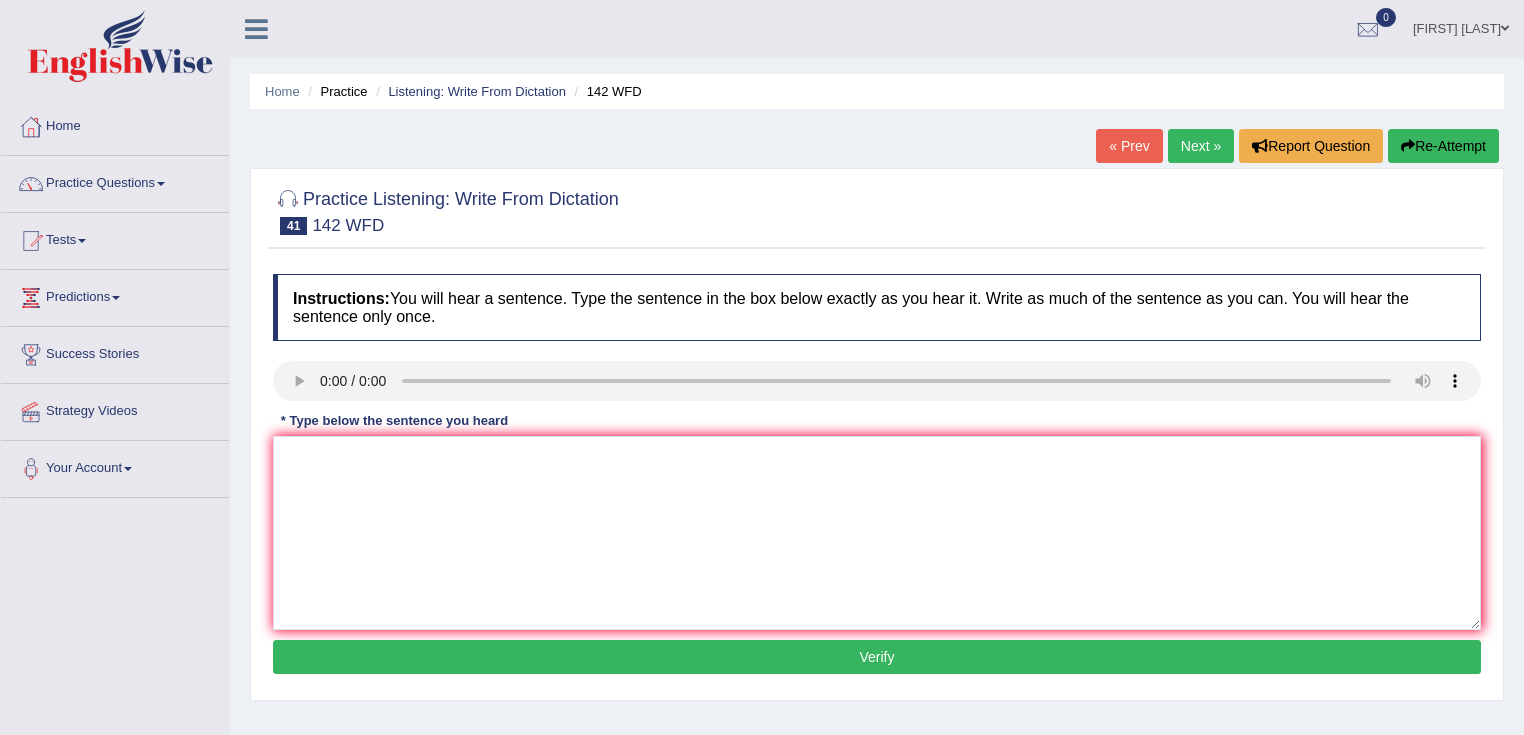 scroll, scrollTop: 0, scrollLeft: 0, axis: both 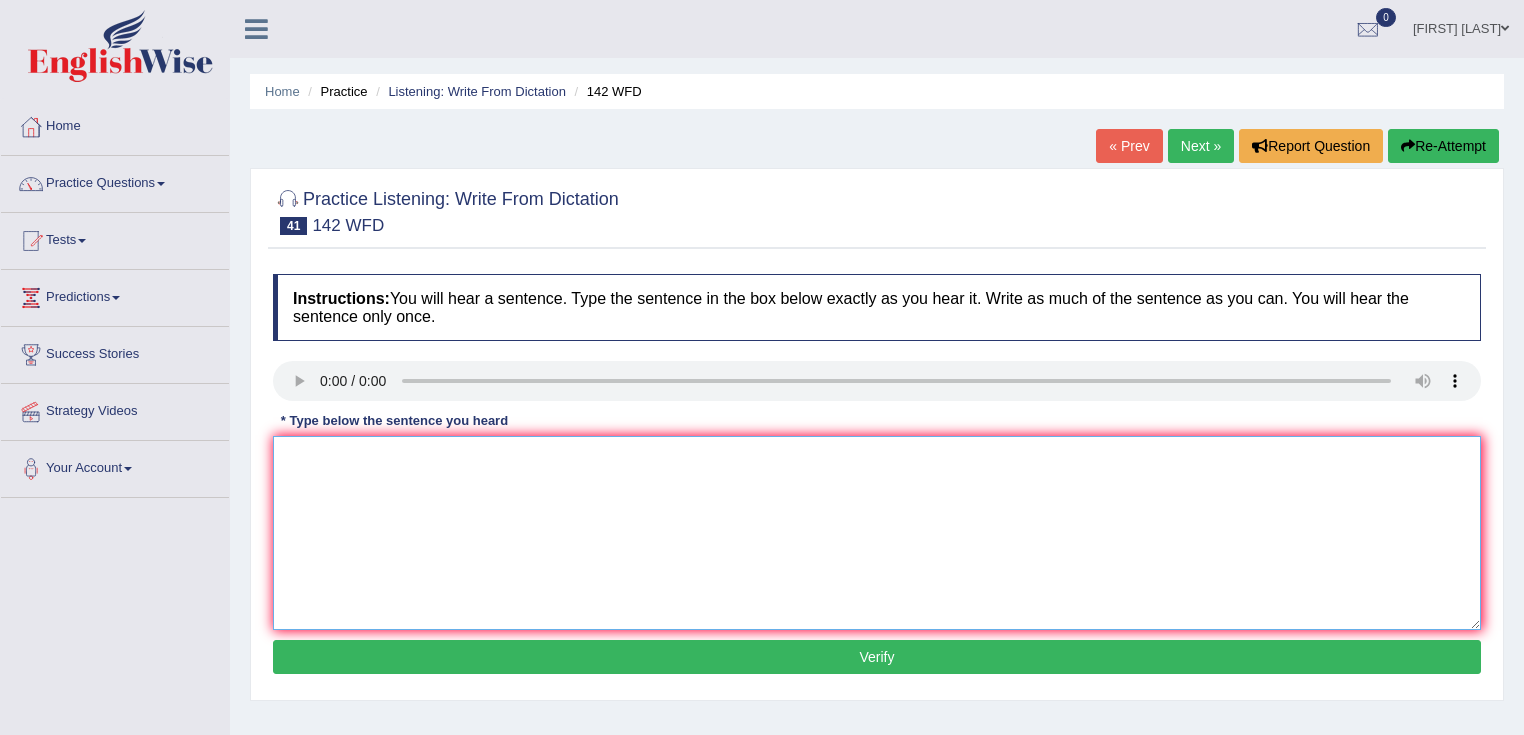 drag, startPoint x: 363, startPoint y: 480, endPoint x: 489, endPoint y: 420, distance: 139.55644 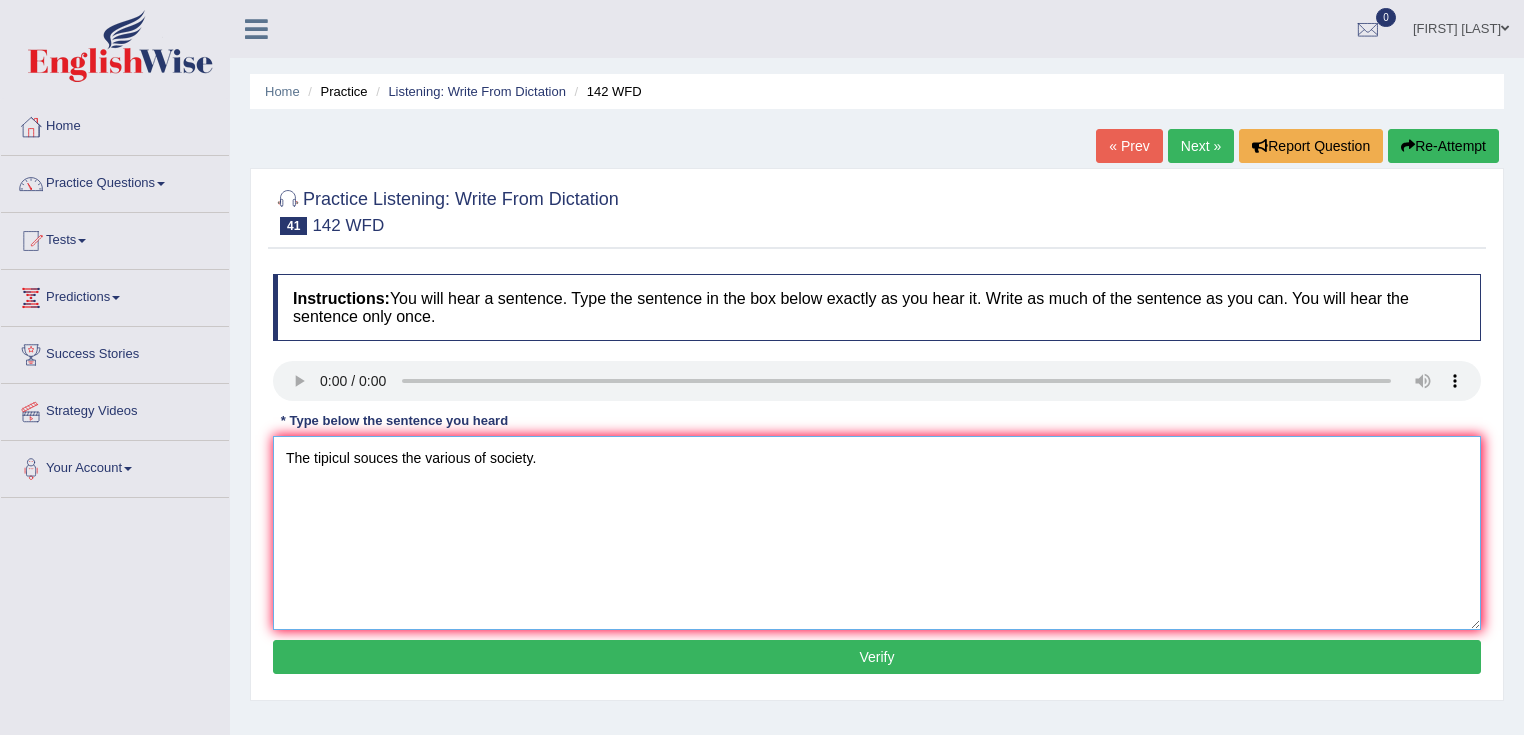 type on "The tipicul souces the various of society." 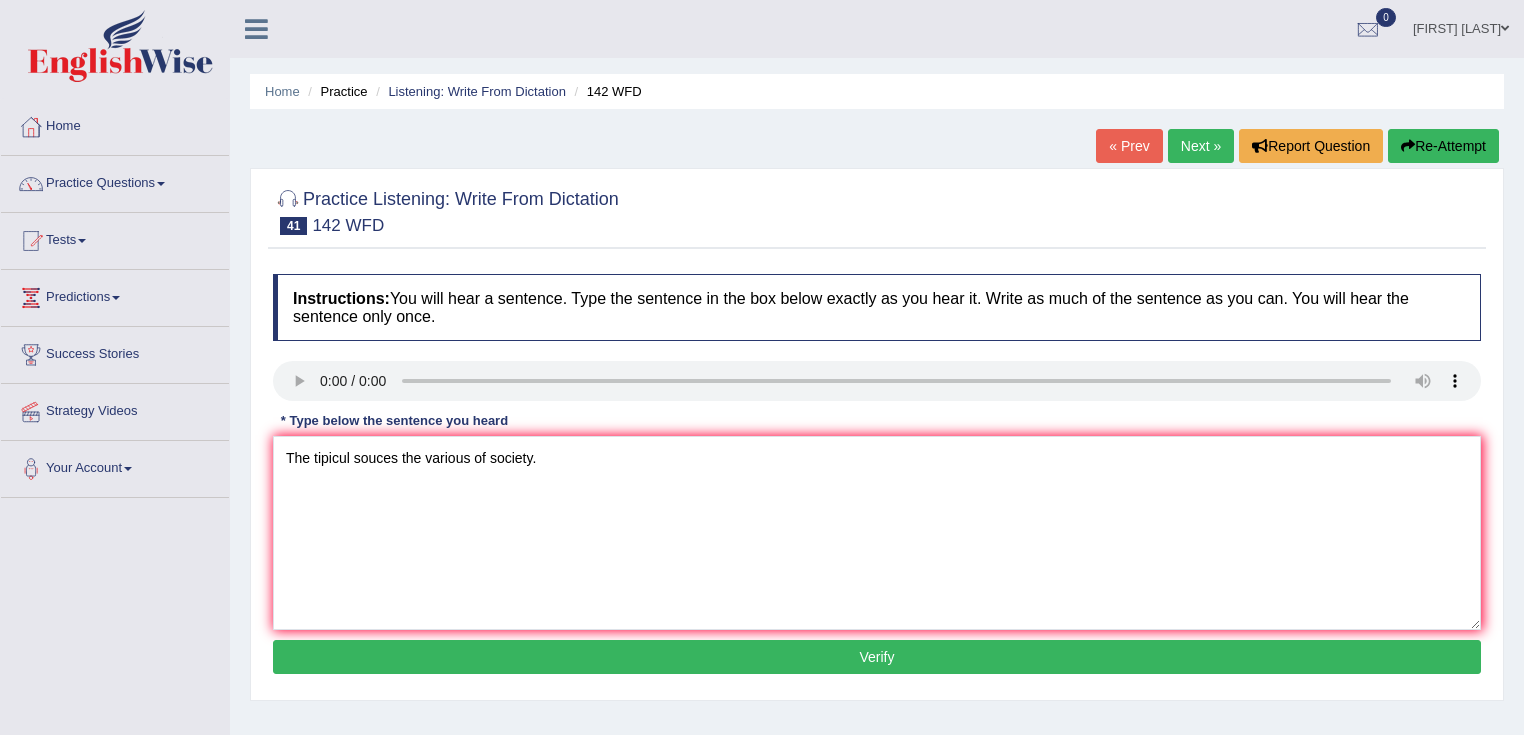 click on "Verify" at bounding box center (877, 657) 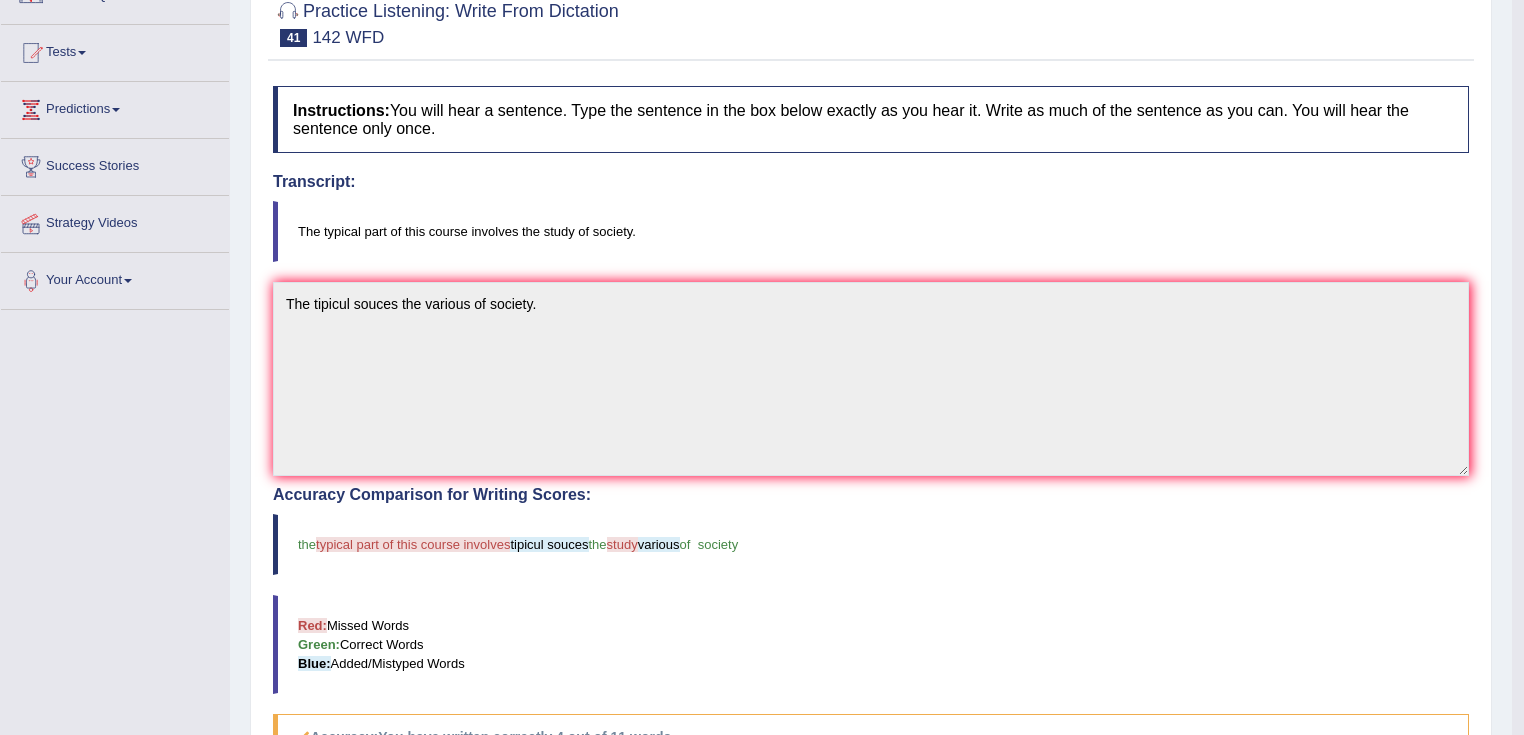 scroll, scrollTop: 0, scrollLeft: 0, axis: both 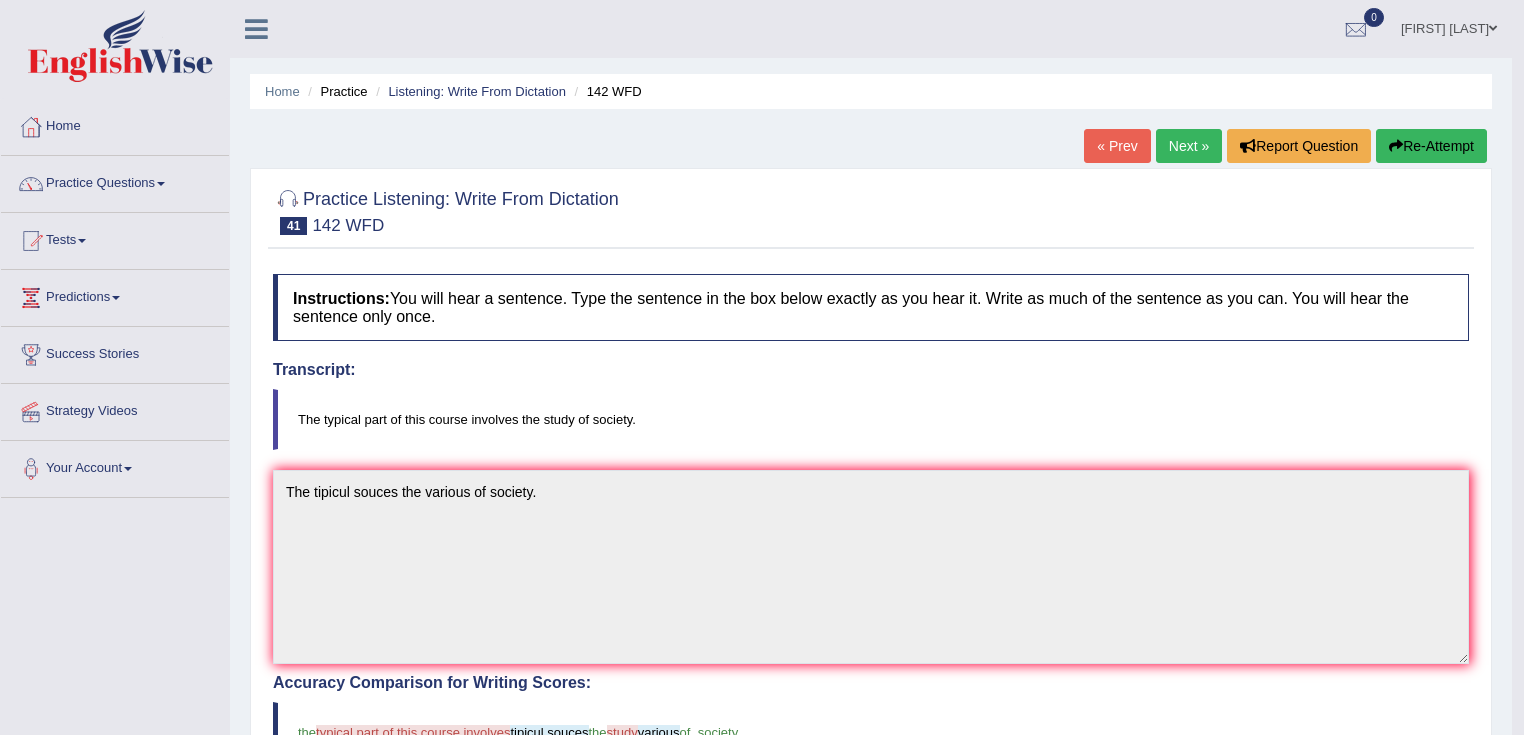click on "Next »" at bounding box center [1189, 146] 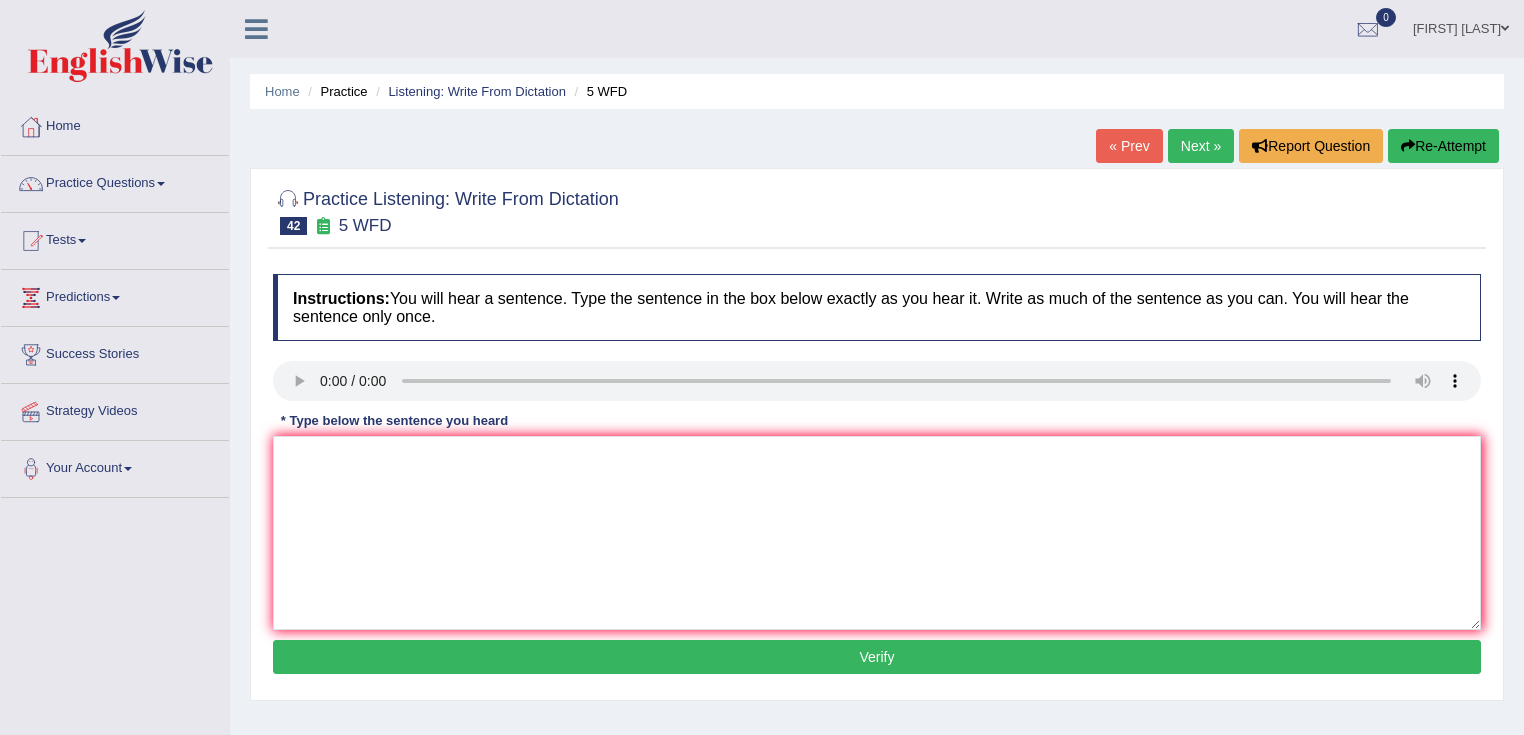 scroll, scrollTop: 0, scrollLeft: 0, axis: both 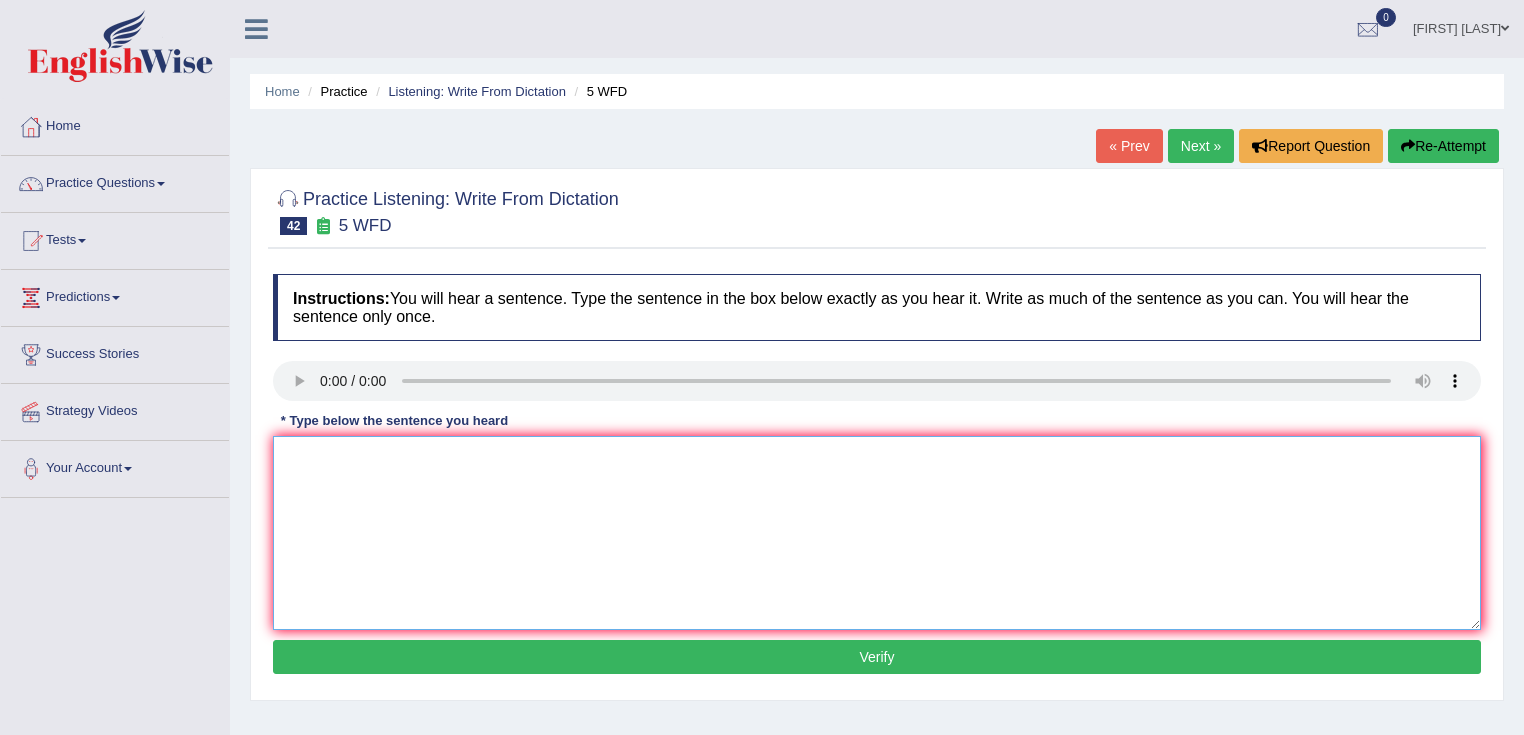 click at bounding box center [877, 533] 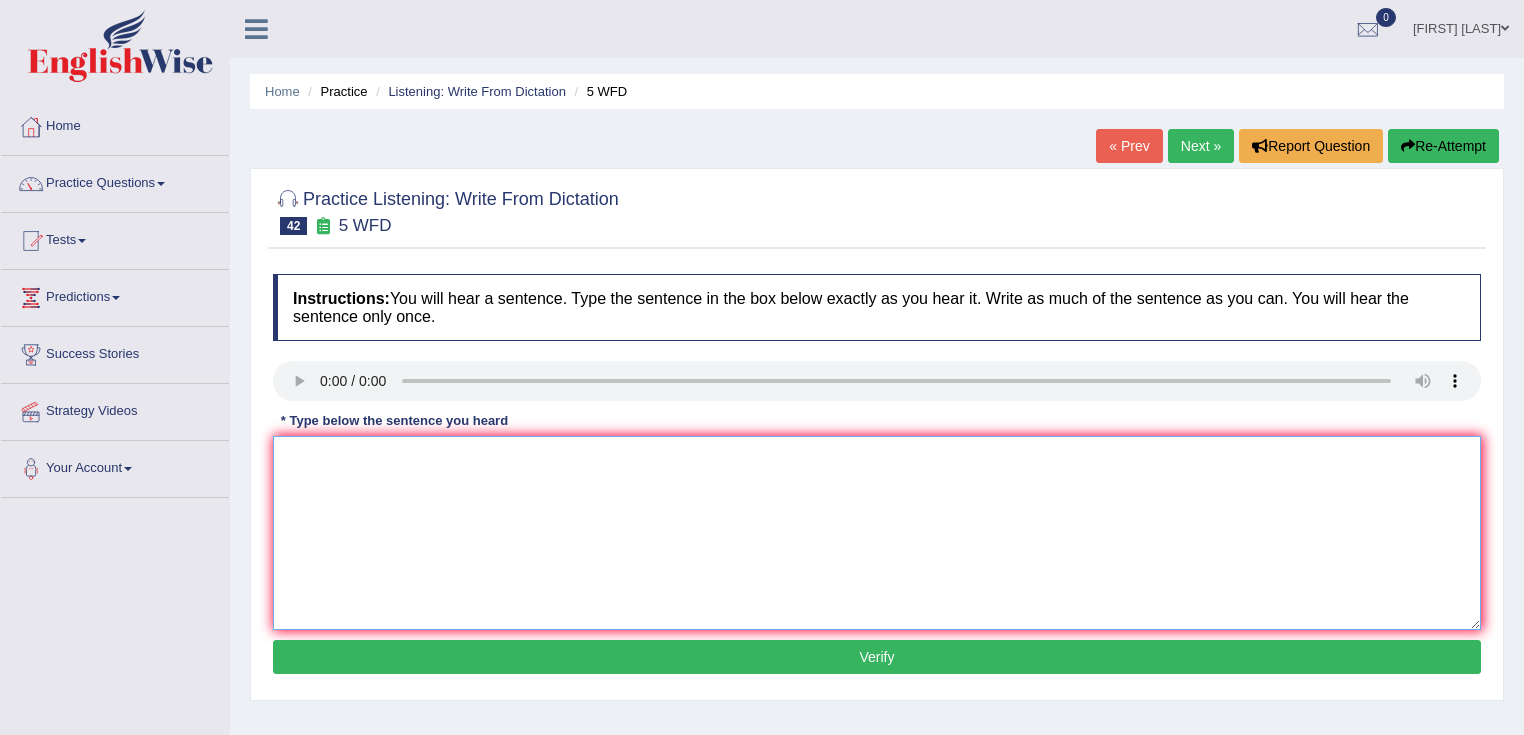 drag, startPoint x: 576, startPoint y: 469, endPoint x: 731, endPoint y: 465, distance: 155.0516 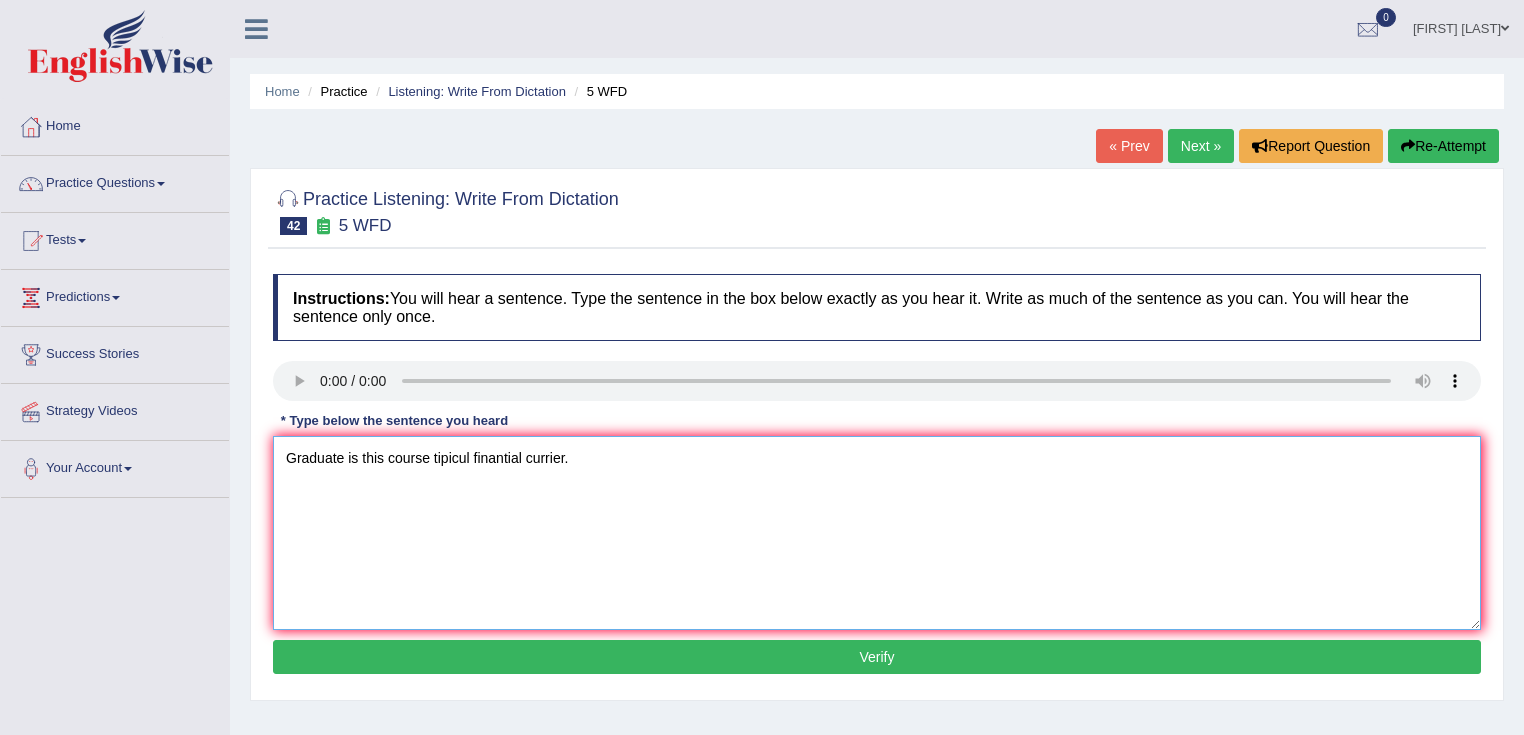 type on "Graduate is this course tipicul finantial currier." 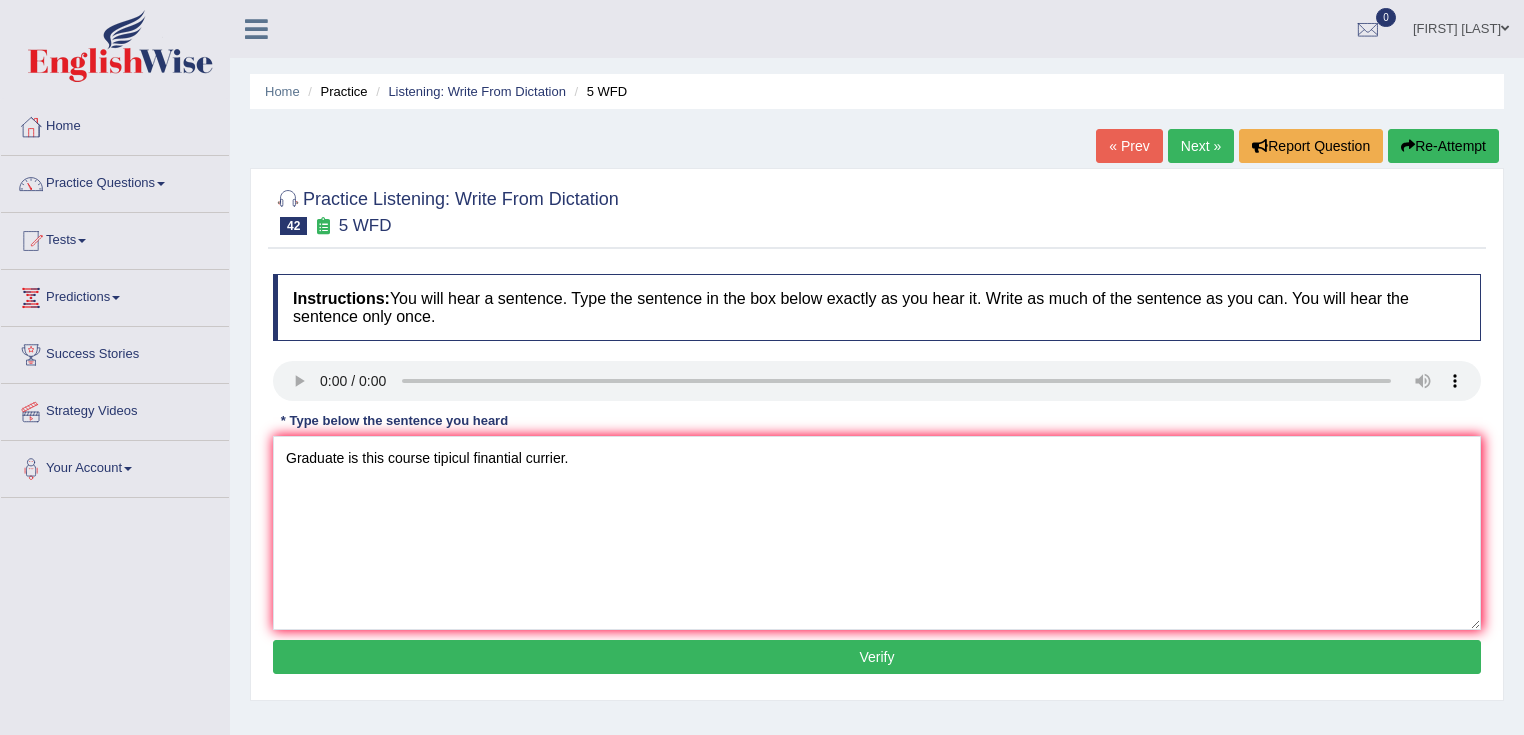 click on "Verify" at bounding box center (877, 657) 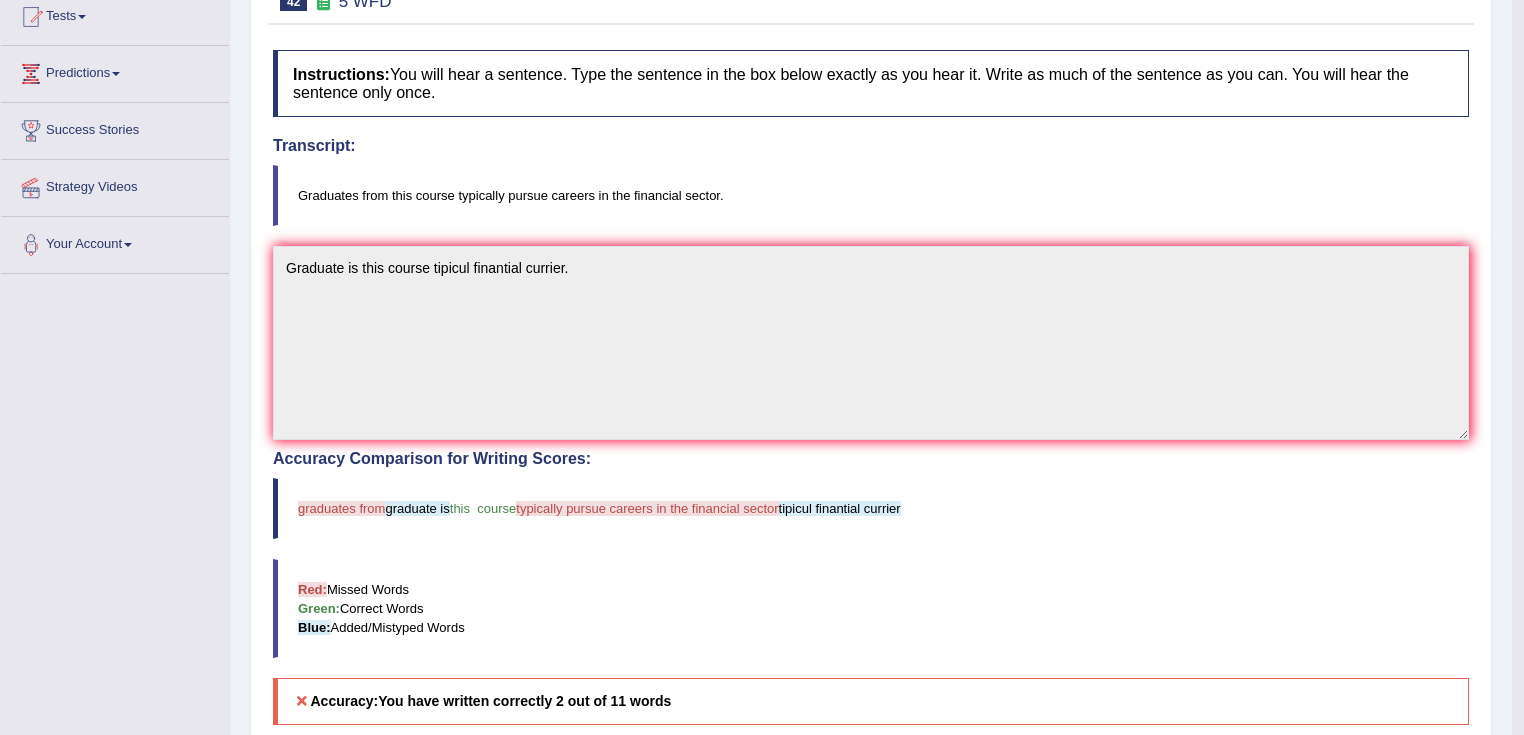 scroll, scrollTop: 80, scrollLeft: 0, axis: vertical 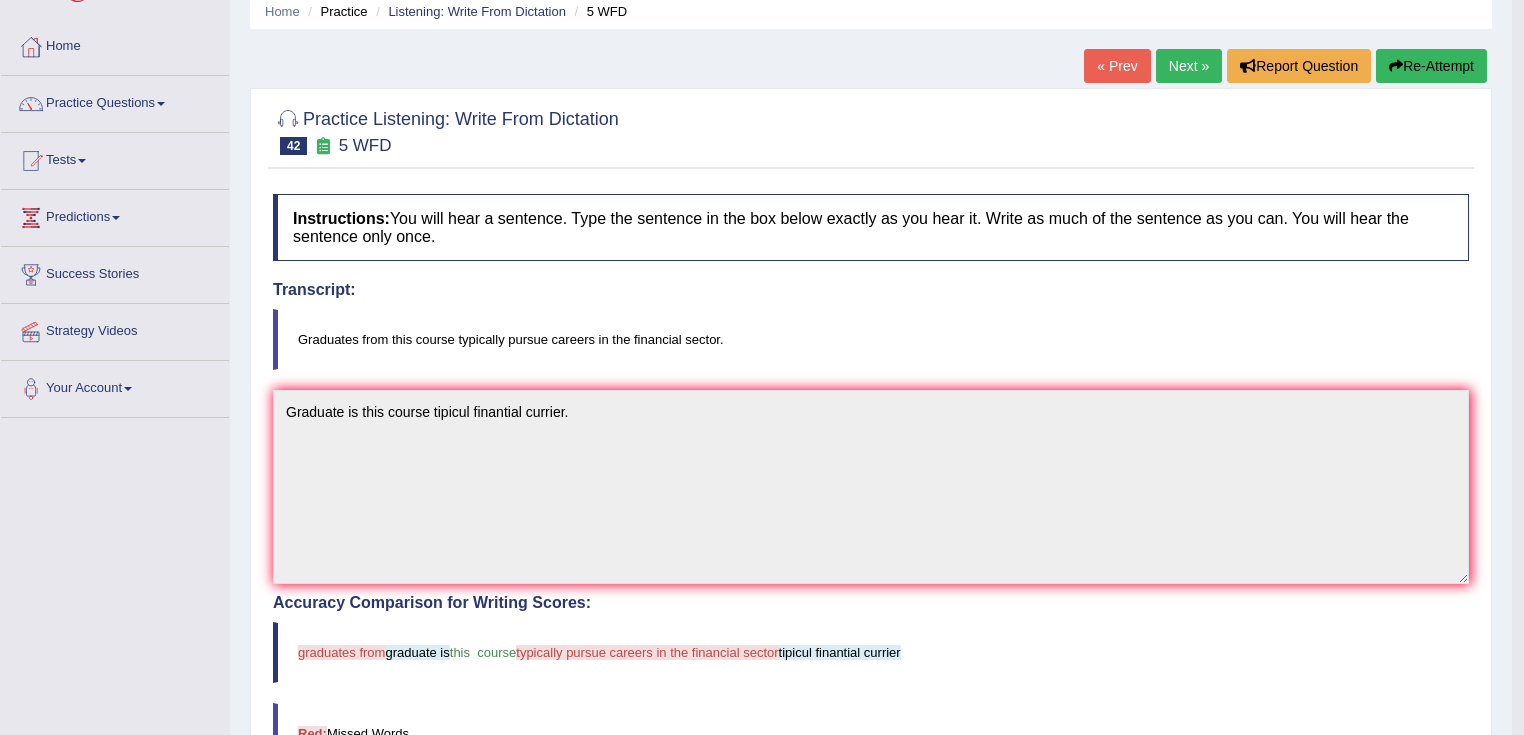 click on "Re-Attempt" at bounding box center [1431, 66] 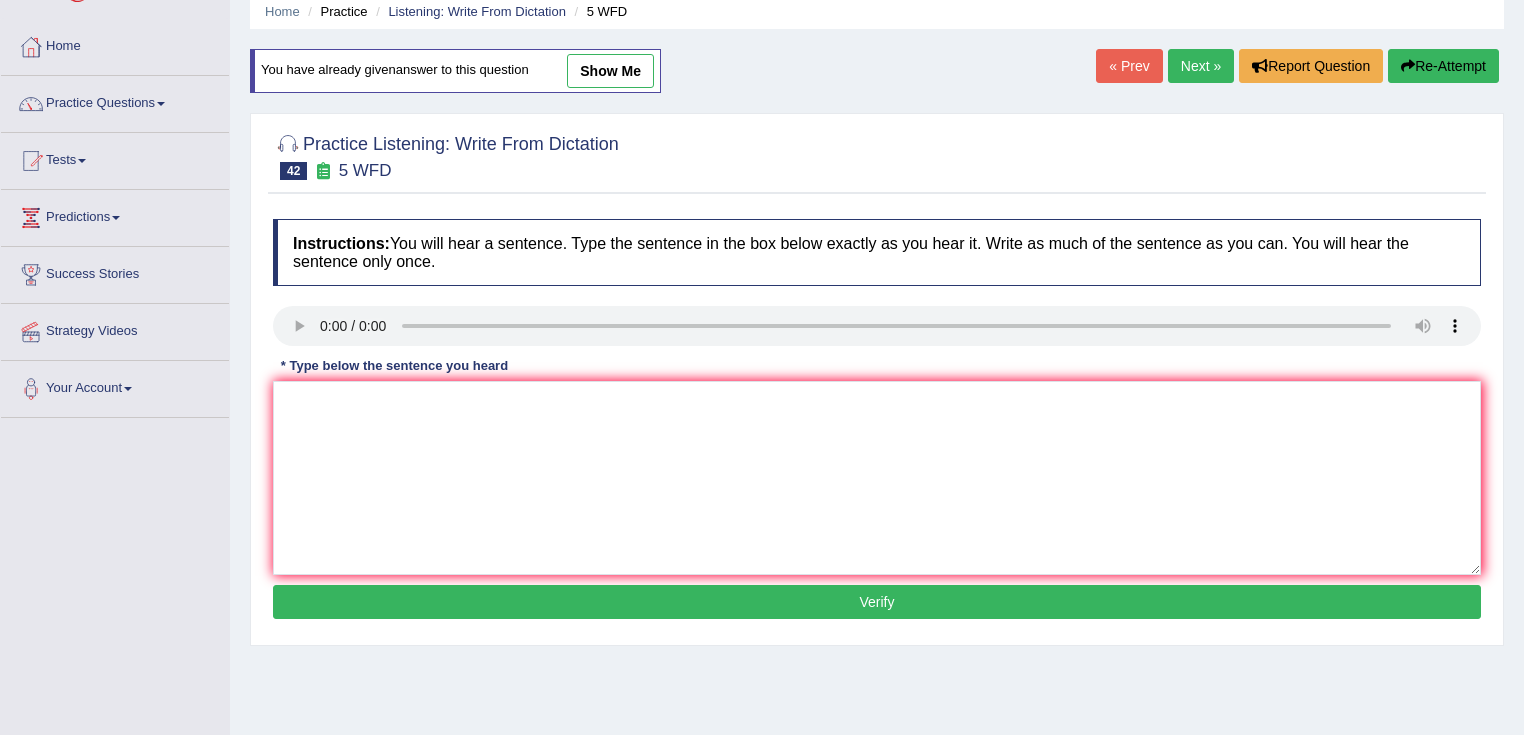 scroll, scrollTop: 80, scrollLeft: 0, axis: vertical 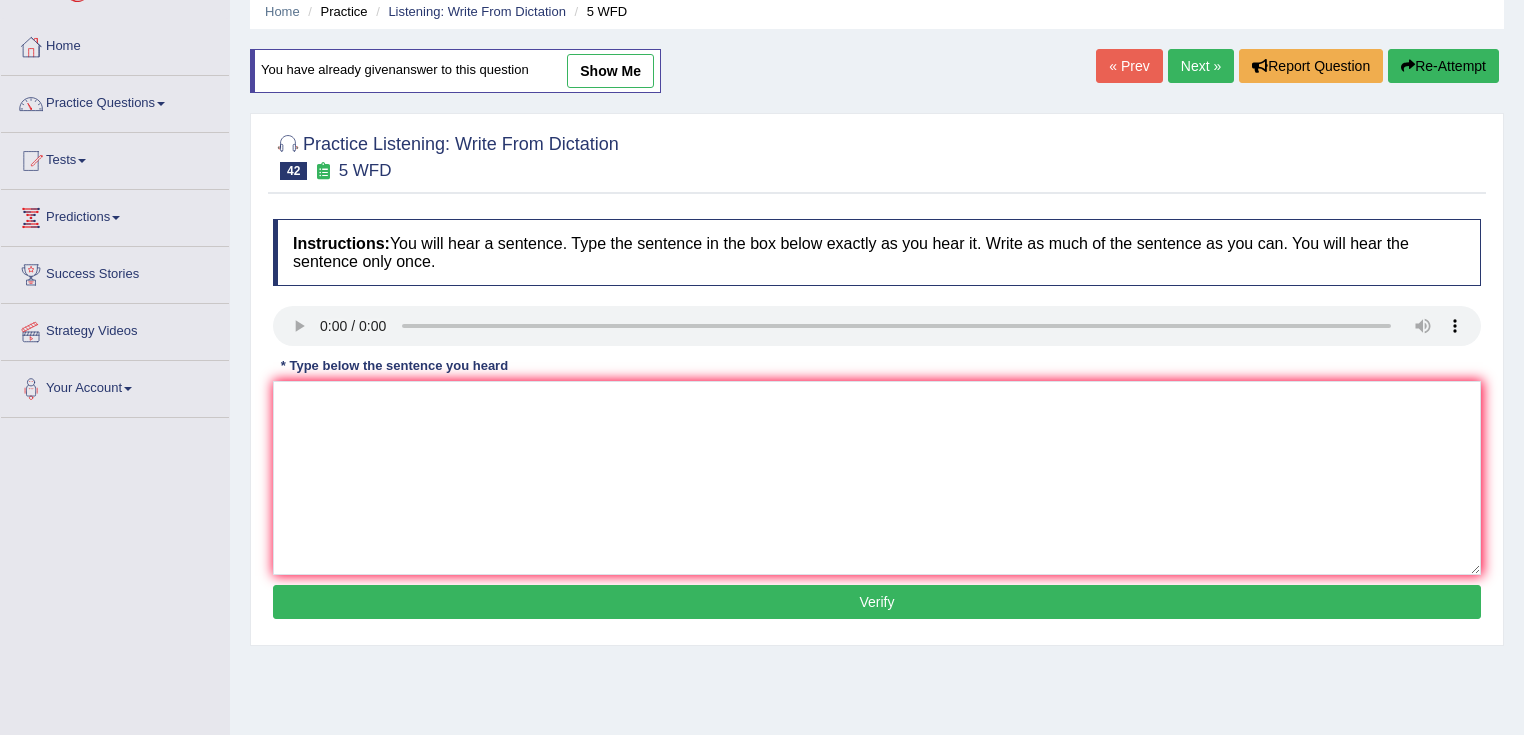 click at bounding box center (877, 478) 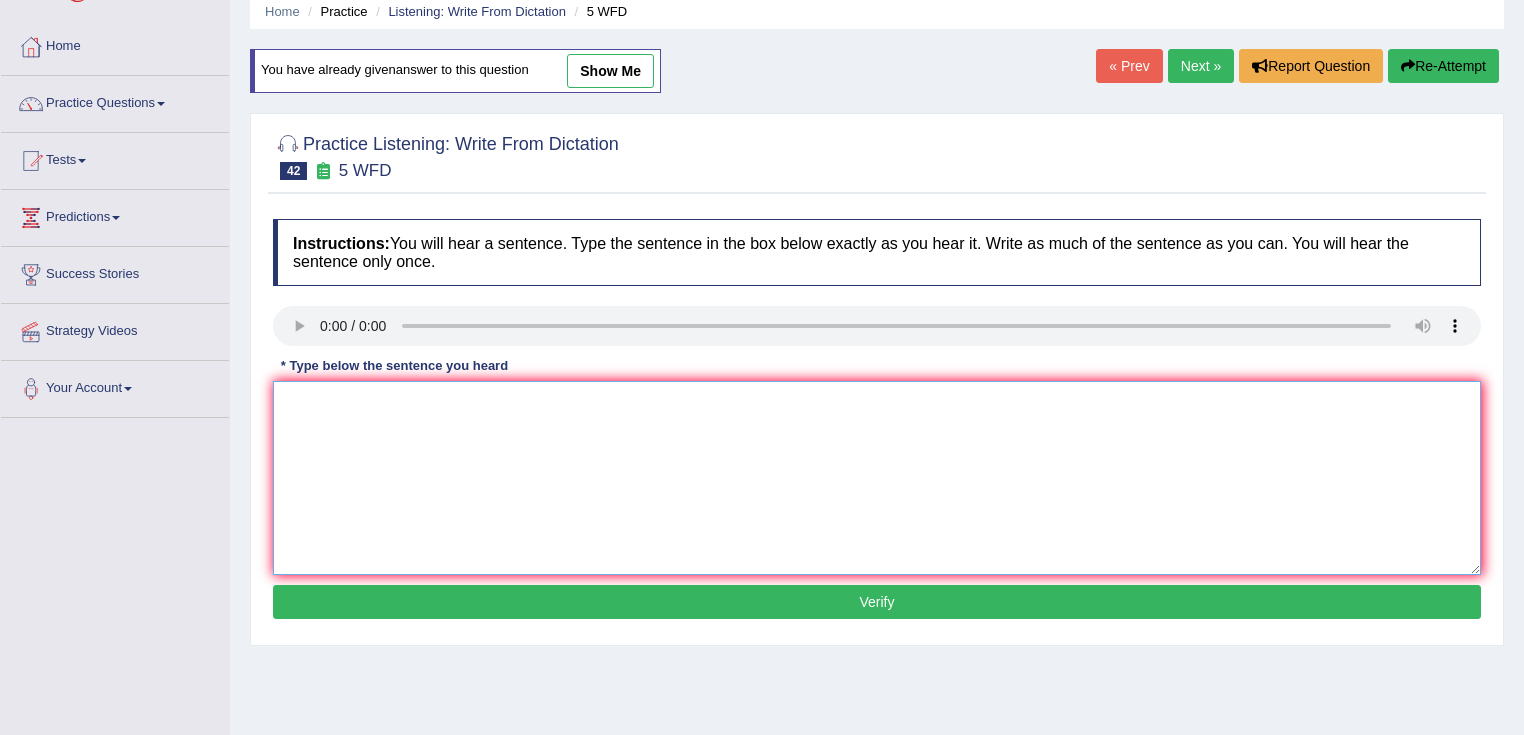 click at bounding box center (877, 478) 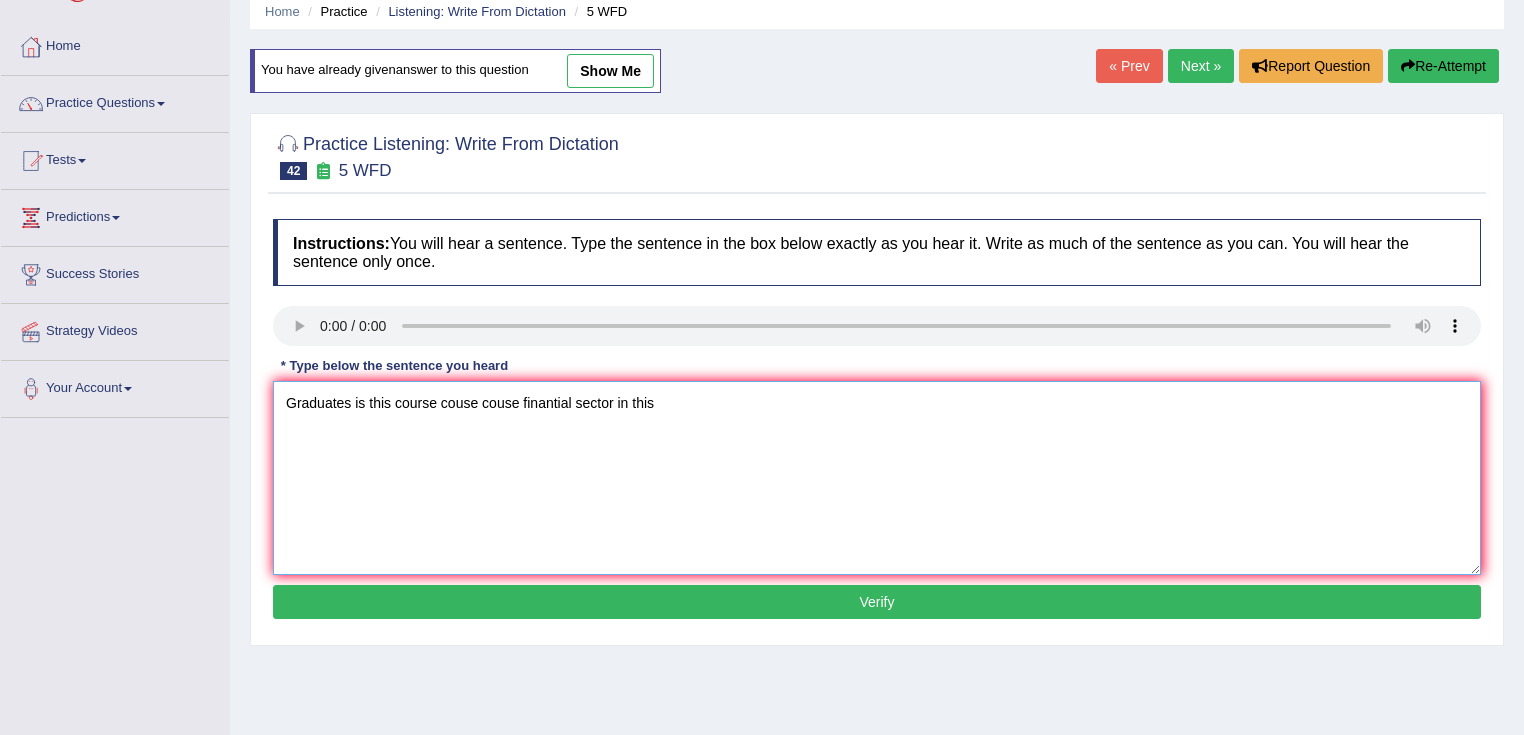 click on "Graduates is this course couse couse finantial sector in this" at bounding box center [877, 478] 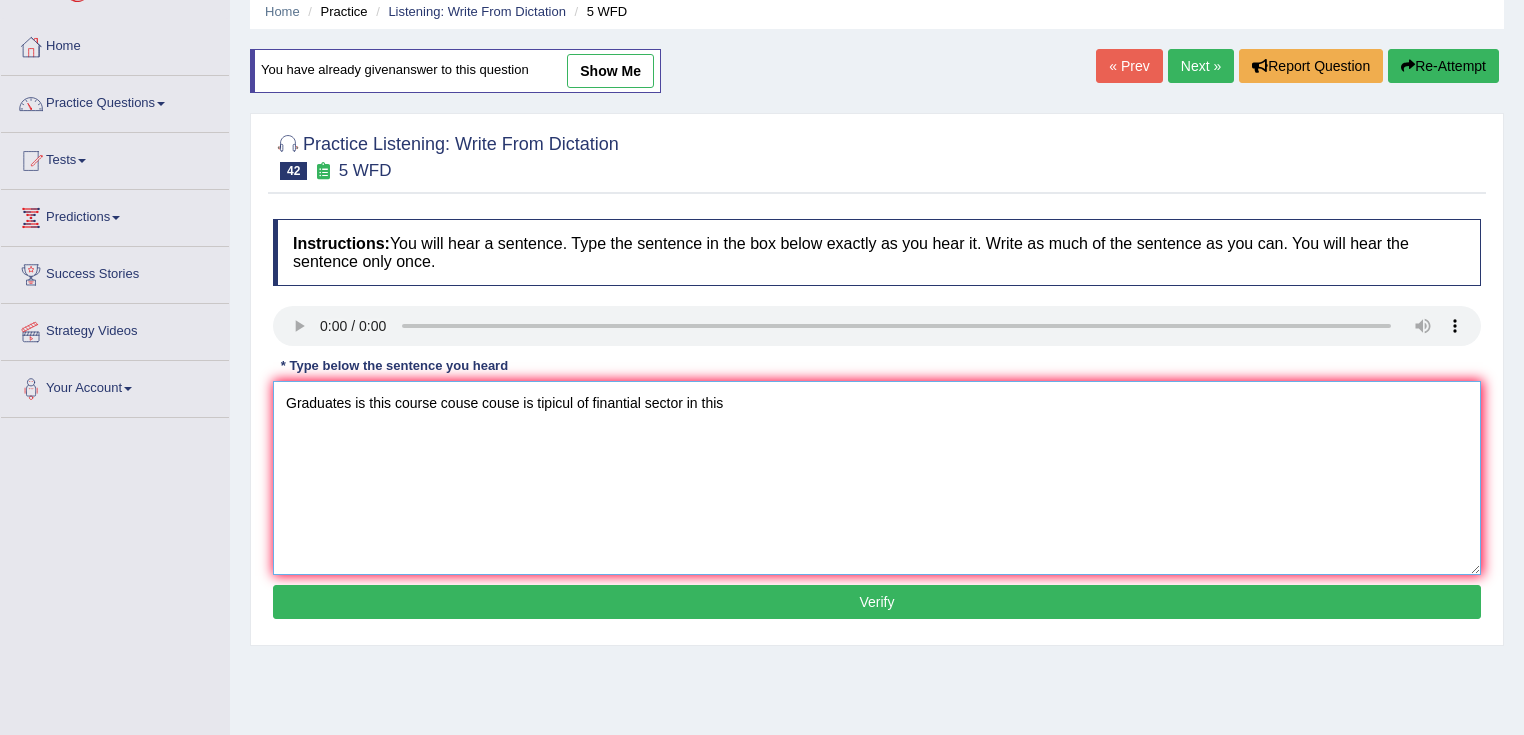 click on "Graduates is this course couse couse is tipicul of finantial sector in this" at bounding box center (877, 478) 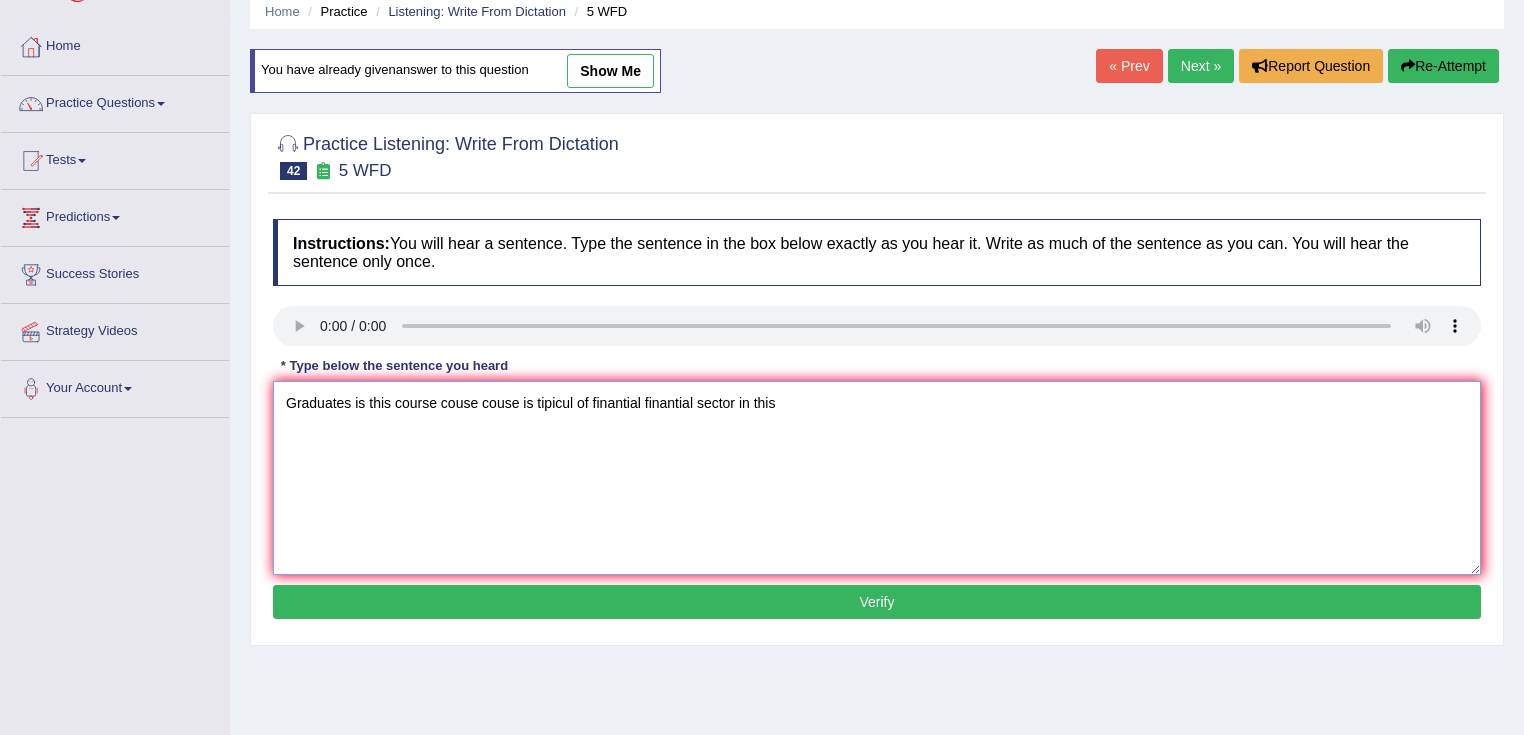 type on "Graduates is this course couse couse is tipicul of finantial finantial sector in this" 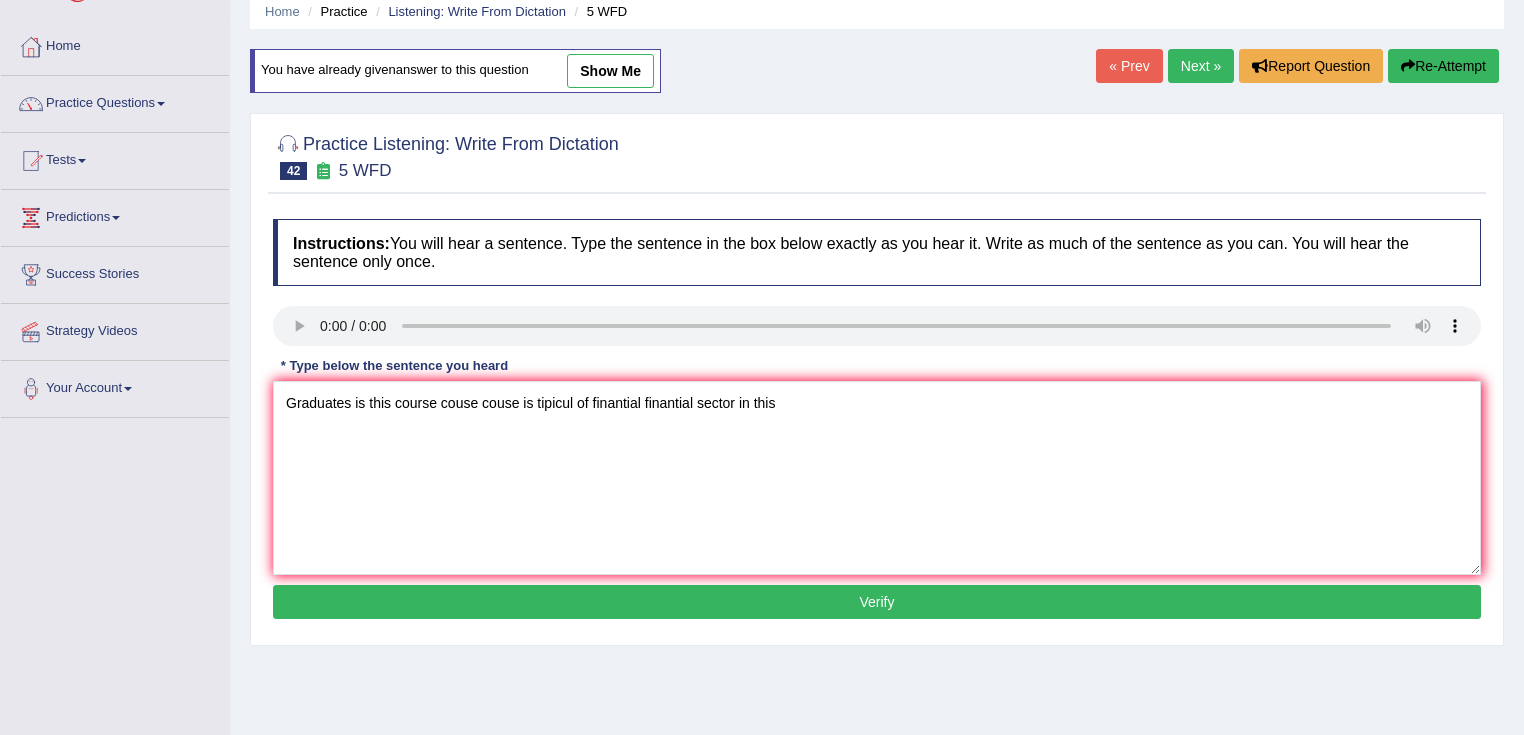 drag, startPoint x: 808, startPoint y: 600, endPoint x: 812, endPoint y: 588, distance: 12.649111 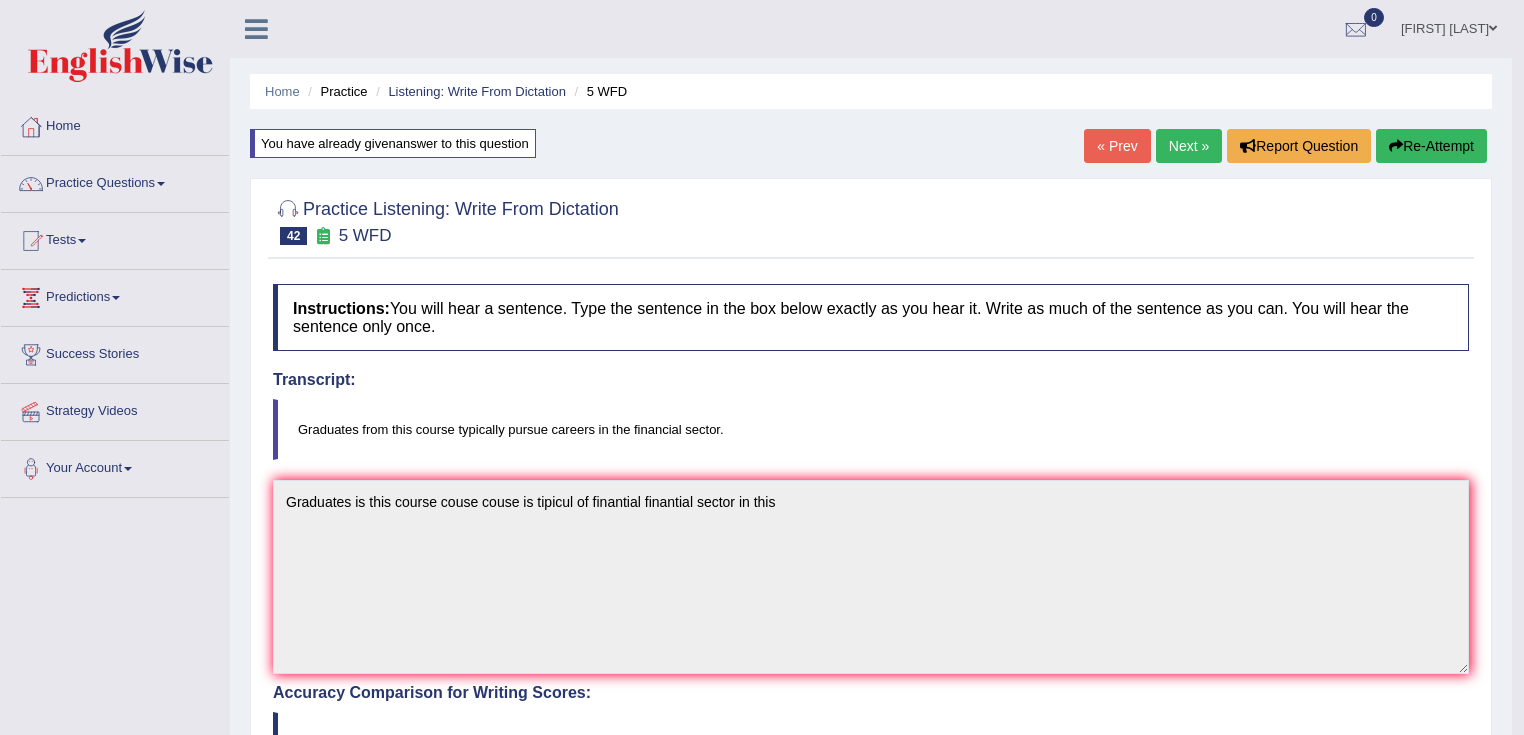 scroll, scrollTop: 0, scrollLeft: 0, axis: both 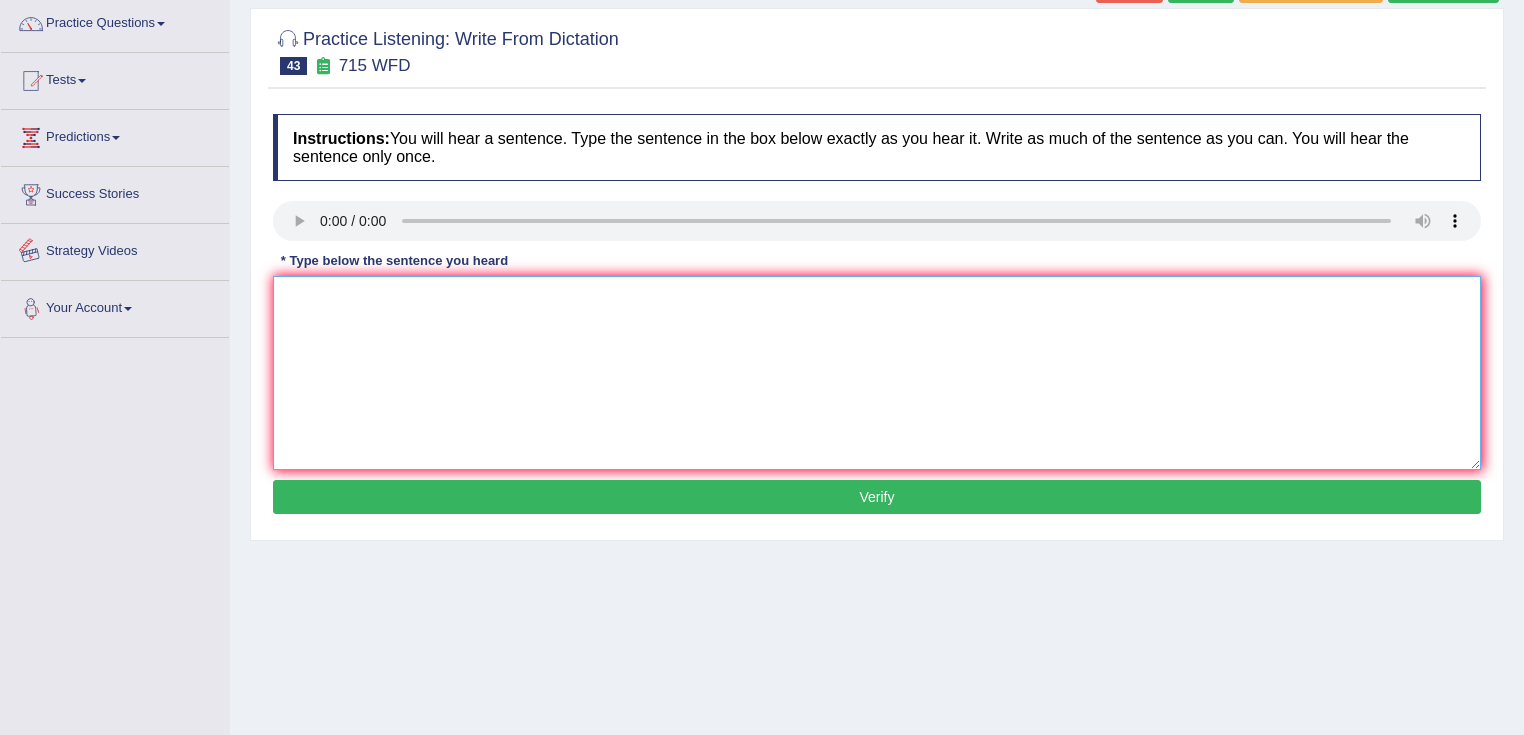 click at bounding box center (877, 373) 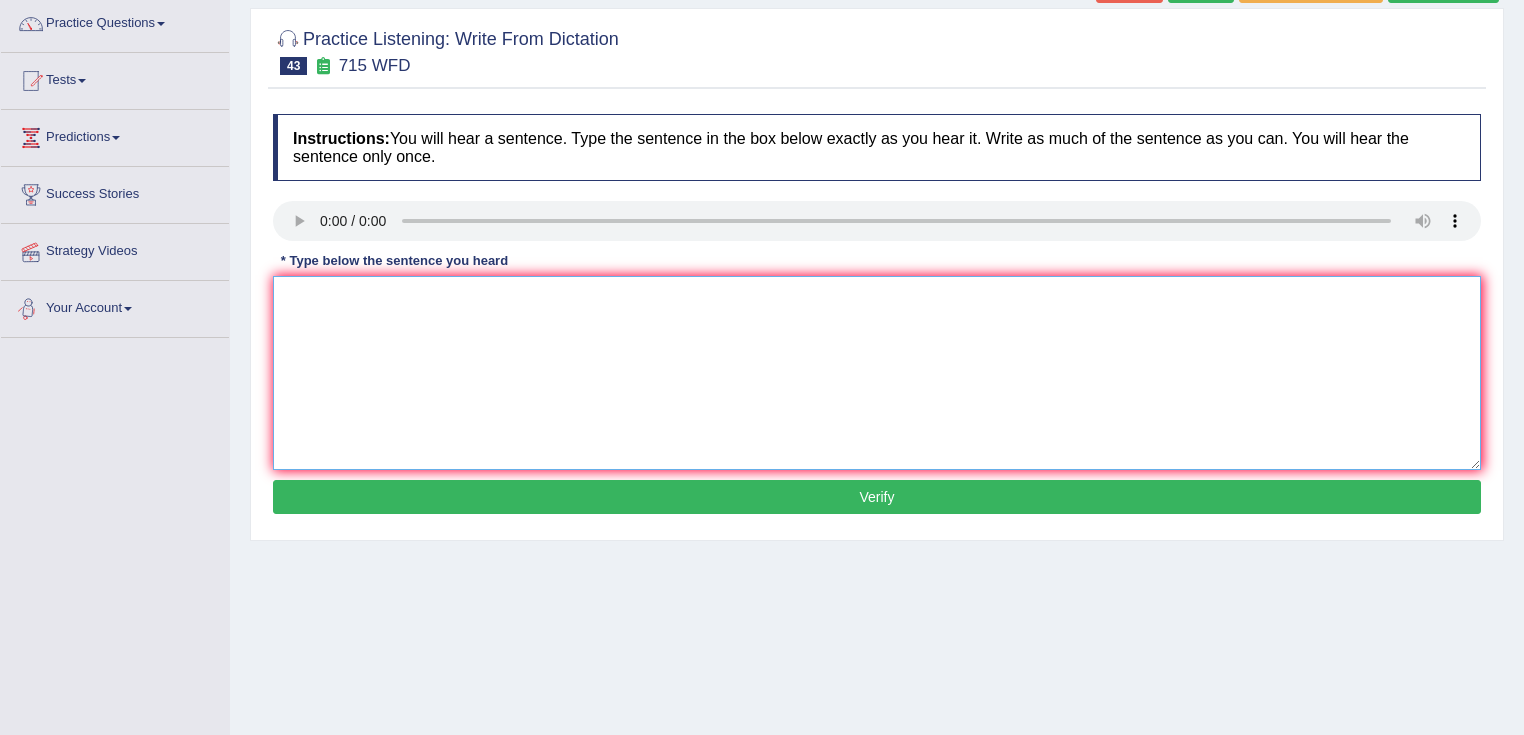 click at bounding box center [877, 373] 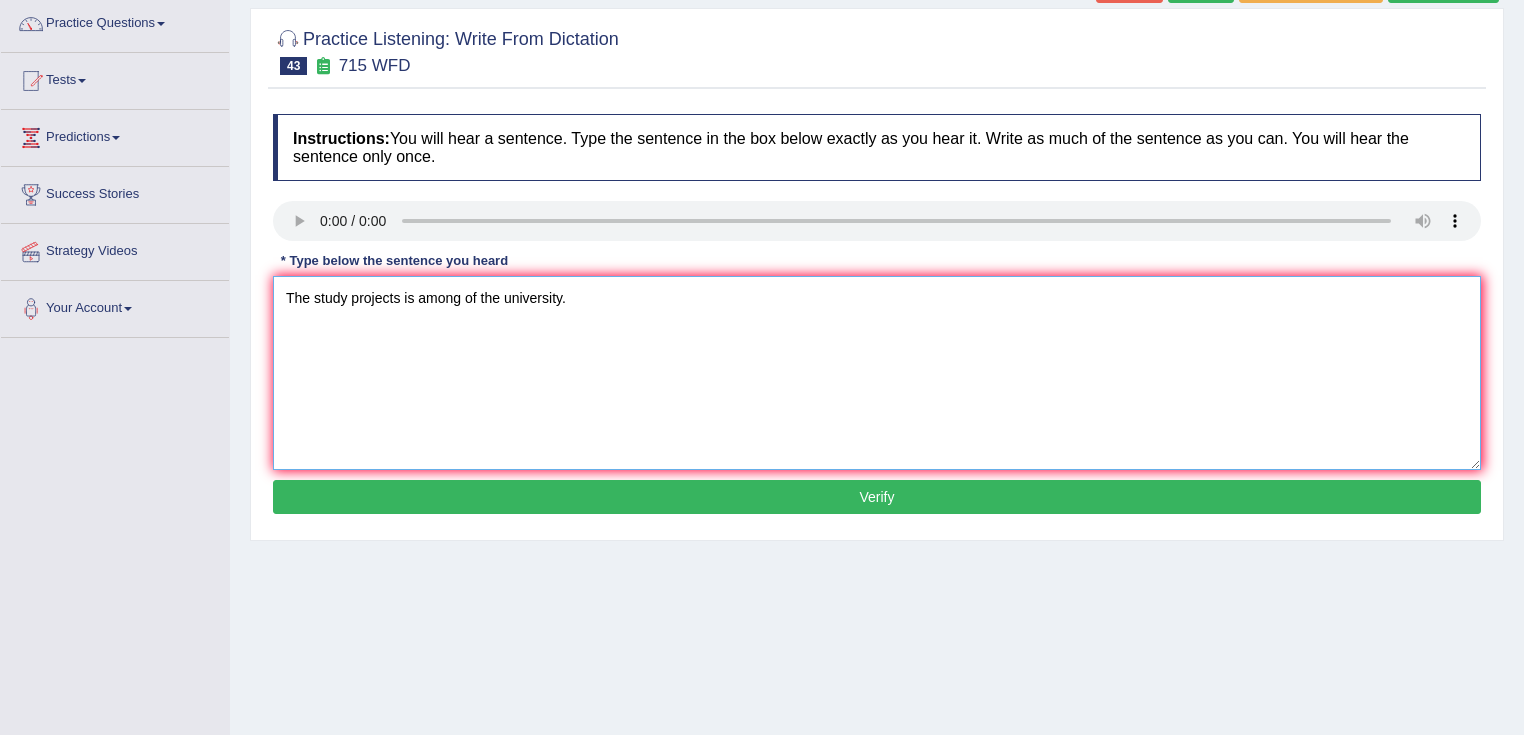 type on "The study projects is among of the university." 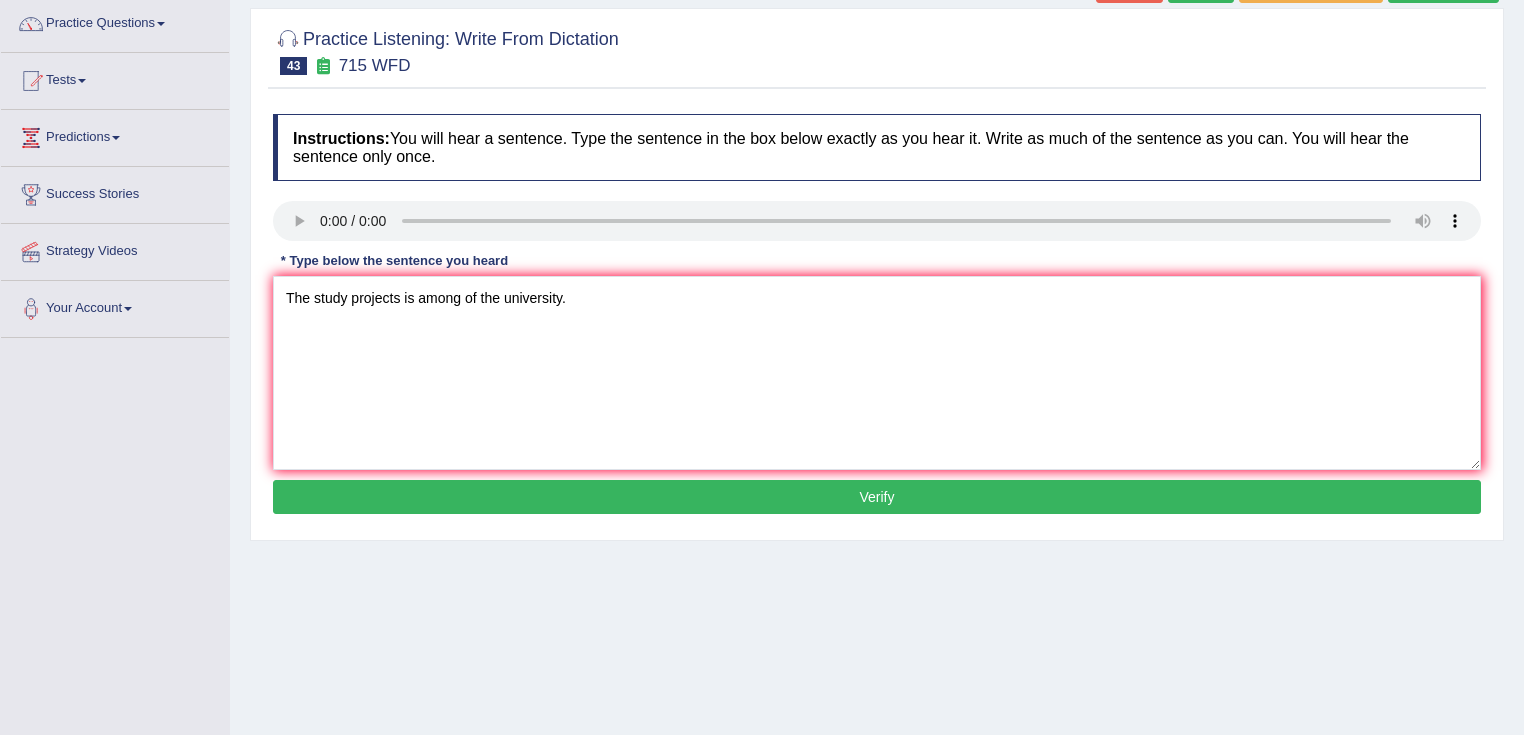 click on "Verify" at bounding box center [877, 497] 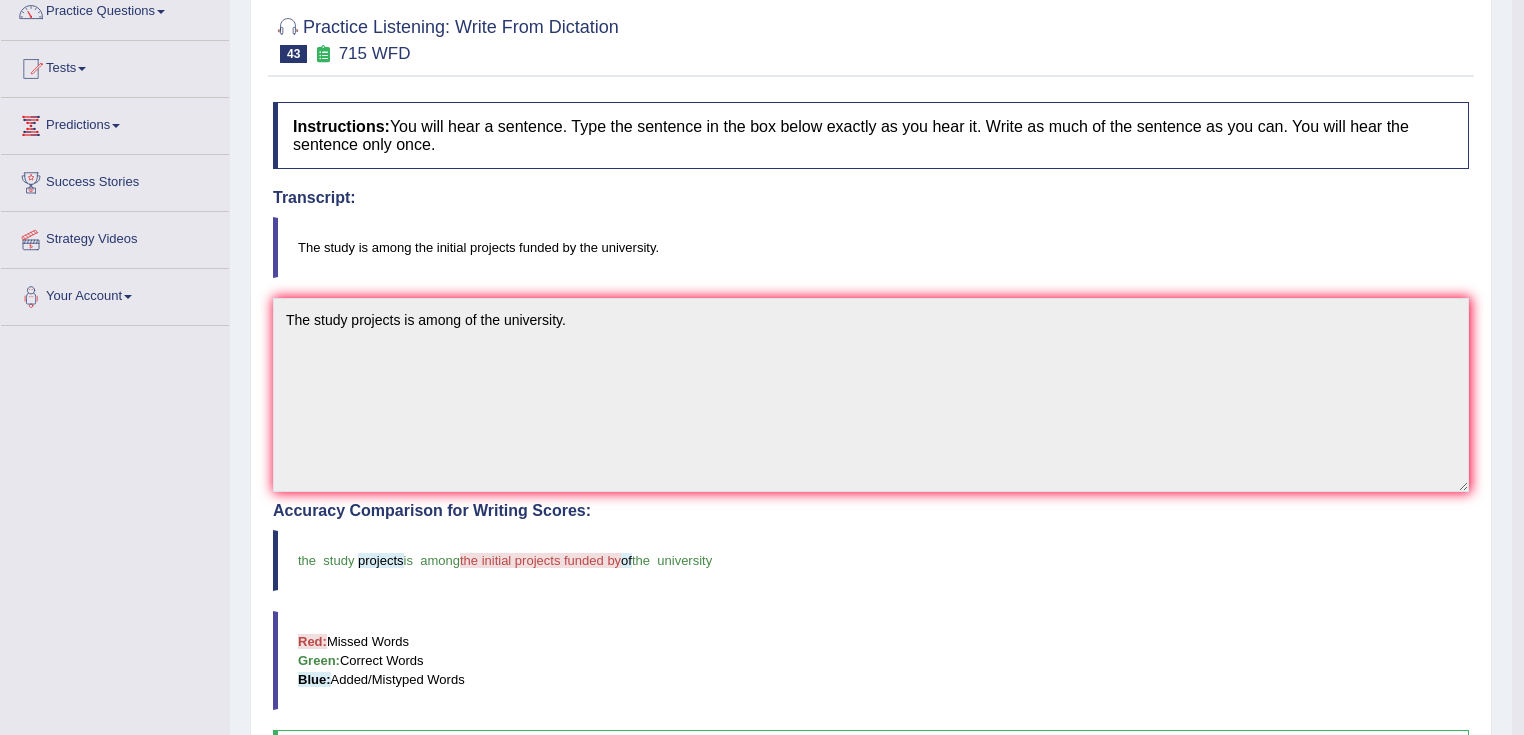 scroll, scrollTop: 0, scrollLeft: 0, axis: both 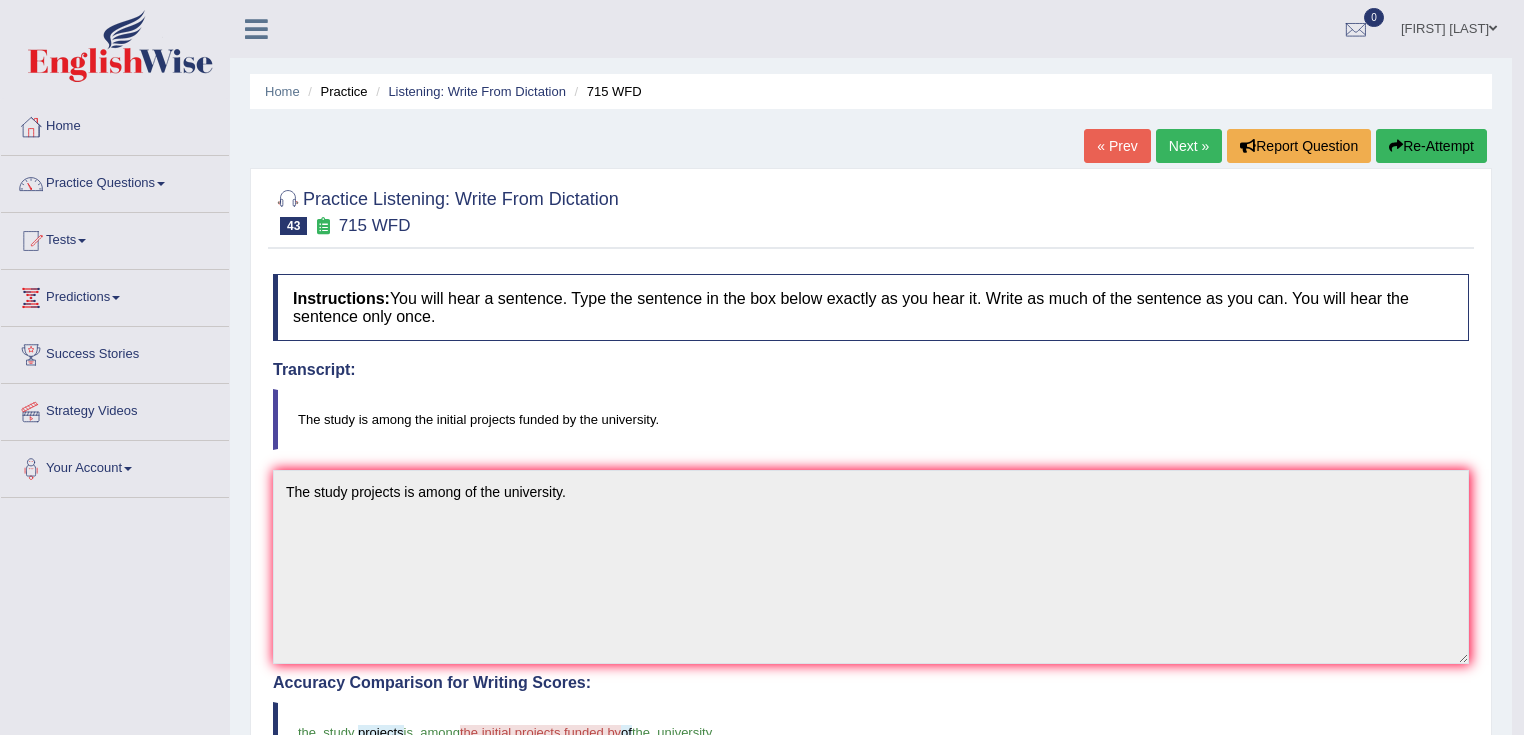 click on "Next »" at bounding box center (1189, 146) 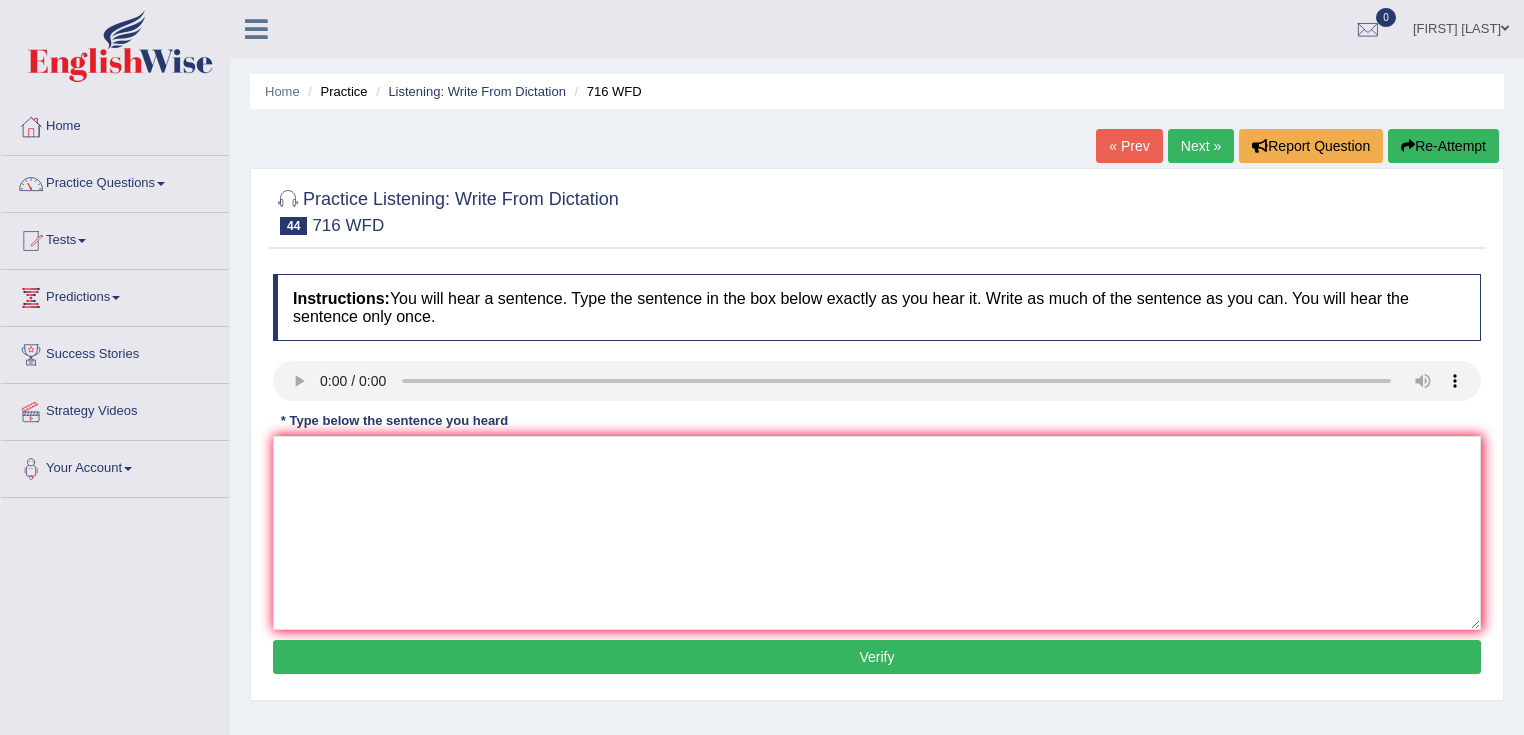 scroll, scrollTop: 0, scrollLeft: 0, axis: both 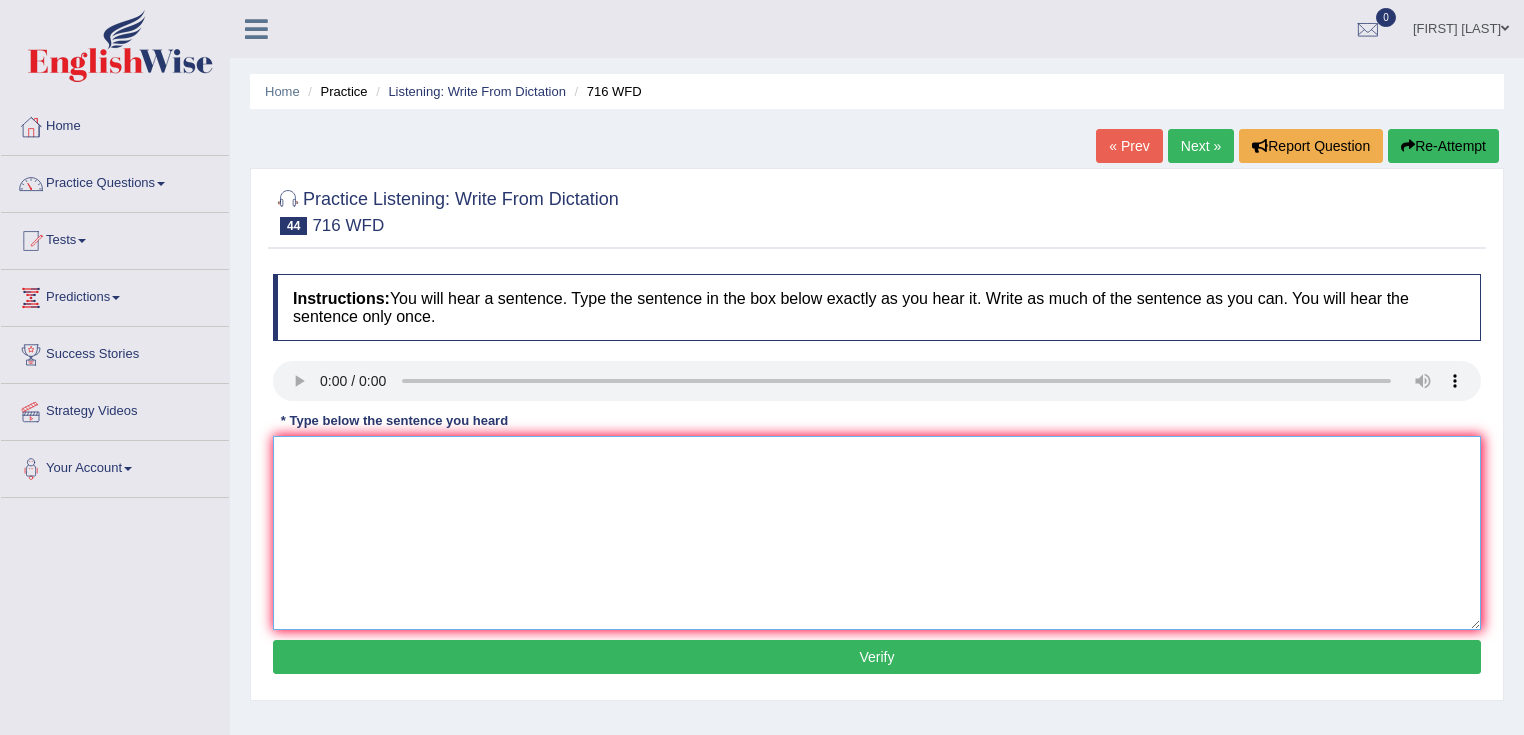 click at bounding box center [877, 533] 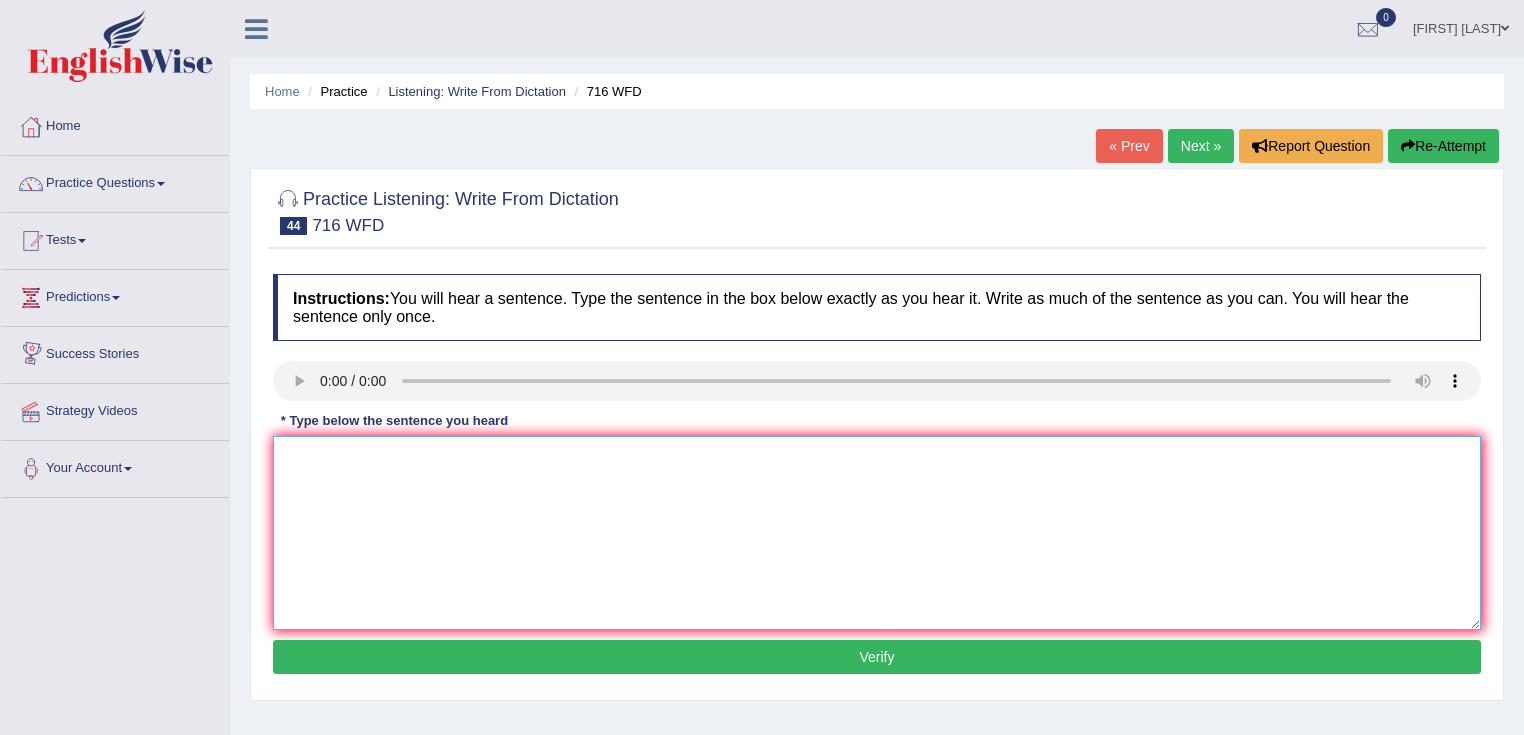 click at bounding box center (877, 533) 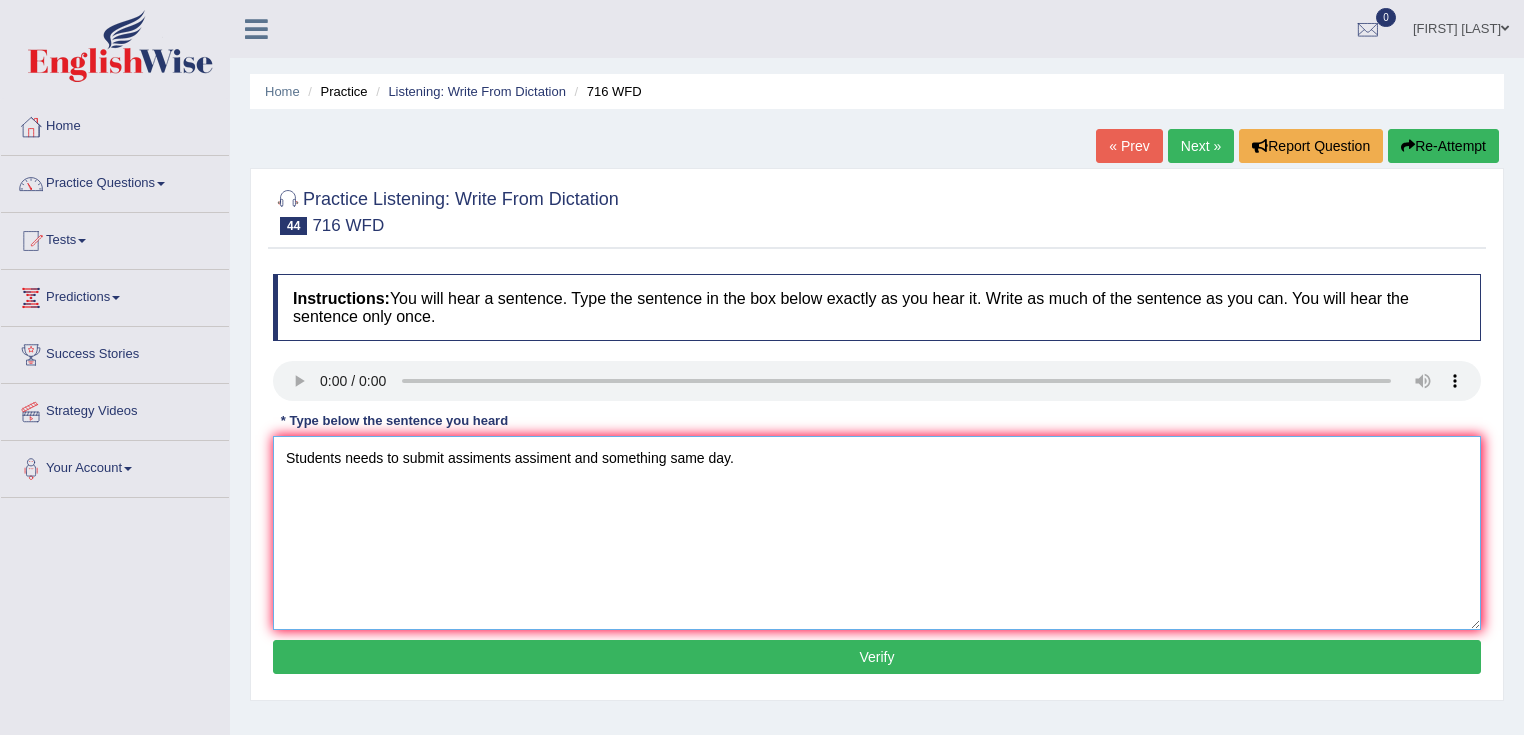 type on "Students needs to submit assiments assiment and something same day." 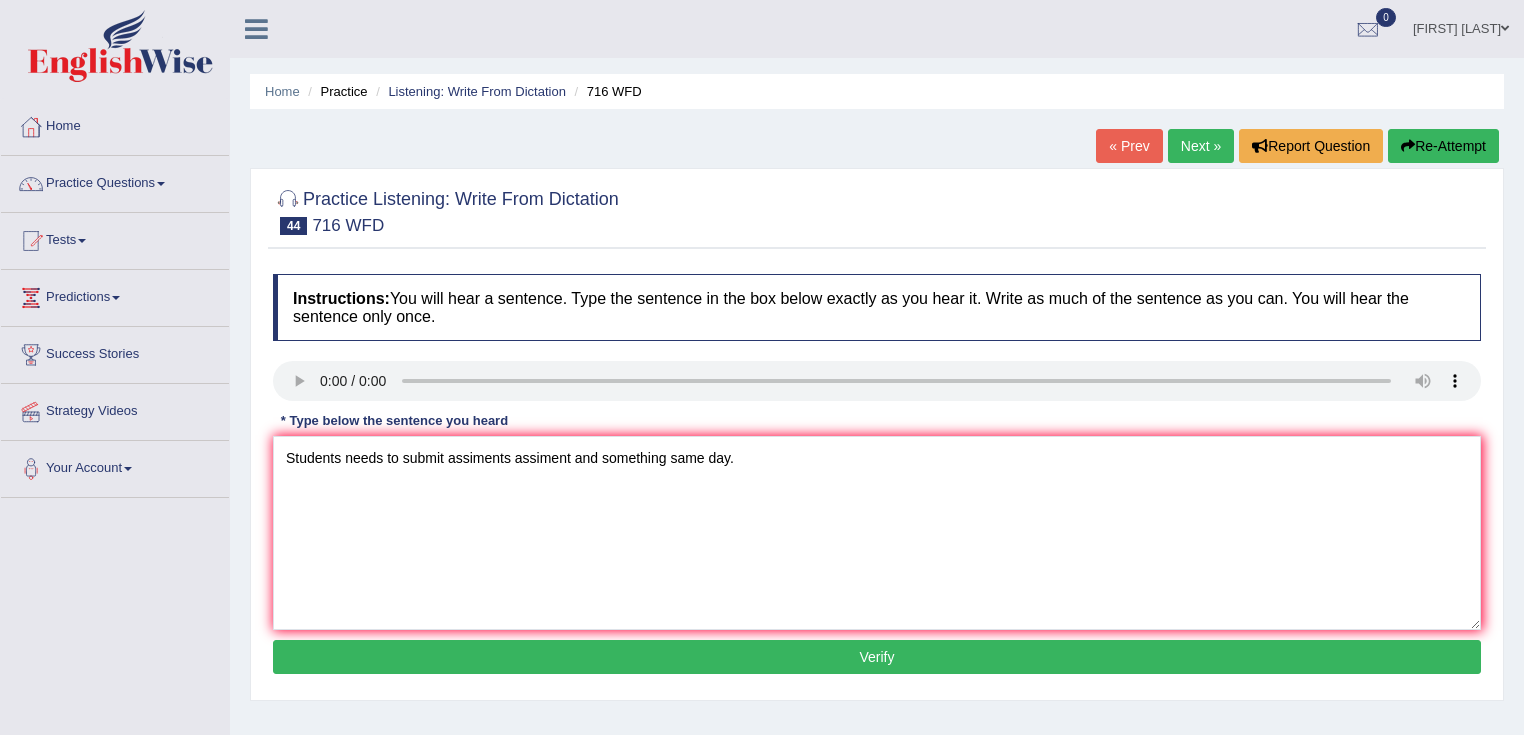 click on "Verify" at bounding box center (877, 657) 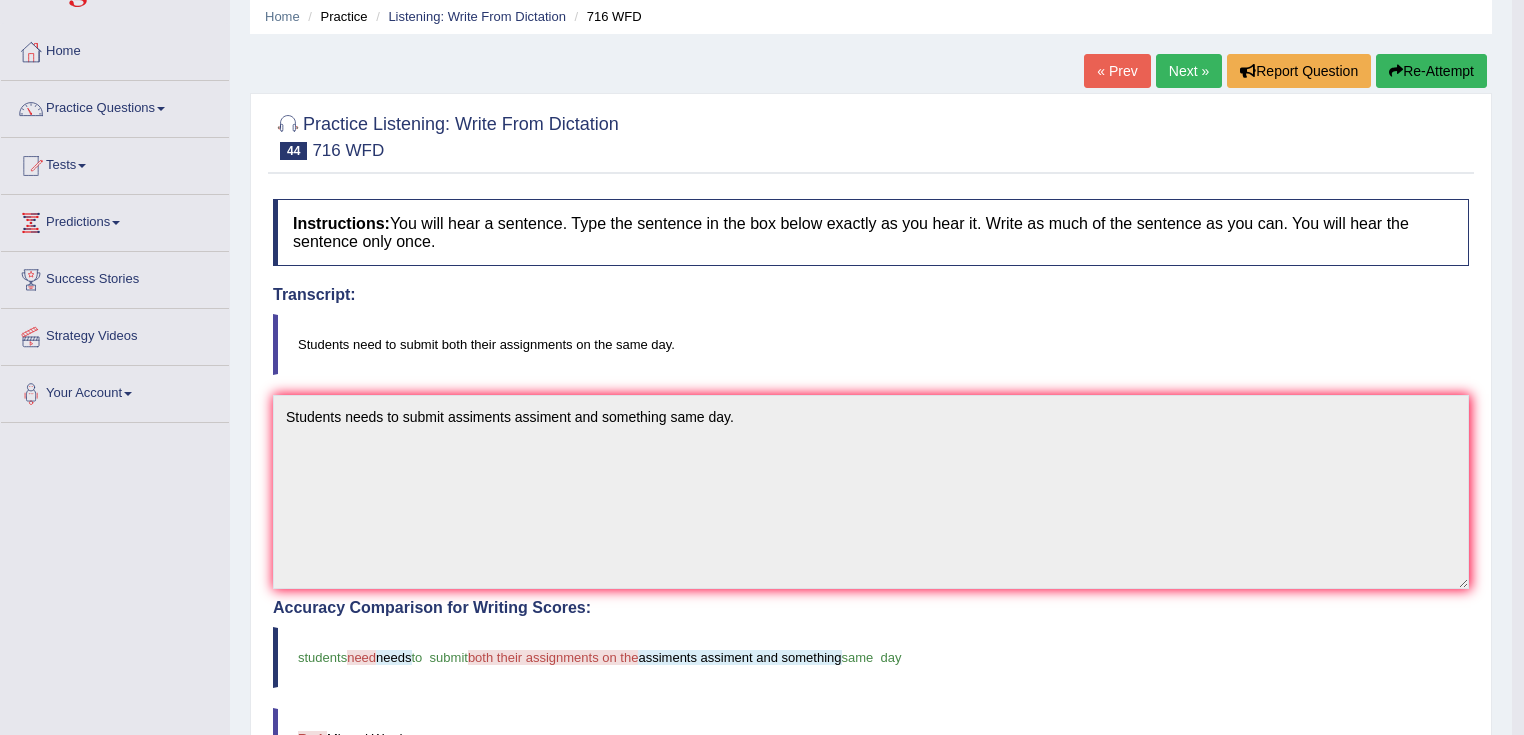 scroll, scrollTop: 0, scrollLeft: 0, axis: both 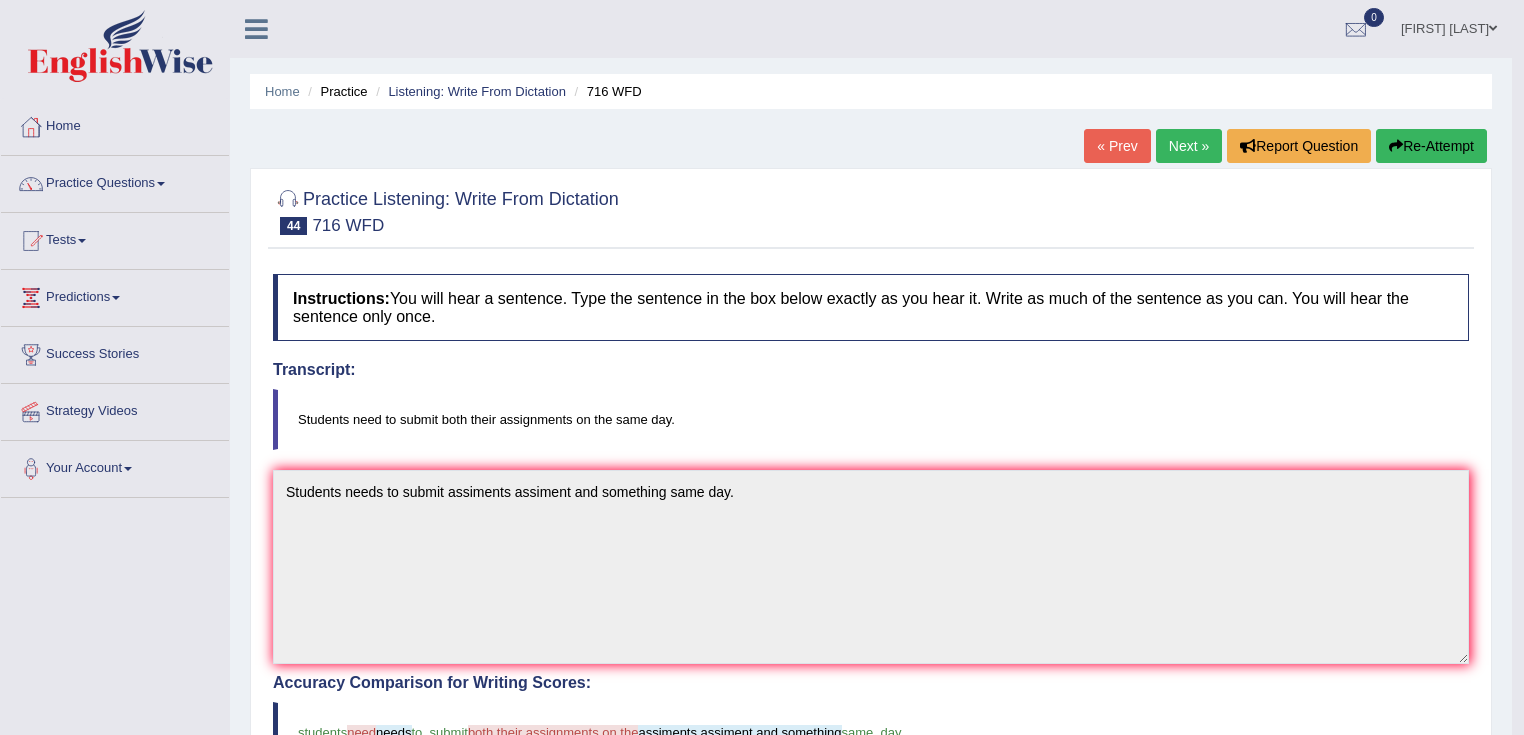 click on "Next »" at bounding box center [1189, 146] 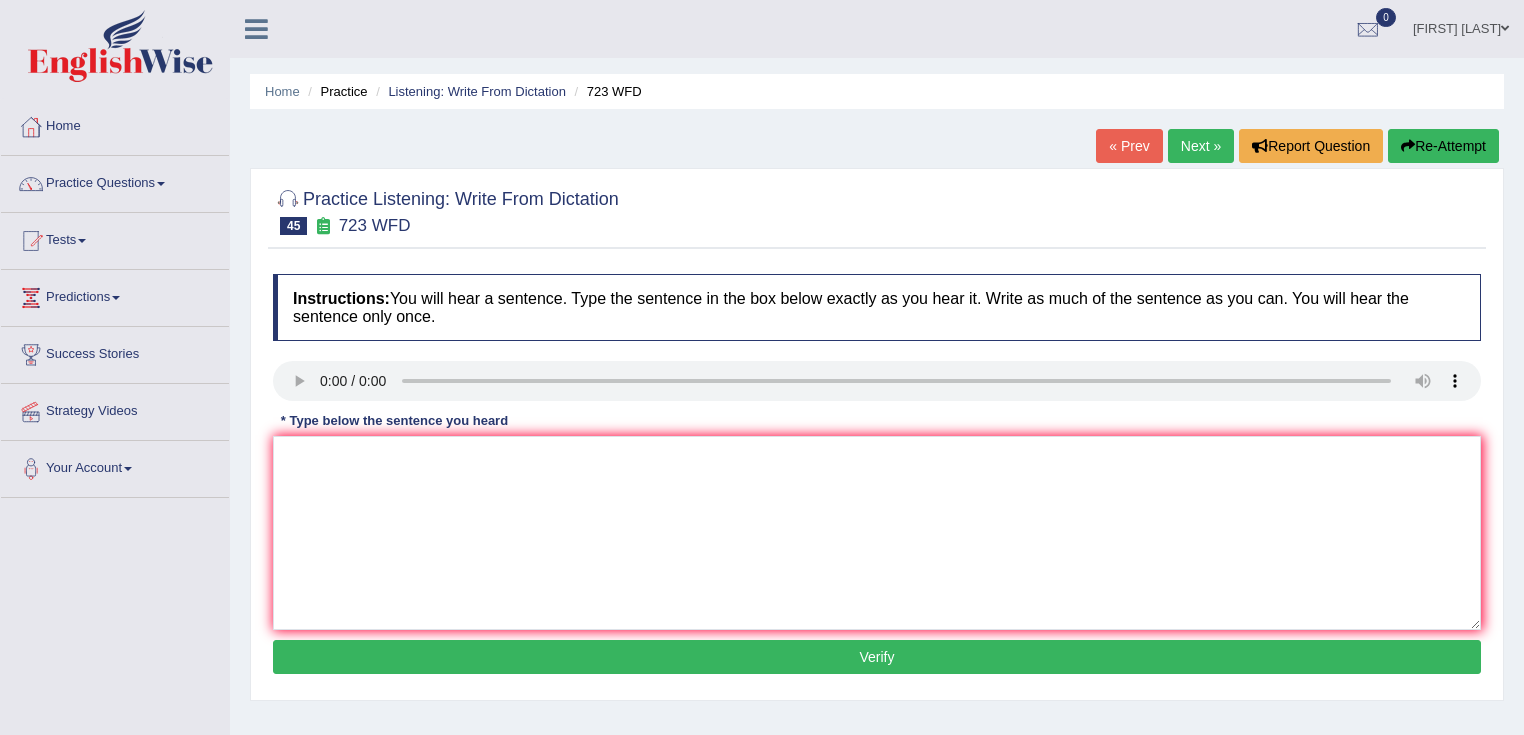 scroll, scrollTop: 0, scrollLeft: 0, axis: both 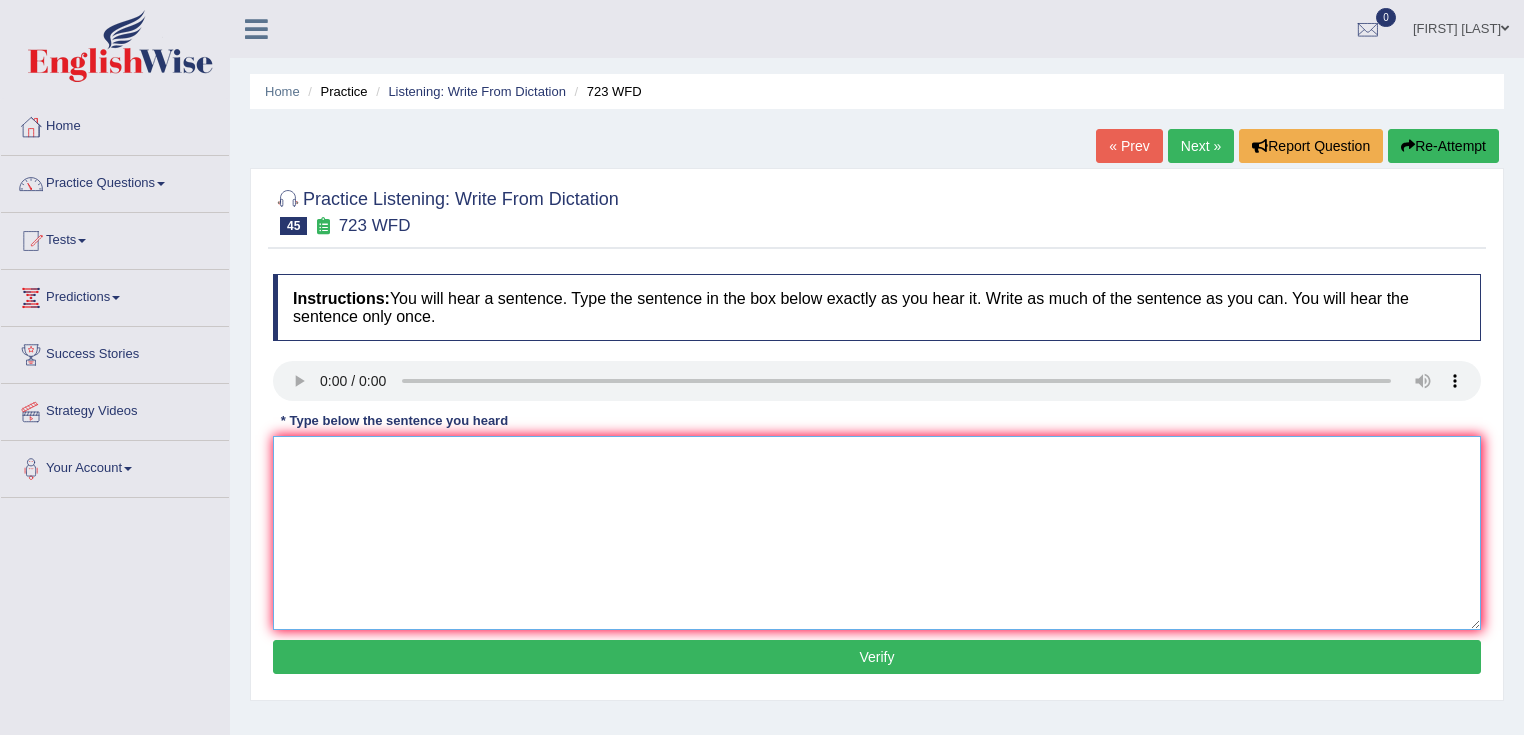 click at bounding box center [877, 533] 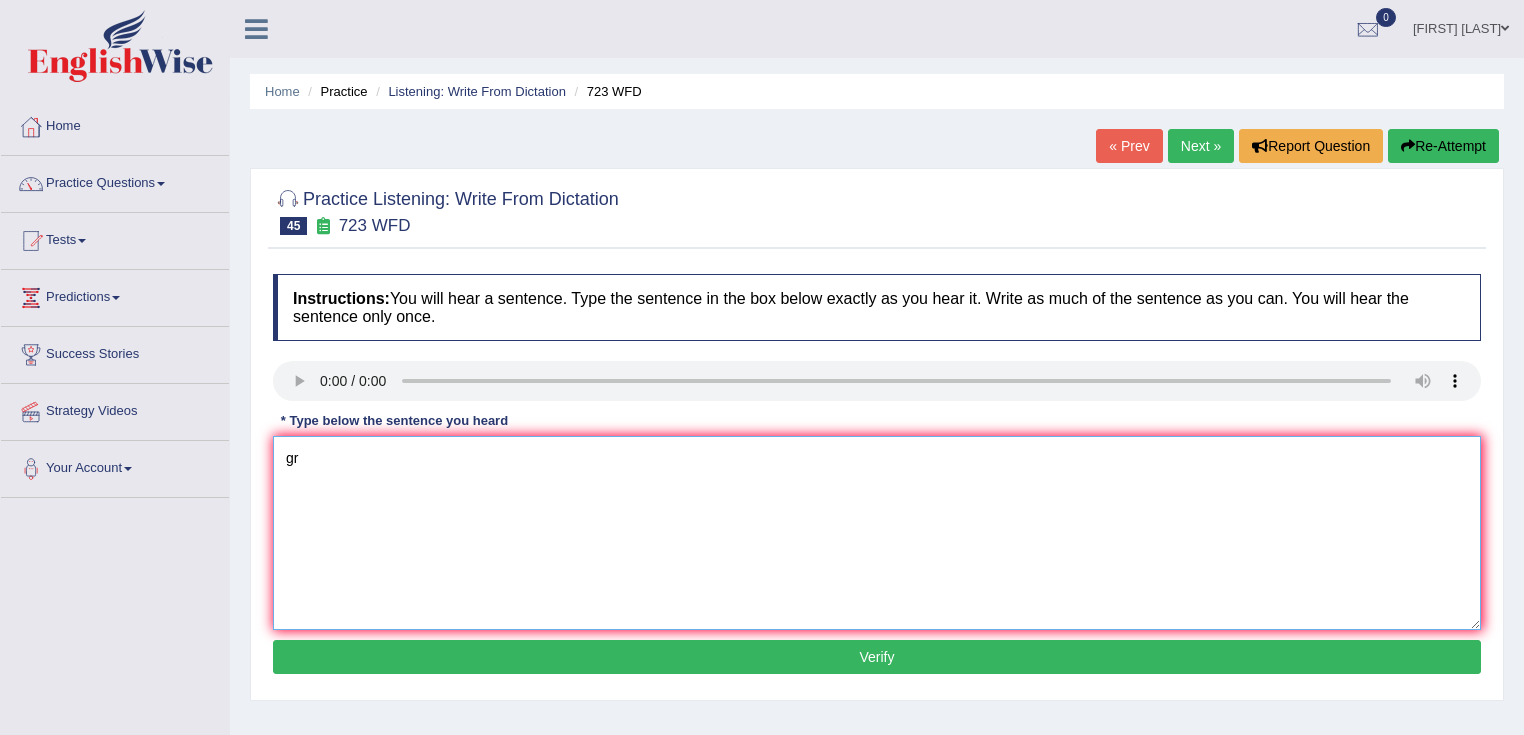 type on "g" 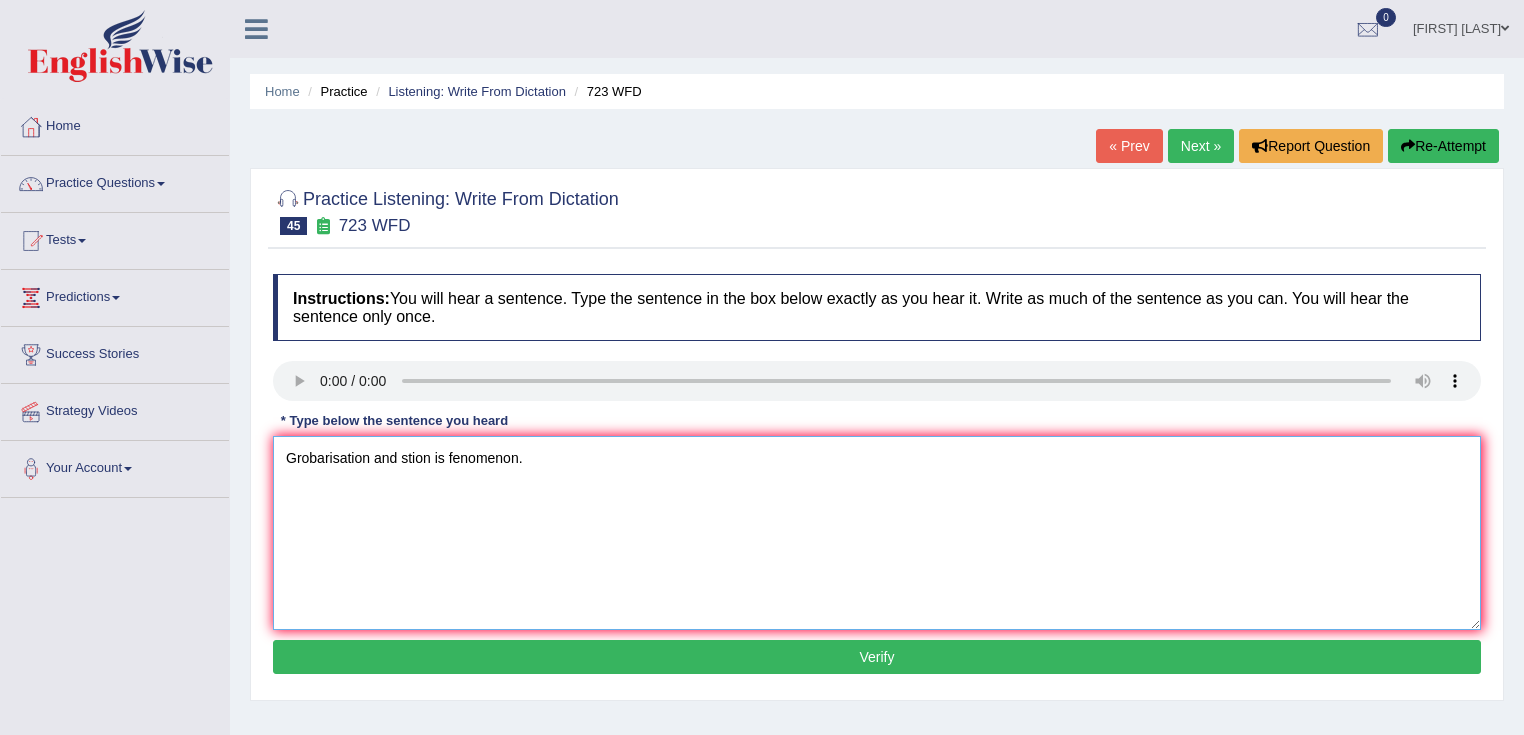 type on "Grobarisation and stion is fenomenon." 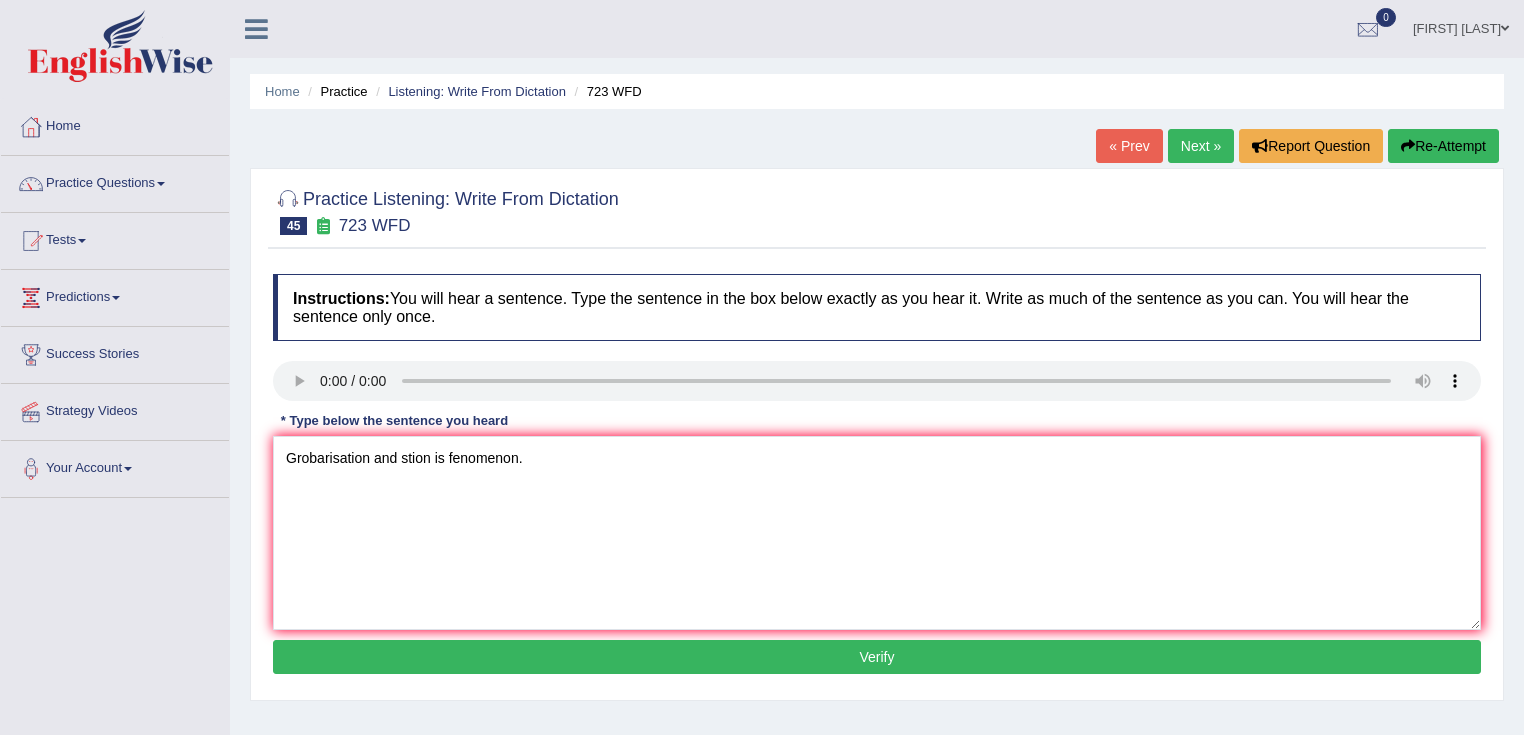 click on "Verify" at bounding box center (877, 657) 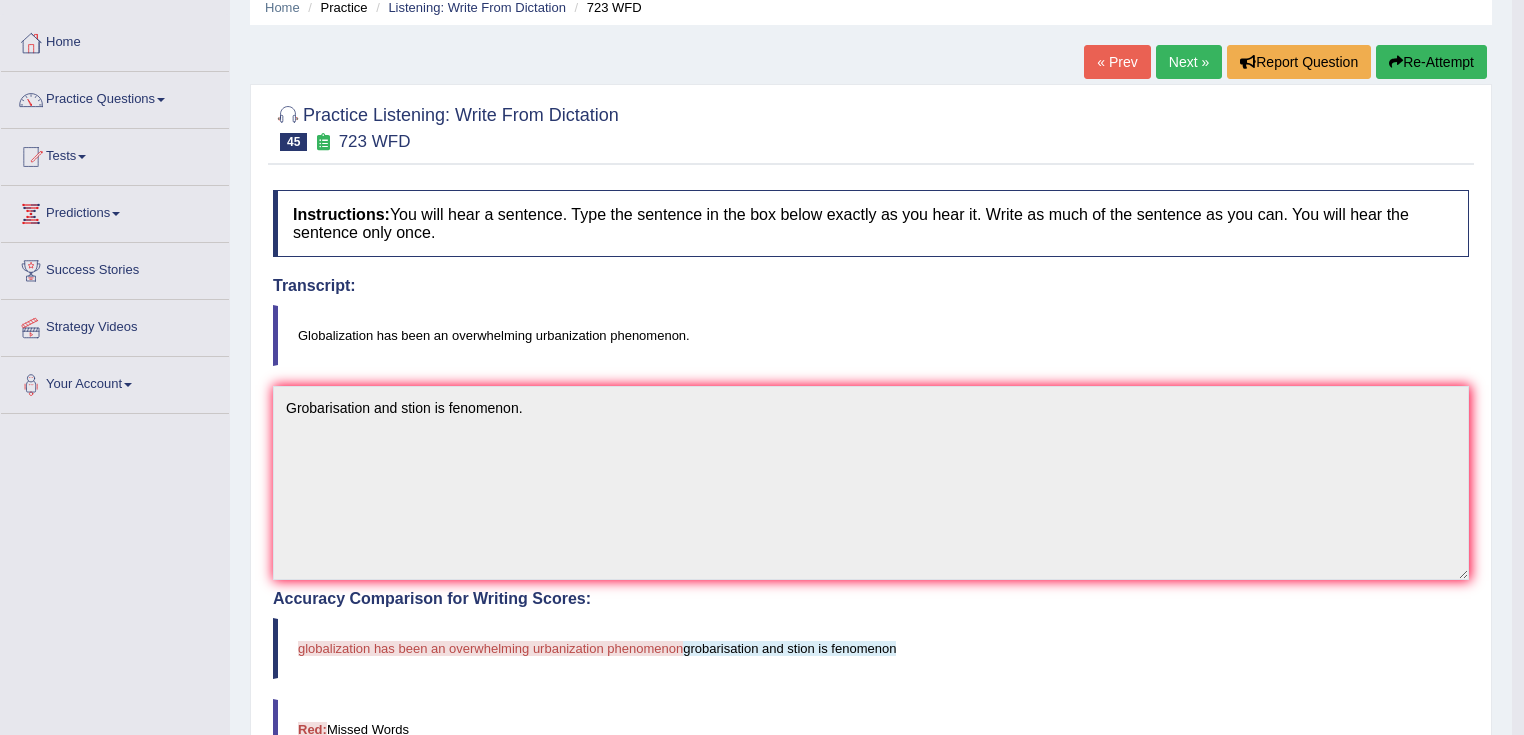 scroll, scrollTop: 0, scrollLeft: 0, axis: both 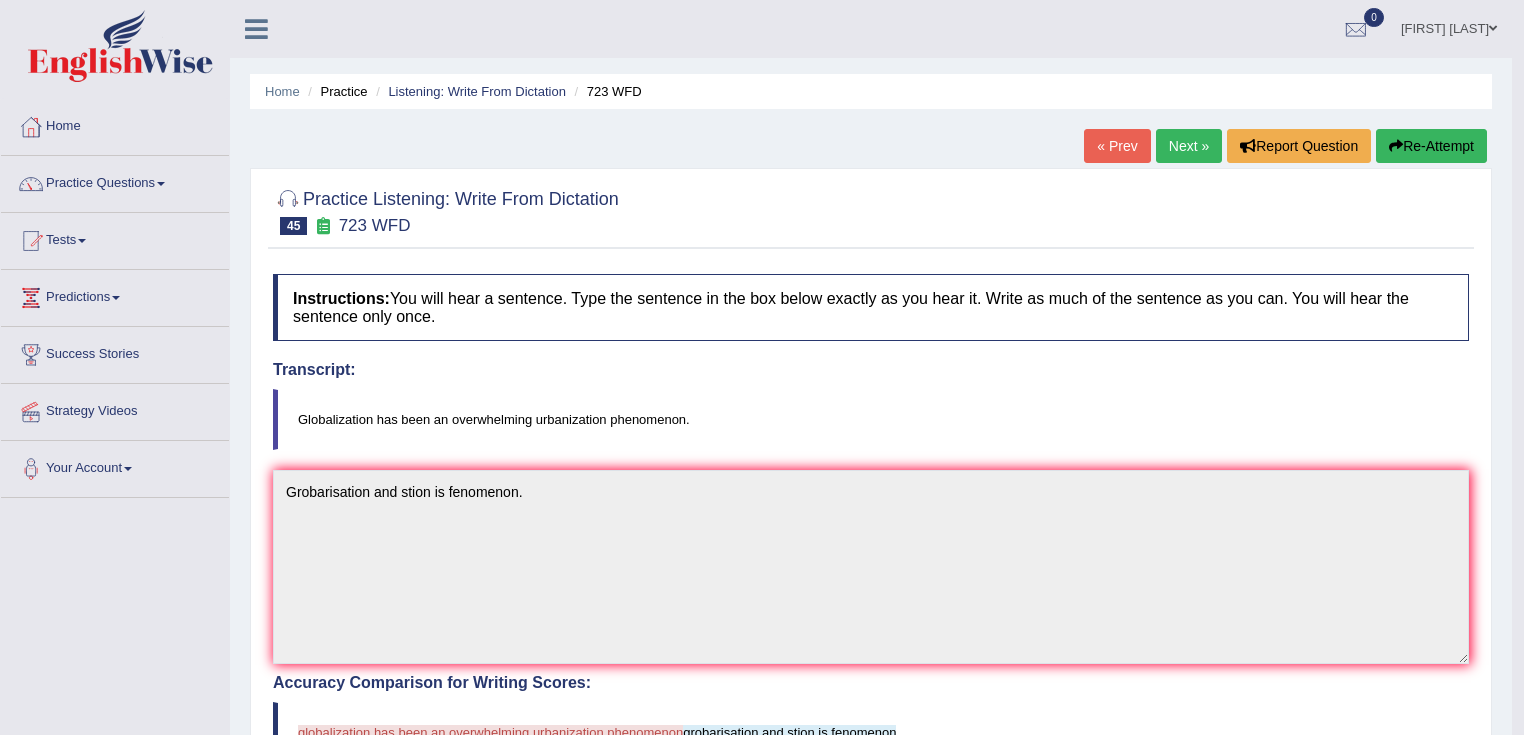 click on "Re-Attempt" at bounding box center (1431, 146) 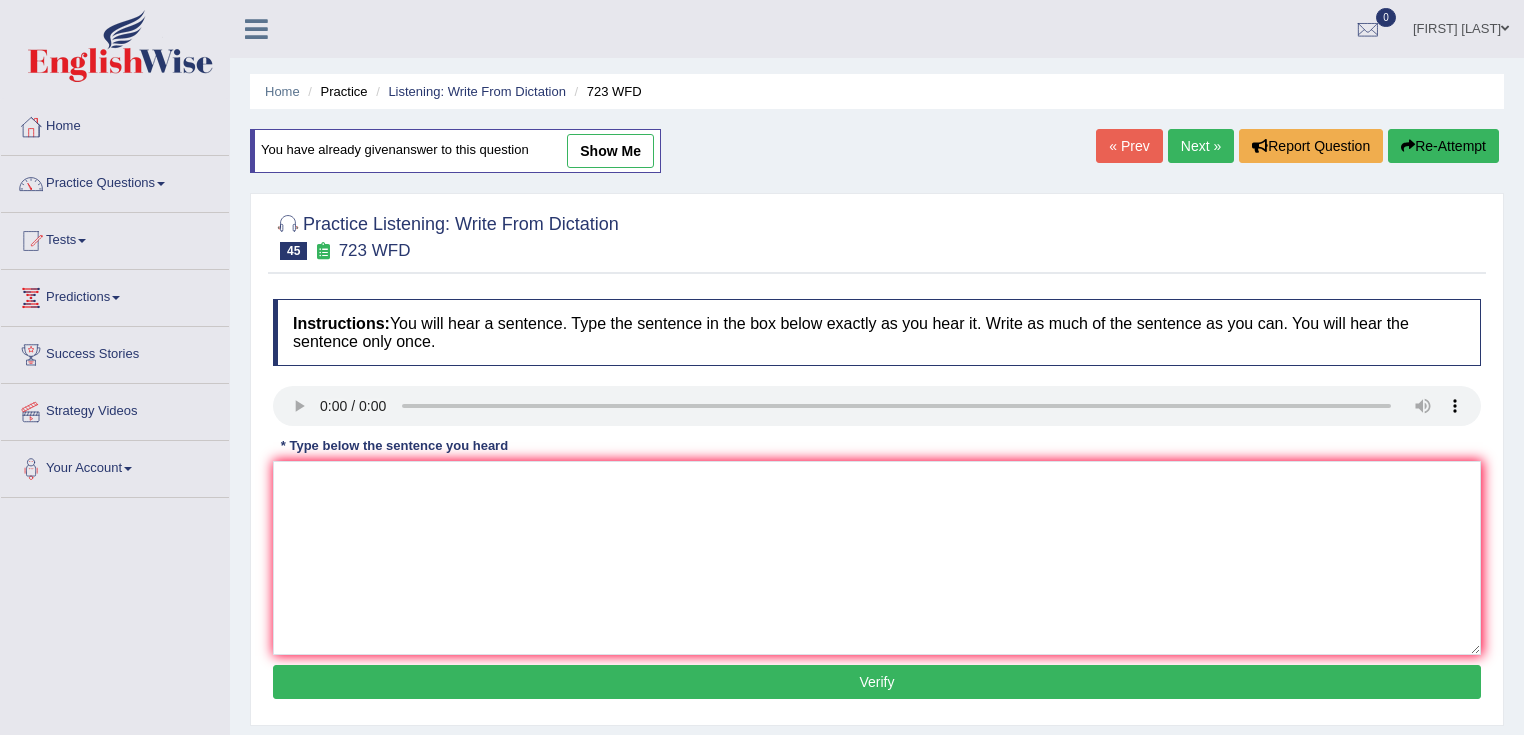 scroll, scrollTop: 0, scrollLeft: 0, axis: both 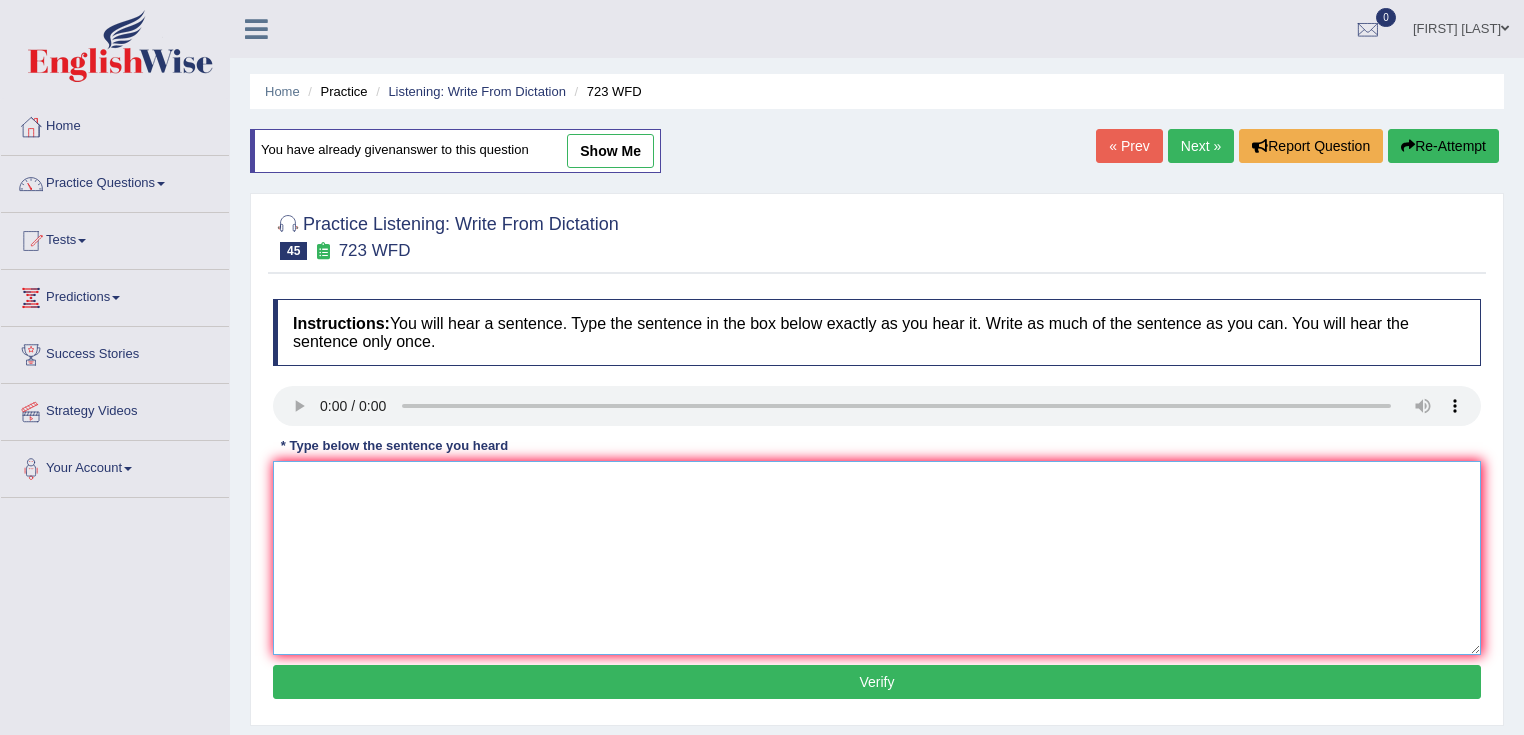 click at bounding box center (877, 558) 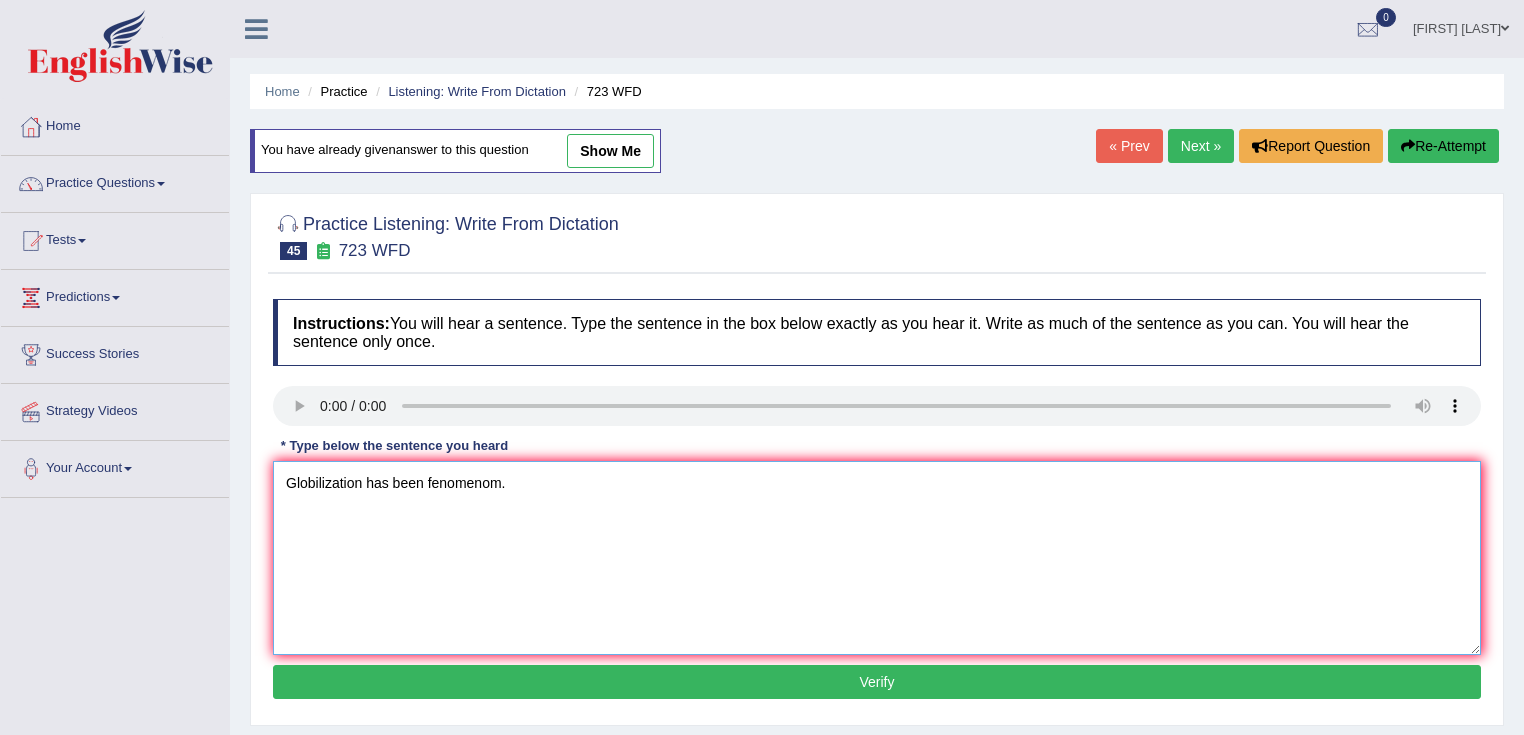 type on "Globilization has been fenomenom." 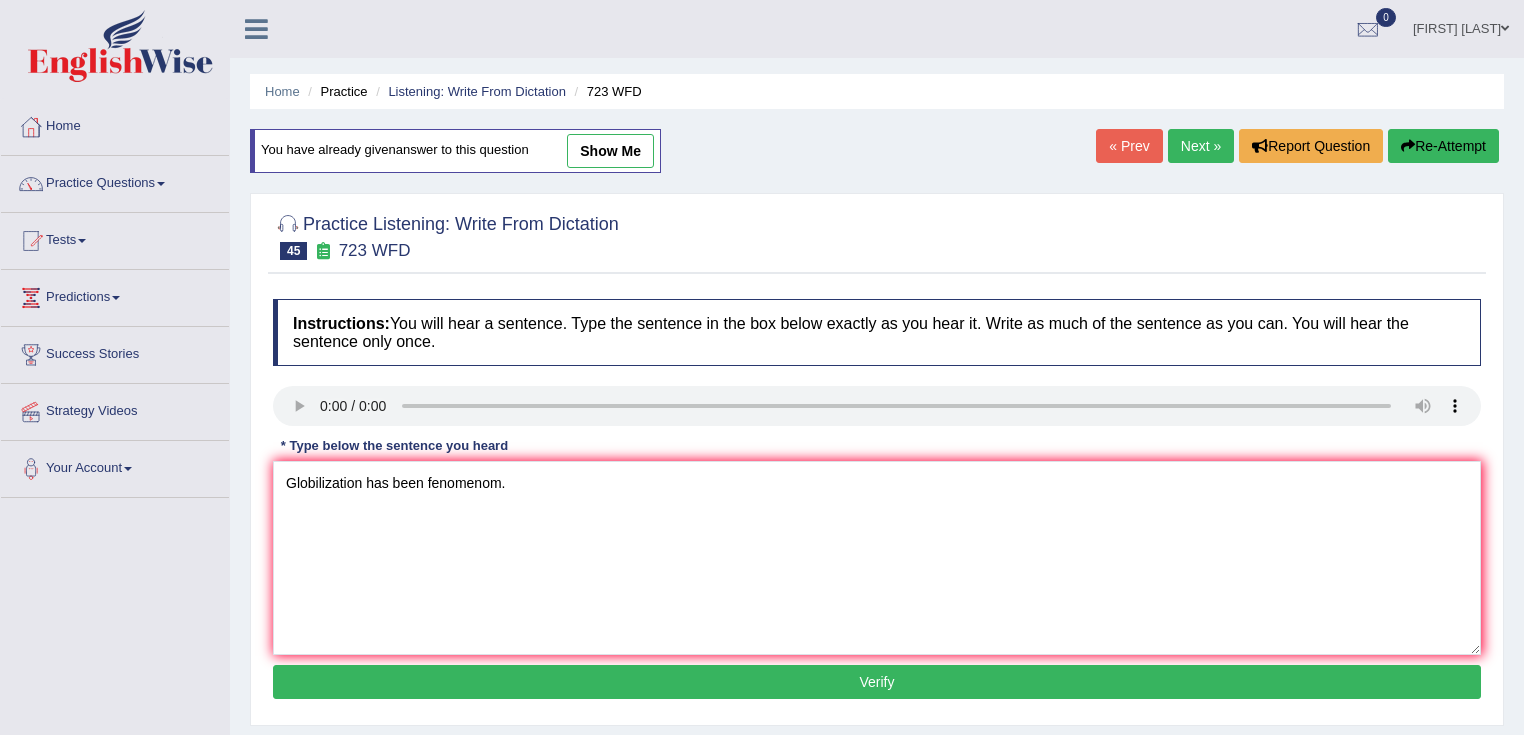 click on "Verify" at bounding box center (877, 682) 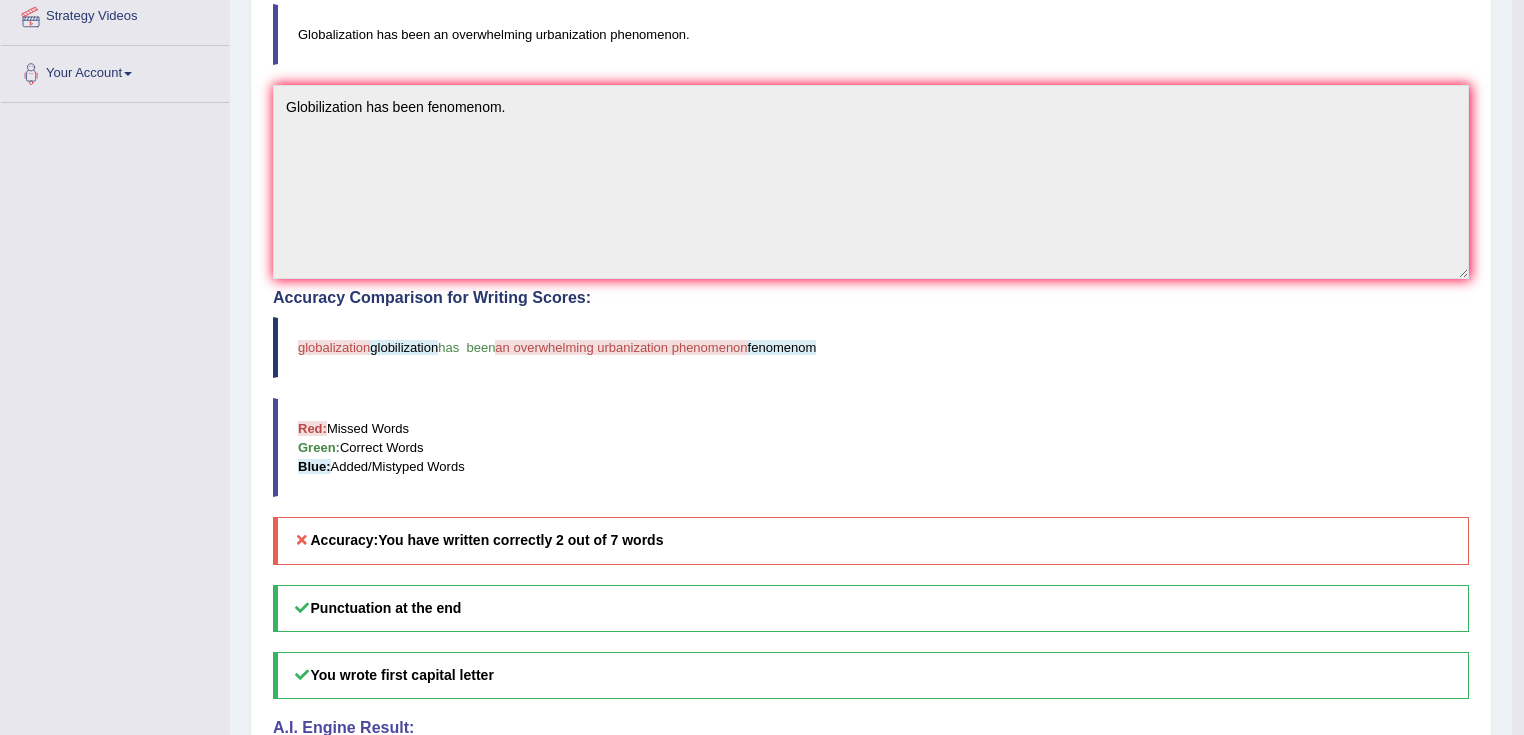 scroll, scrollTop: 400, scrollLeft: 0, axis: vertical 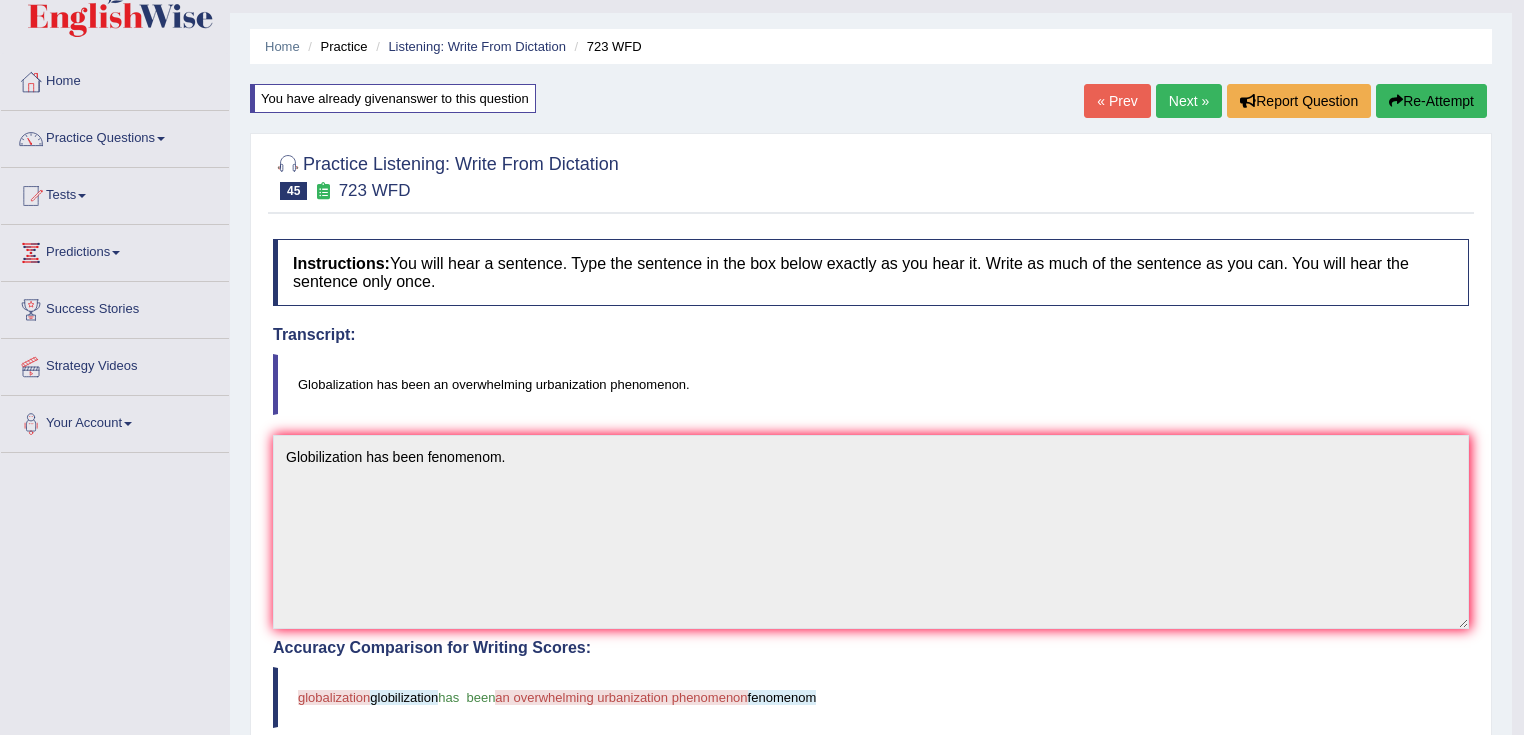 click at bounding box center (1396, 101) 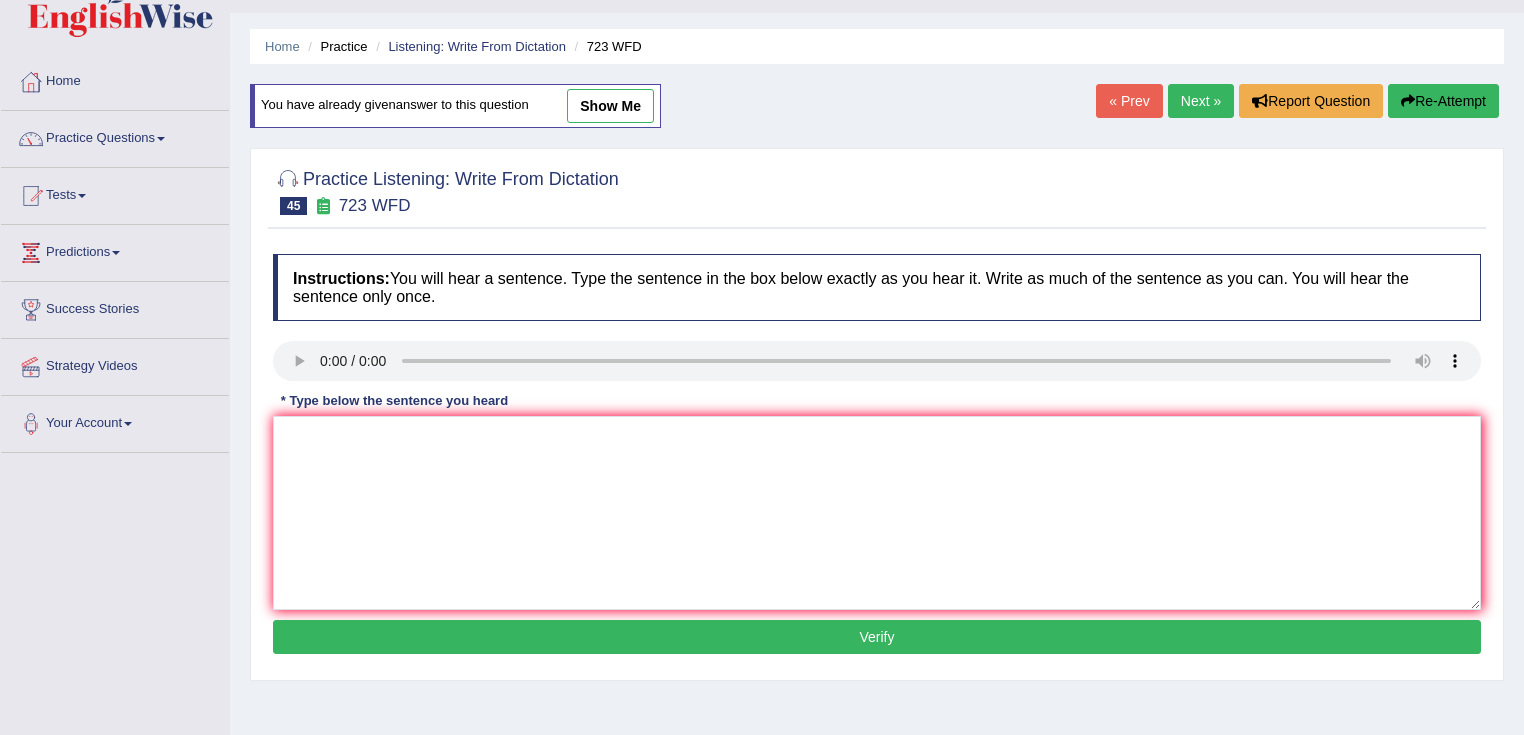 scroll, scrollTop: 45, scrollLeft: 0, axis: vertical 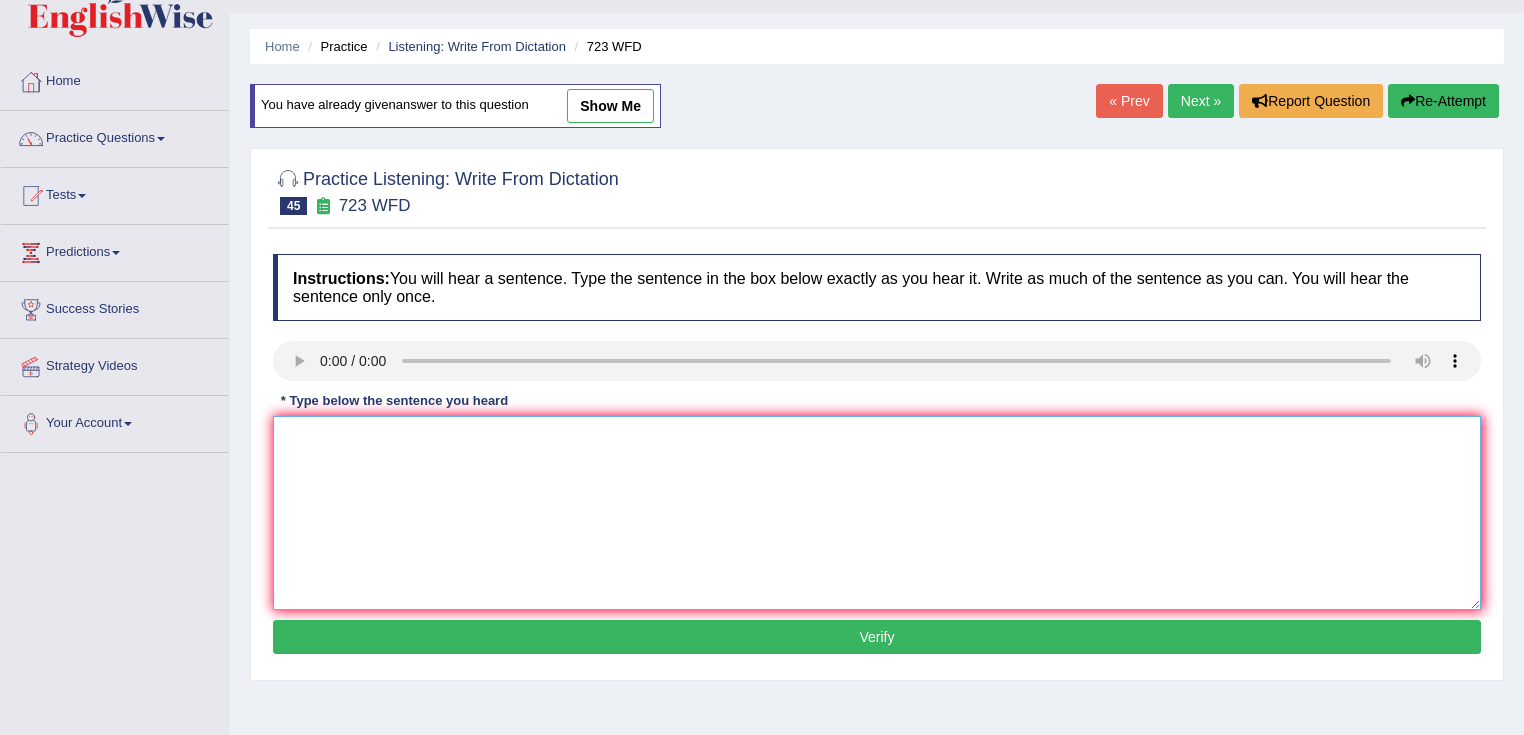click at bounding box center [877, 513] 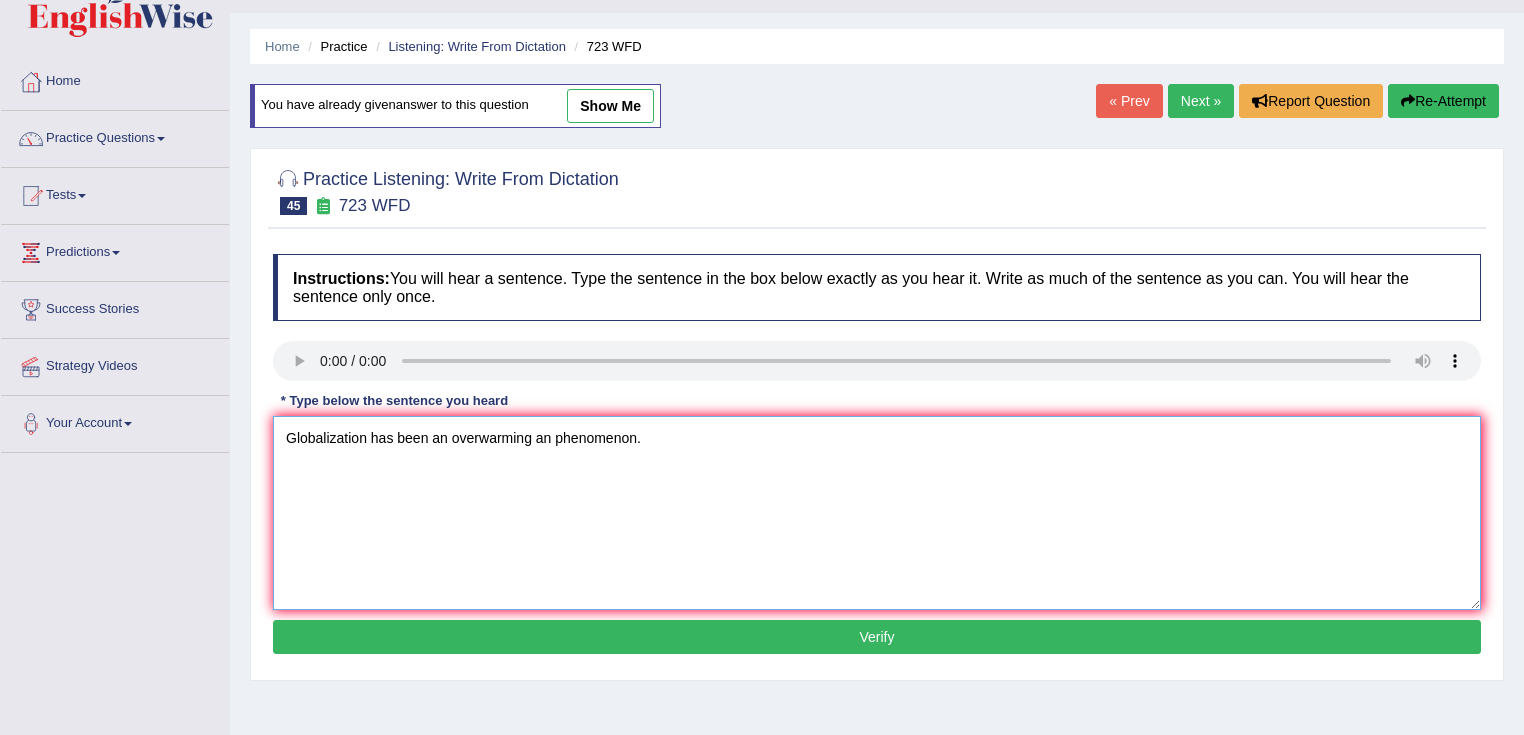 type on "Globalization has been an overwarming an phenomenon." 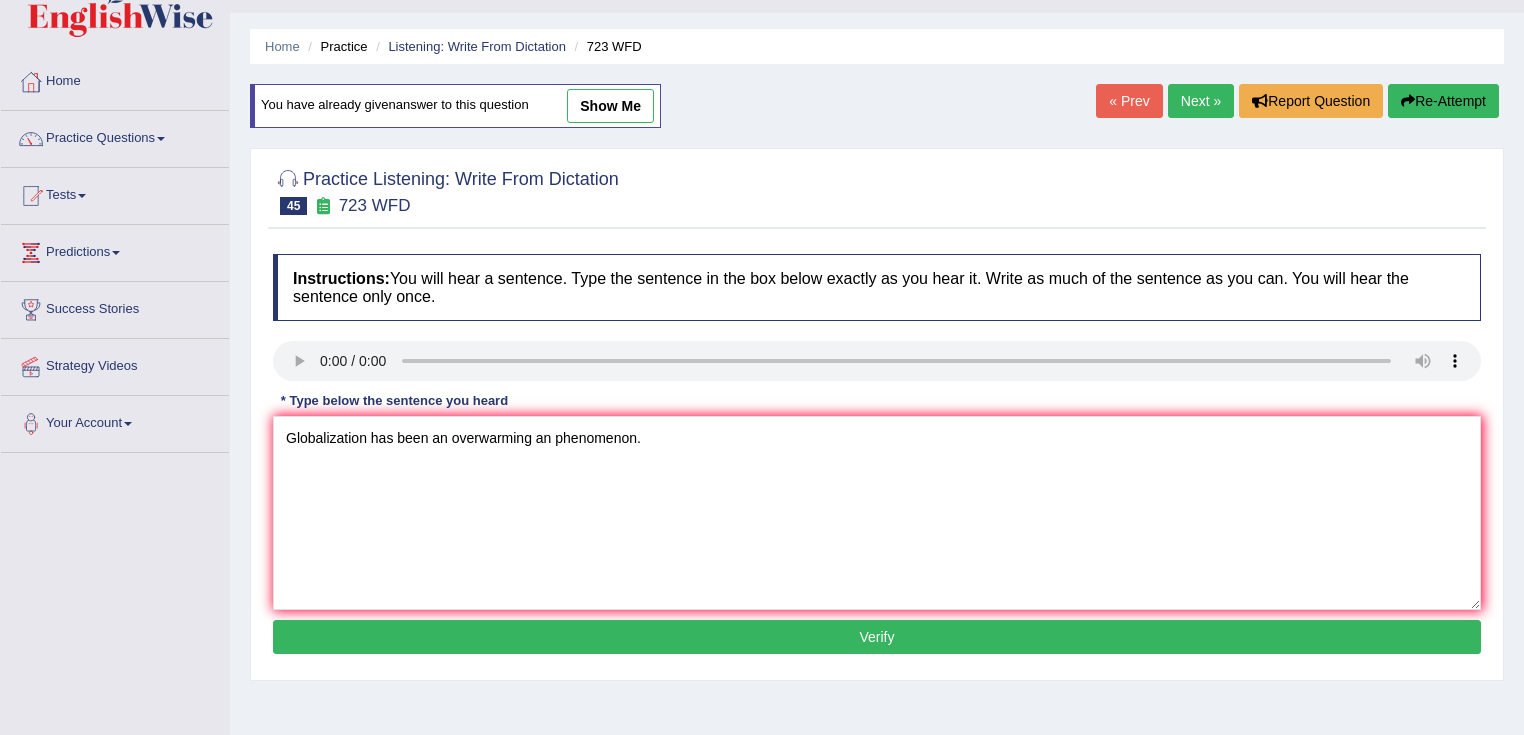 click on "Verify" at bounding box center [877, 637] 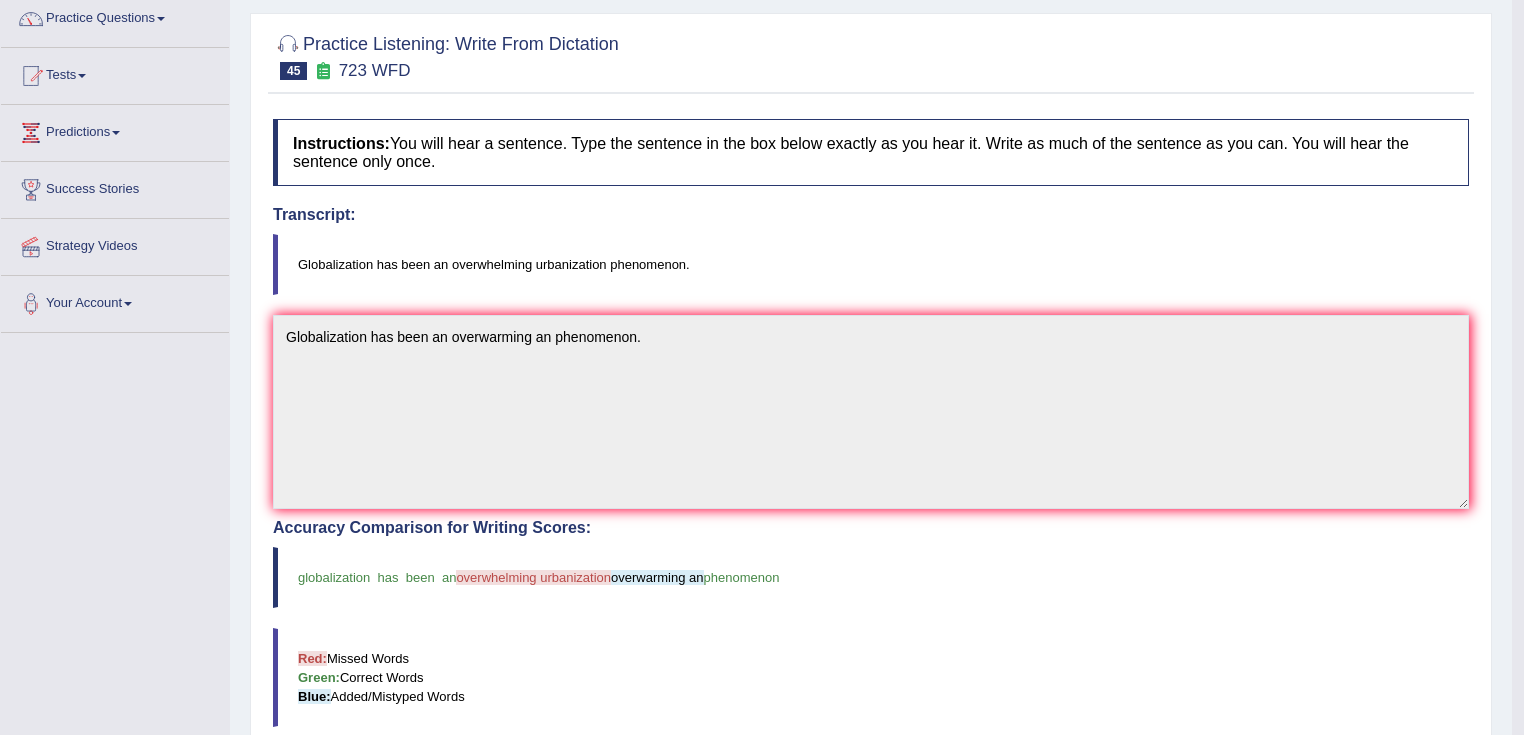 scroll, scrollTop: 0, scrollLeft: 0, axis: both 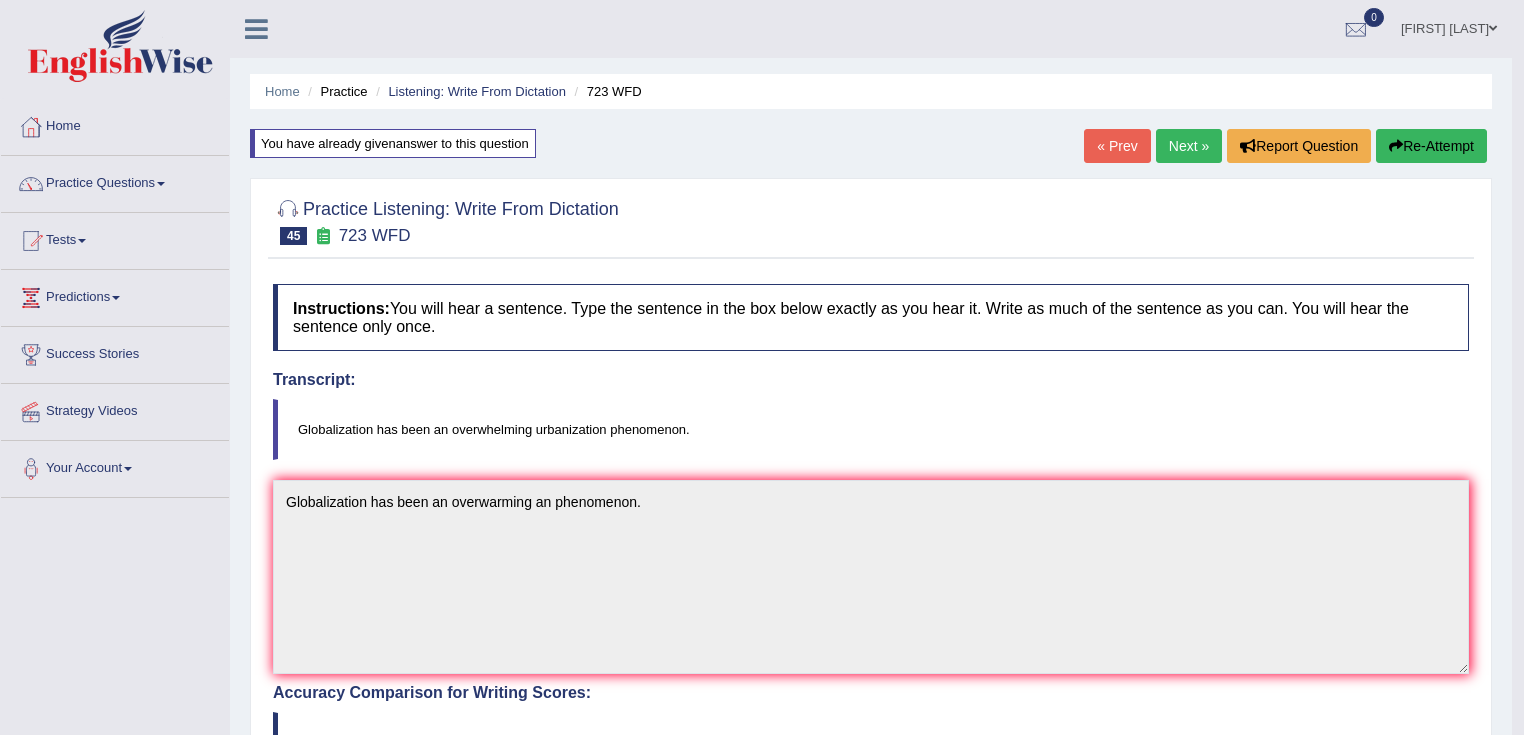 click on "Next »" at bounding box center (1189, 146) 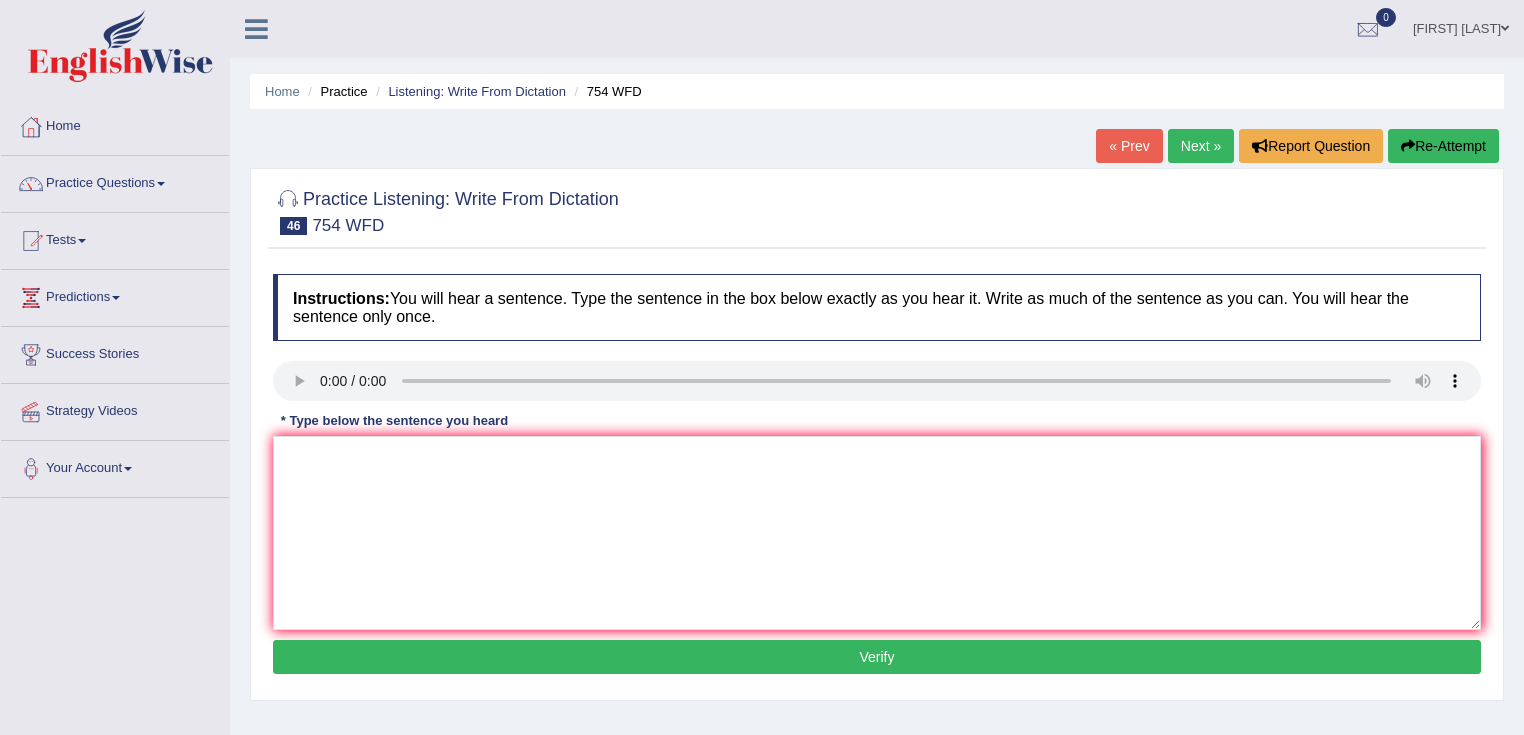 scroll, scrollTop: 0, scrollLeft: 0, axis: both 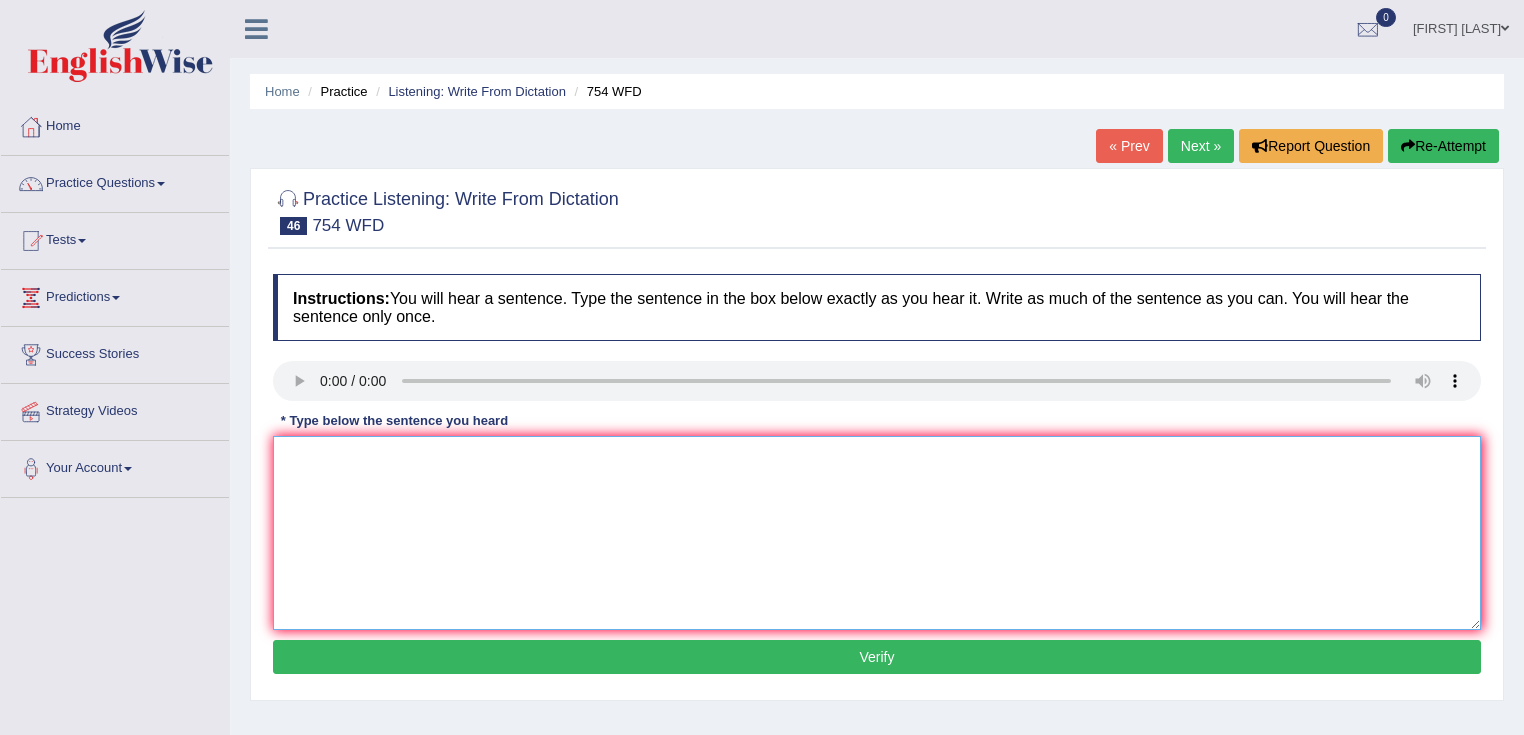 click at bounding box center (877, 533) 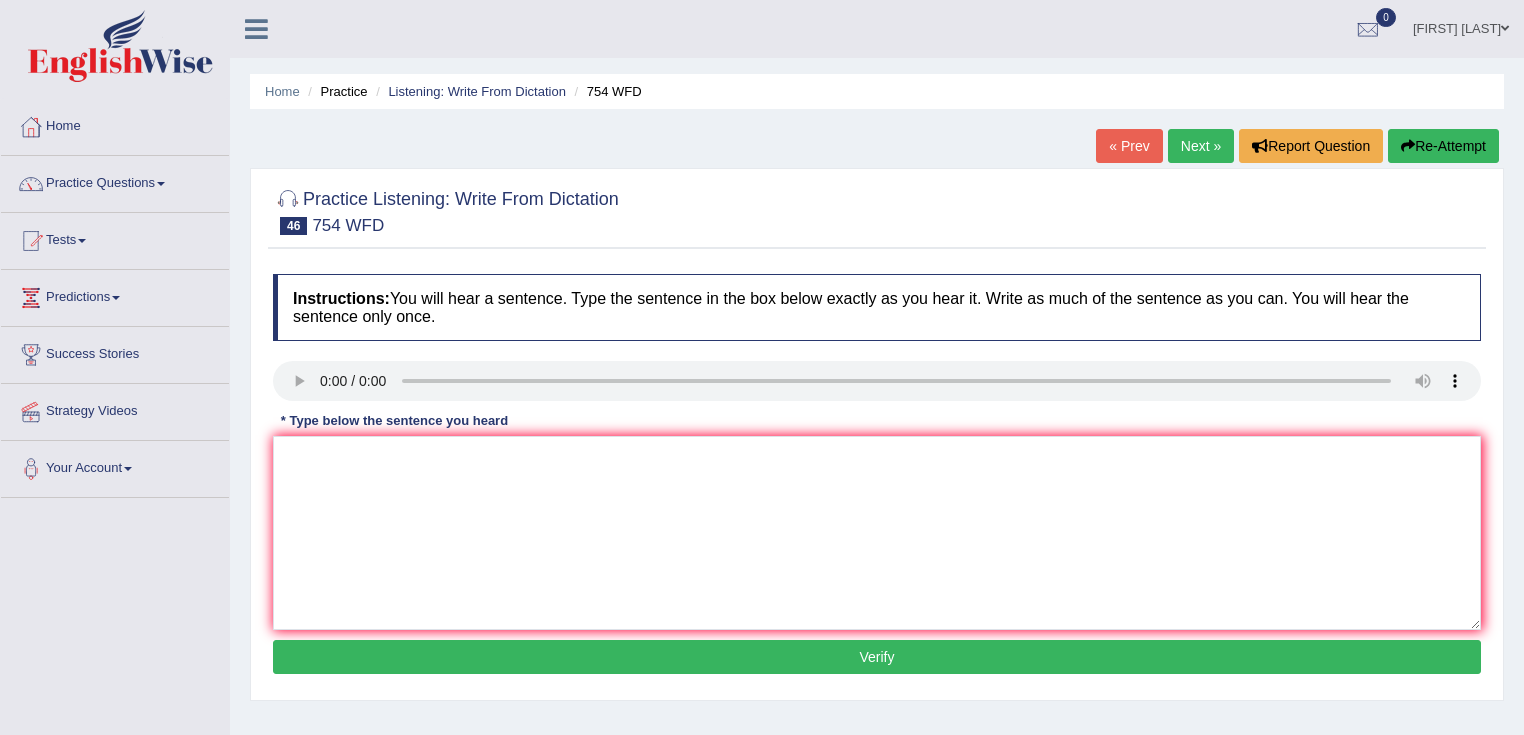 click on "Instructions:  You will hear a sentence. Type the sentence in the box below exactly as you hear it. Write as much of the sentence as you can. You will hear the sentence only once.
Transcript: Leaving valuable possessions unattended in public places is risky. * Type below the sentence you heard Accuracy Comparison for Writing Scores:
Red:  Missed Words
Green:  Correct Words
Blue:  Added/Mistyped Words
Accuracy:   Punctuation at the end  You wrote first capital letter A.I. Engine Result:  Processing... Verify" at bounding box center (877, 477) 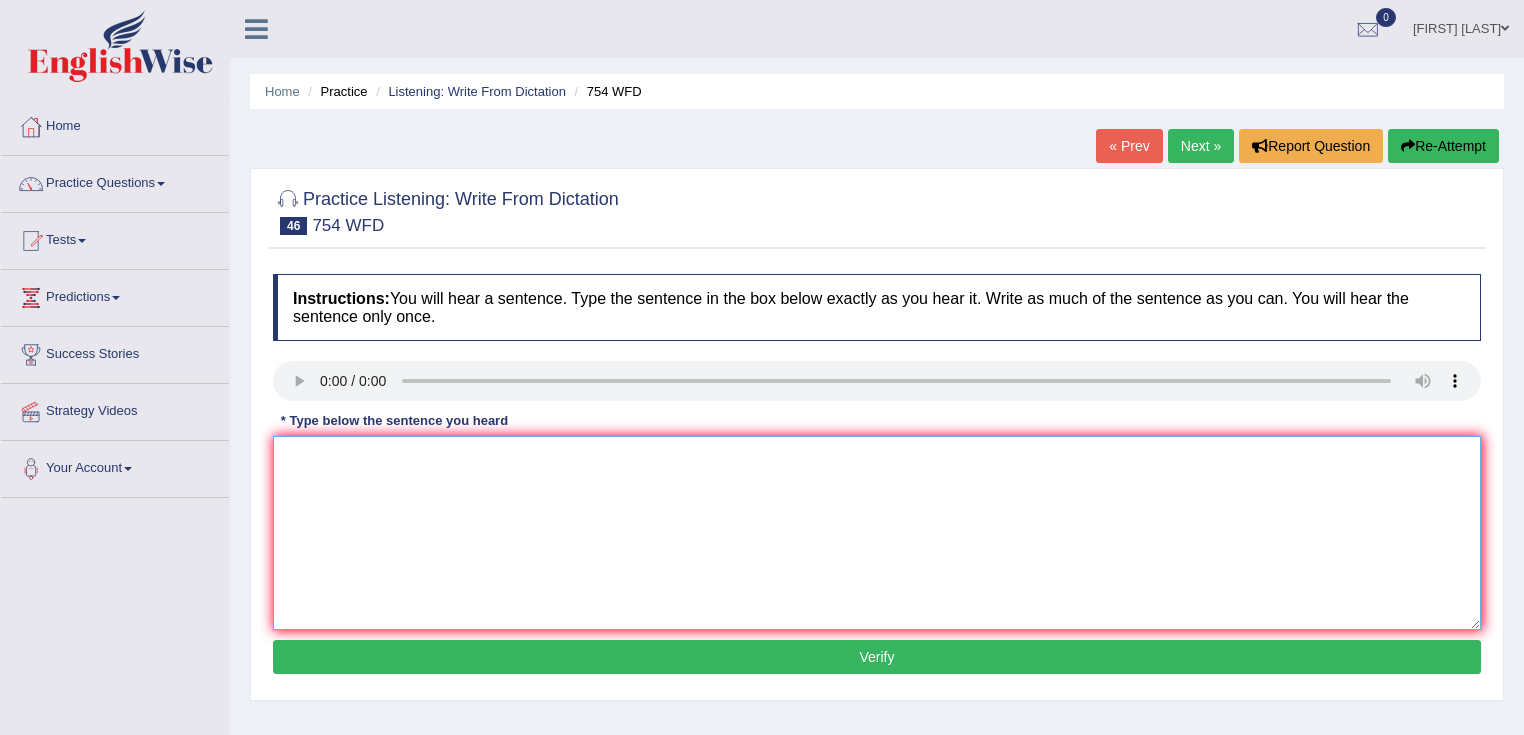 click at bounding box center (877, 533) 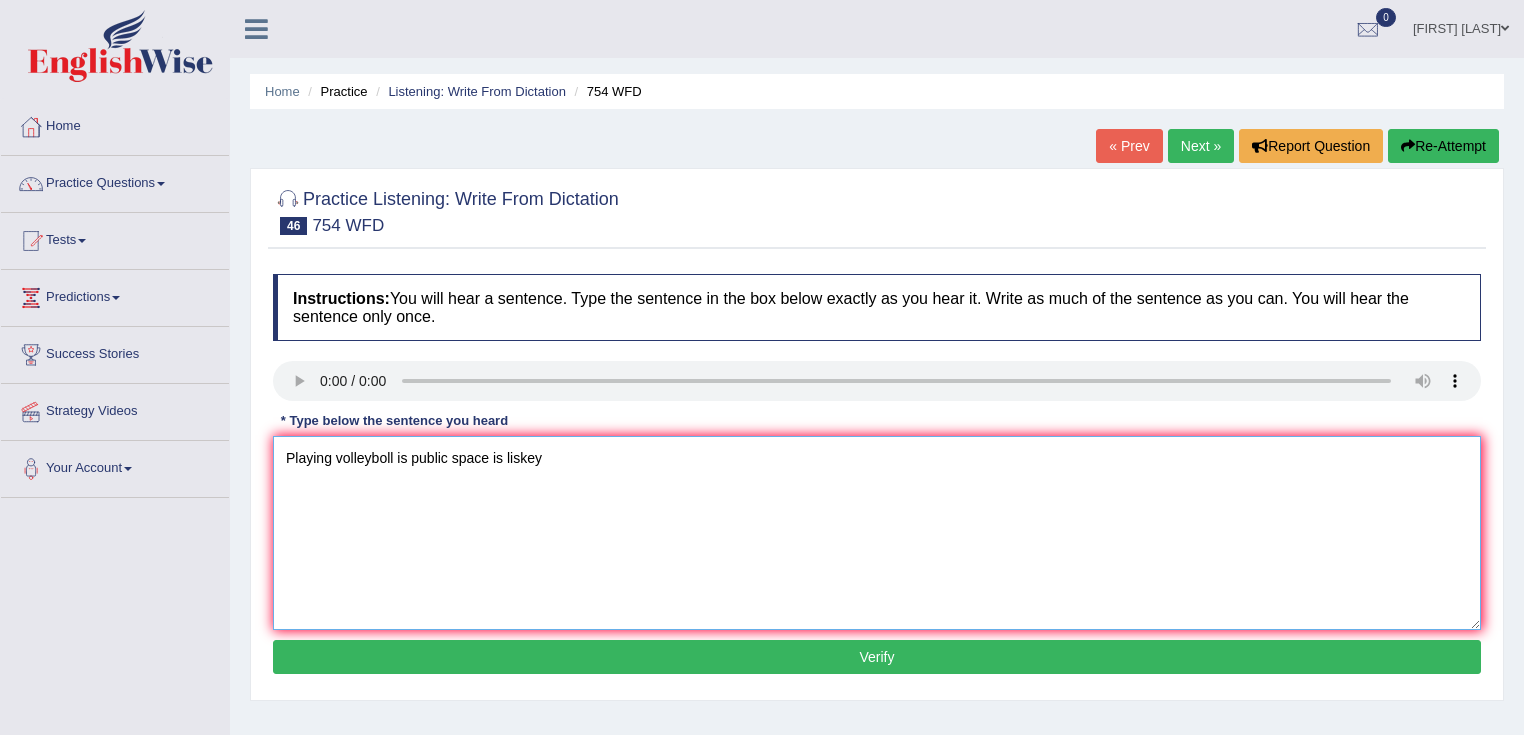click on "Playing volleyboll is public space is liskey" at bounding box center [877, 533] 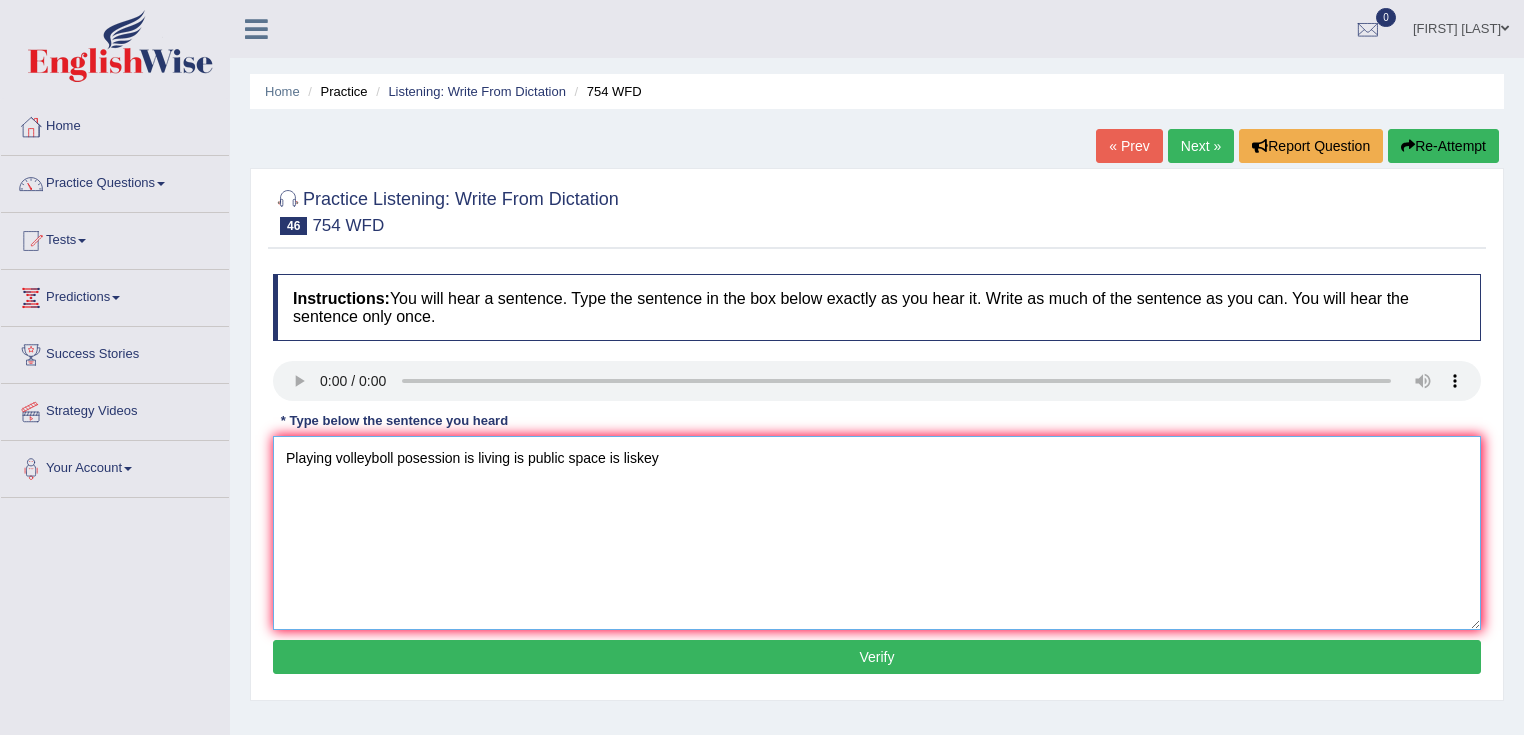 click on "Playing volleyboll posession is living is public space is liskey" at bounding box center [877, 533] 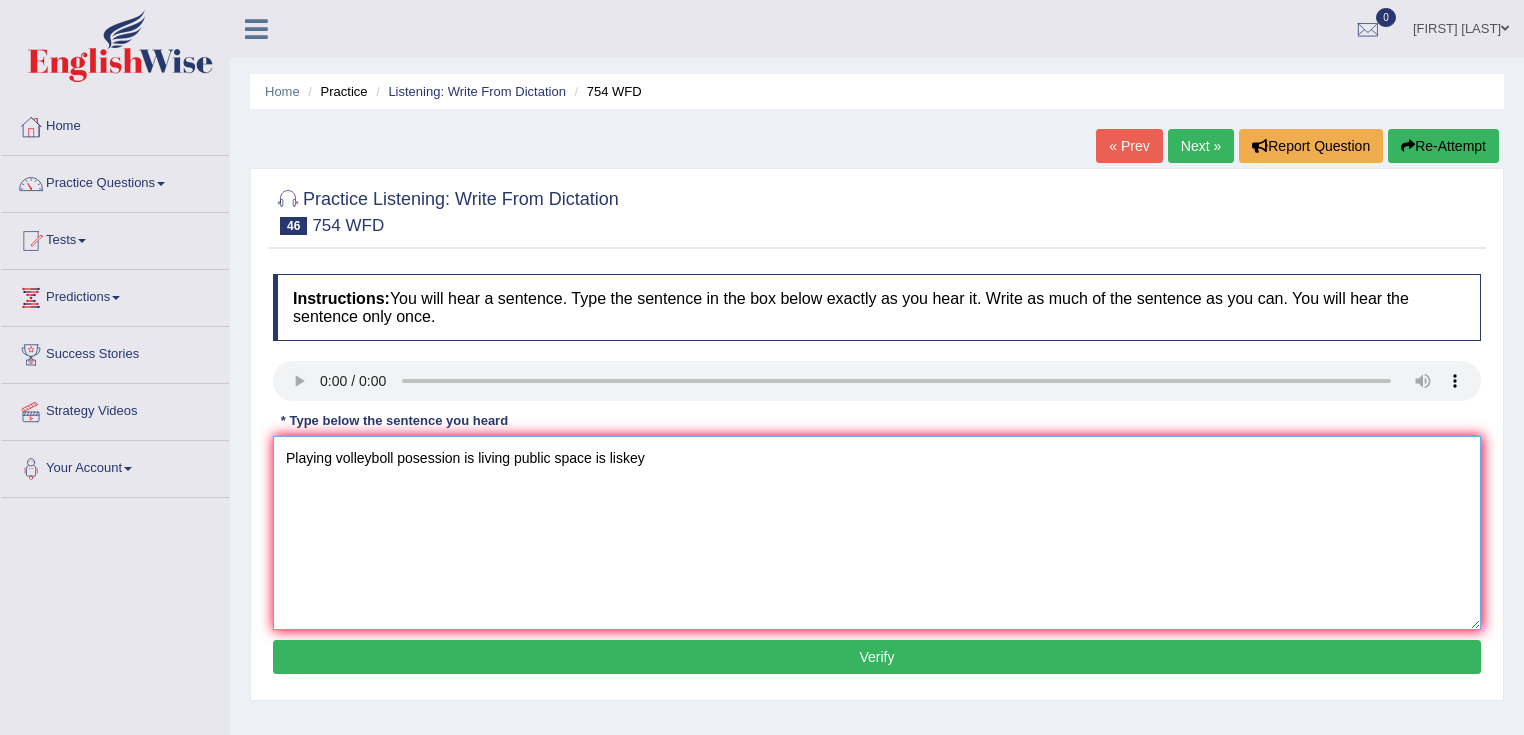 type on "Playing volleyboll posession is living public space is liskey" 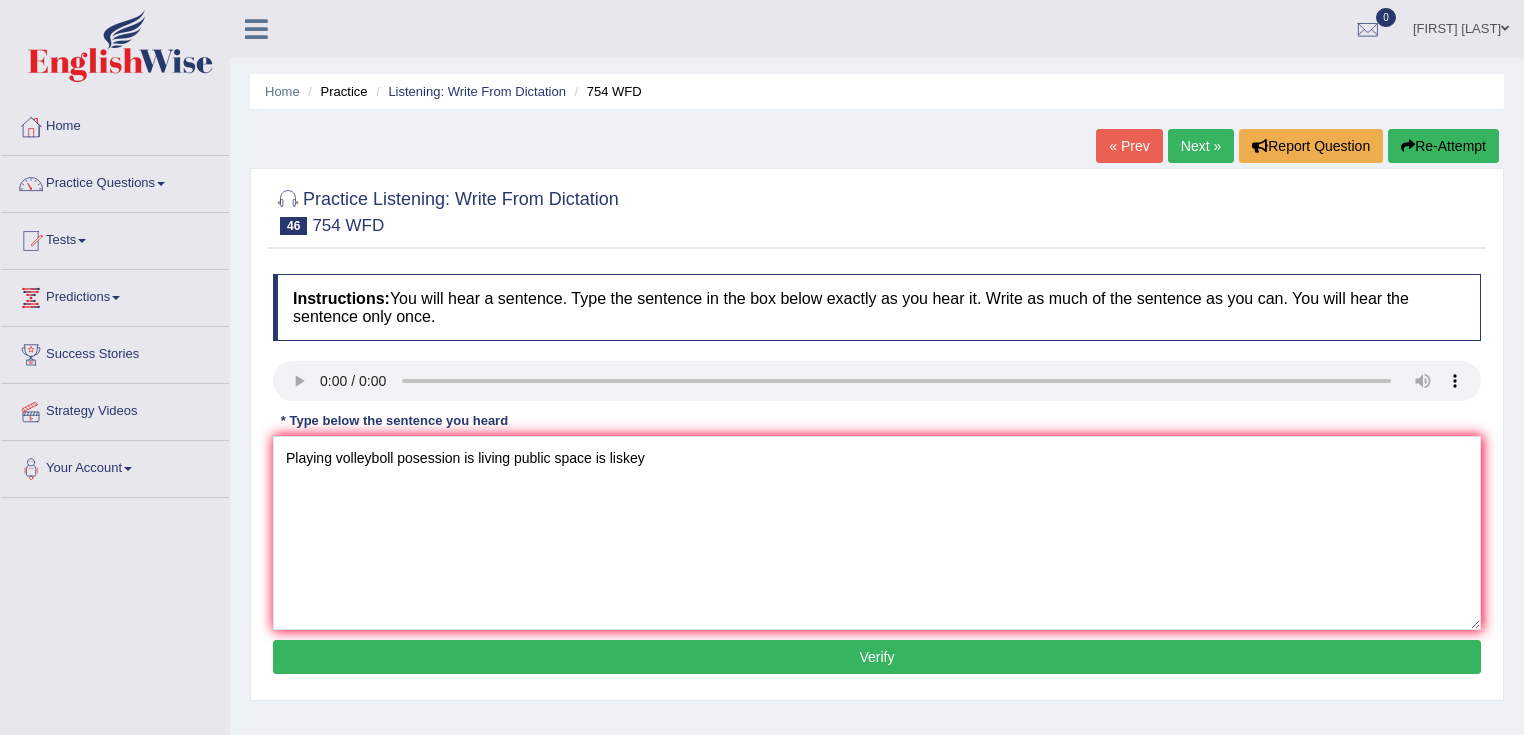 click on "Verify" at bounding box center [877, 657] 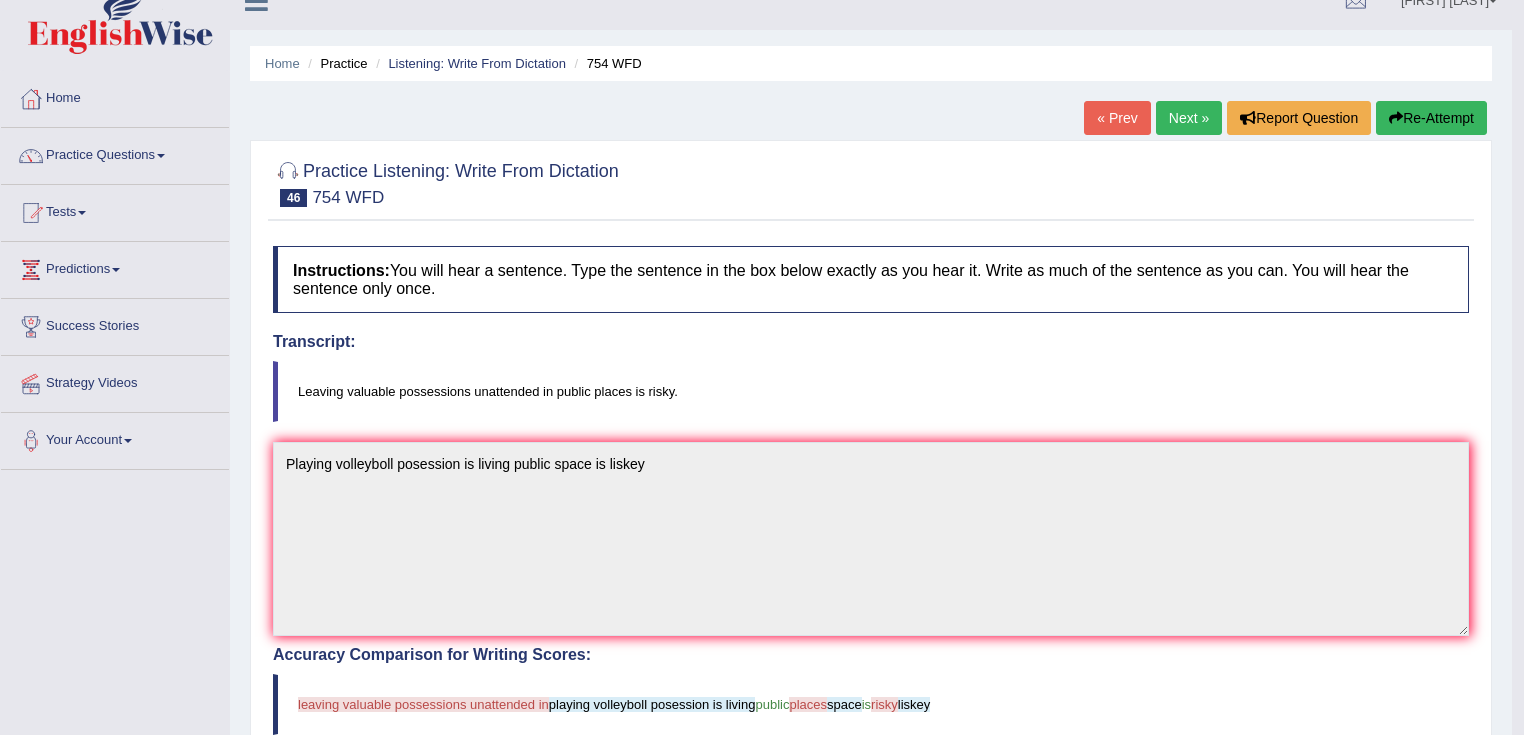 scroll, scrollTop: 0, scrollLeft: 0, axis: both 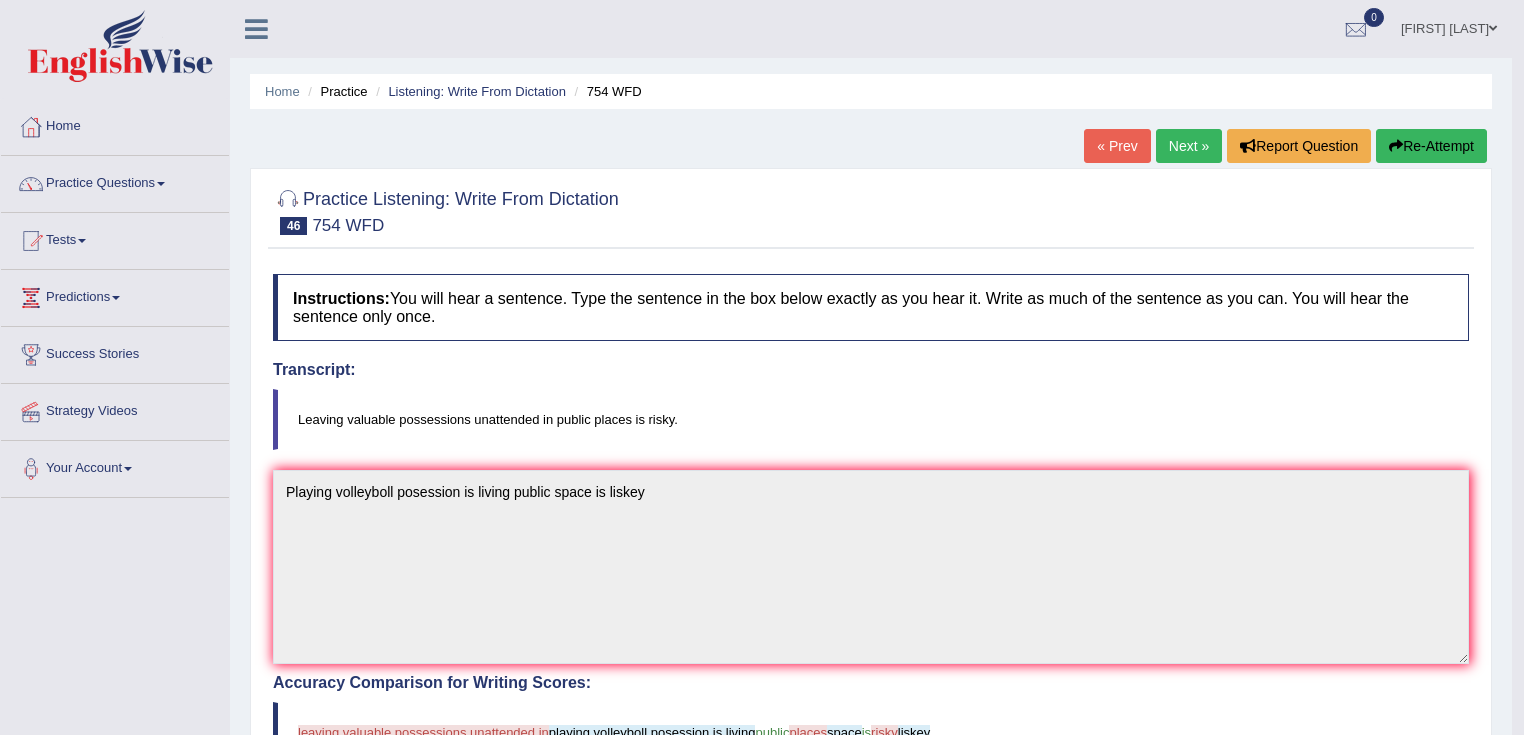 click on "Next »" at bounding box center [1189, 146] 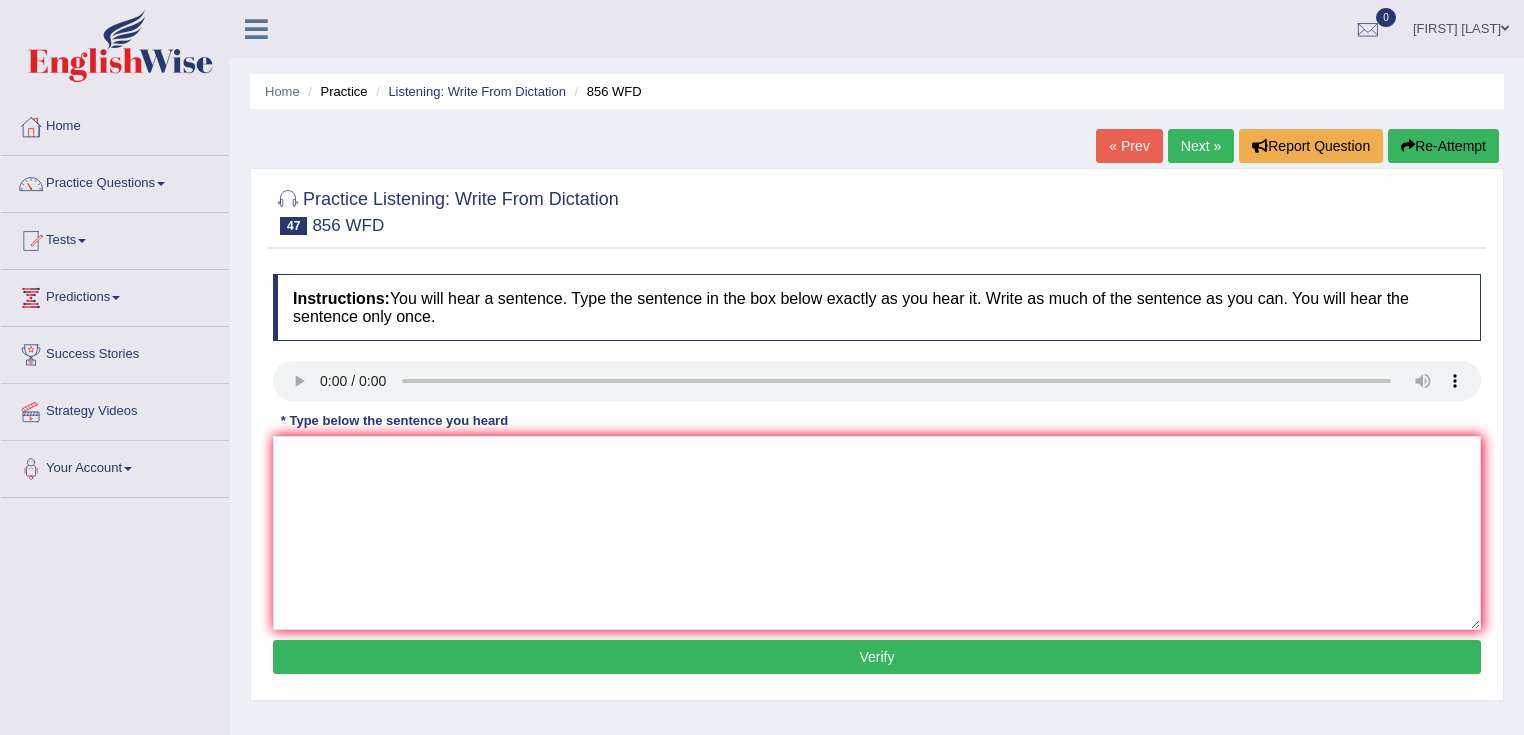 scroll, scrollTop: 0, scrollLeft: 0, axis: both 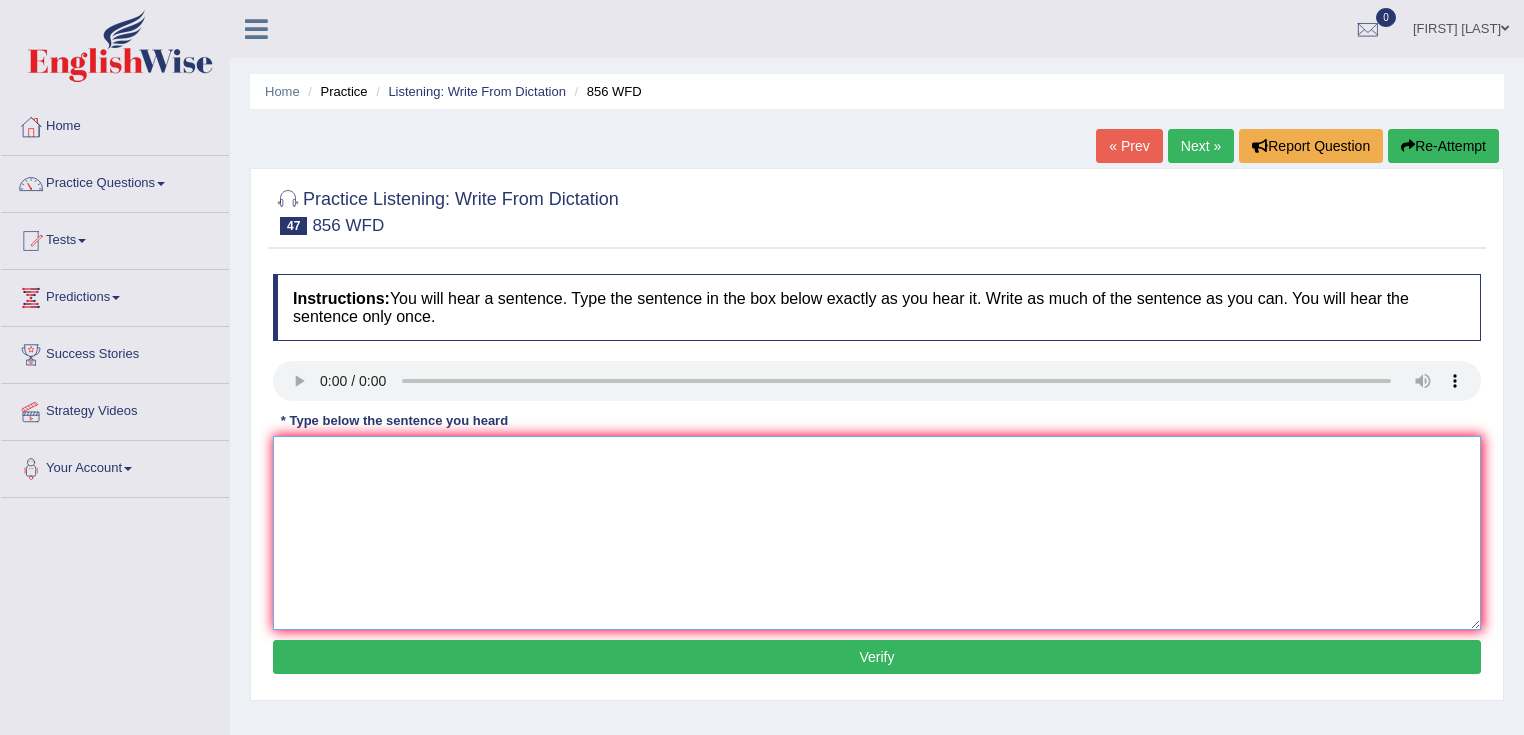click at bounding box center [877, 533] 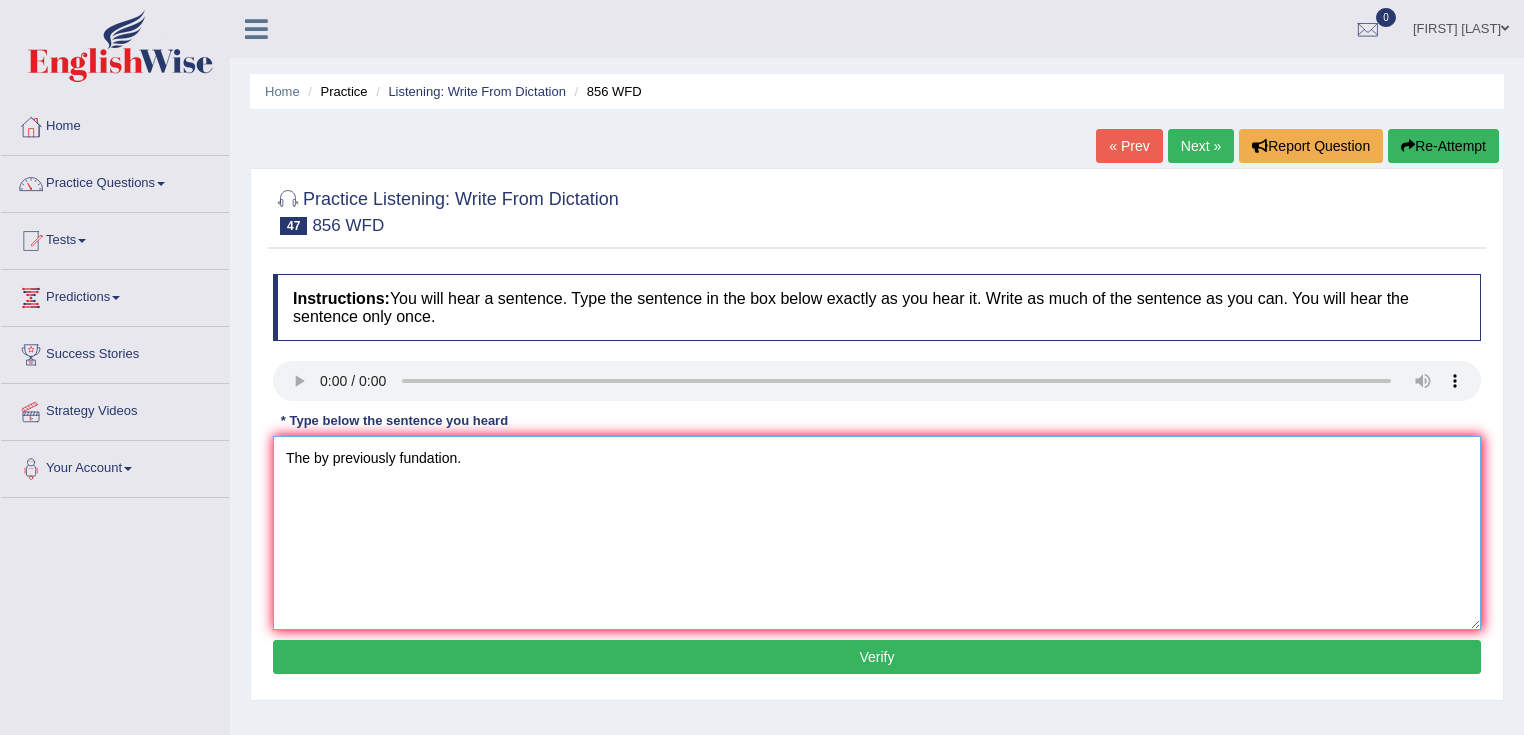 type on "The by previously fundation." 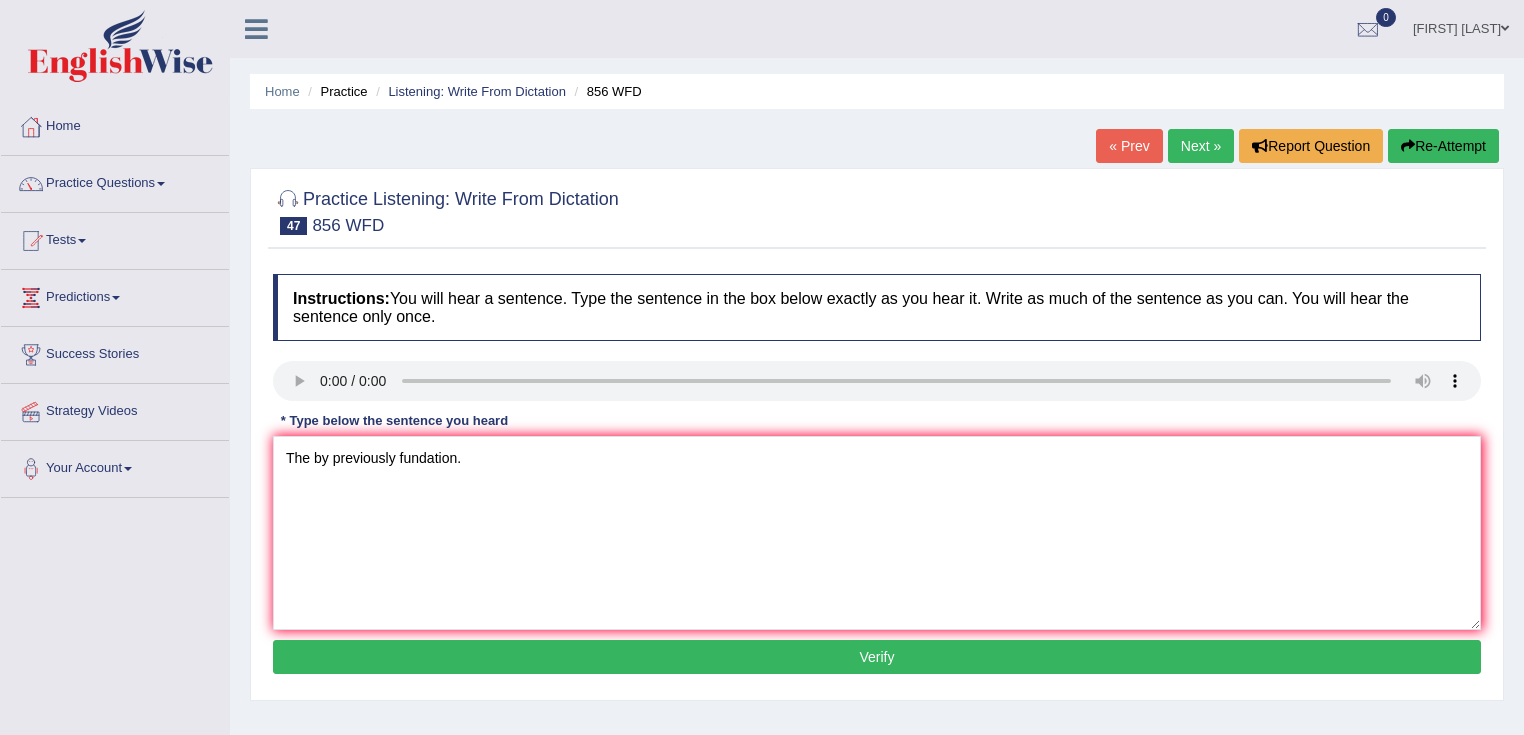 click on "Verify" at bounding box center (877, 657) 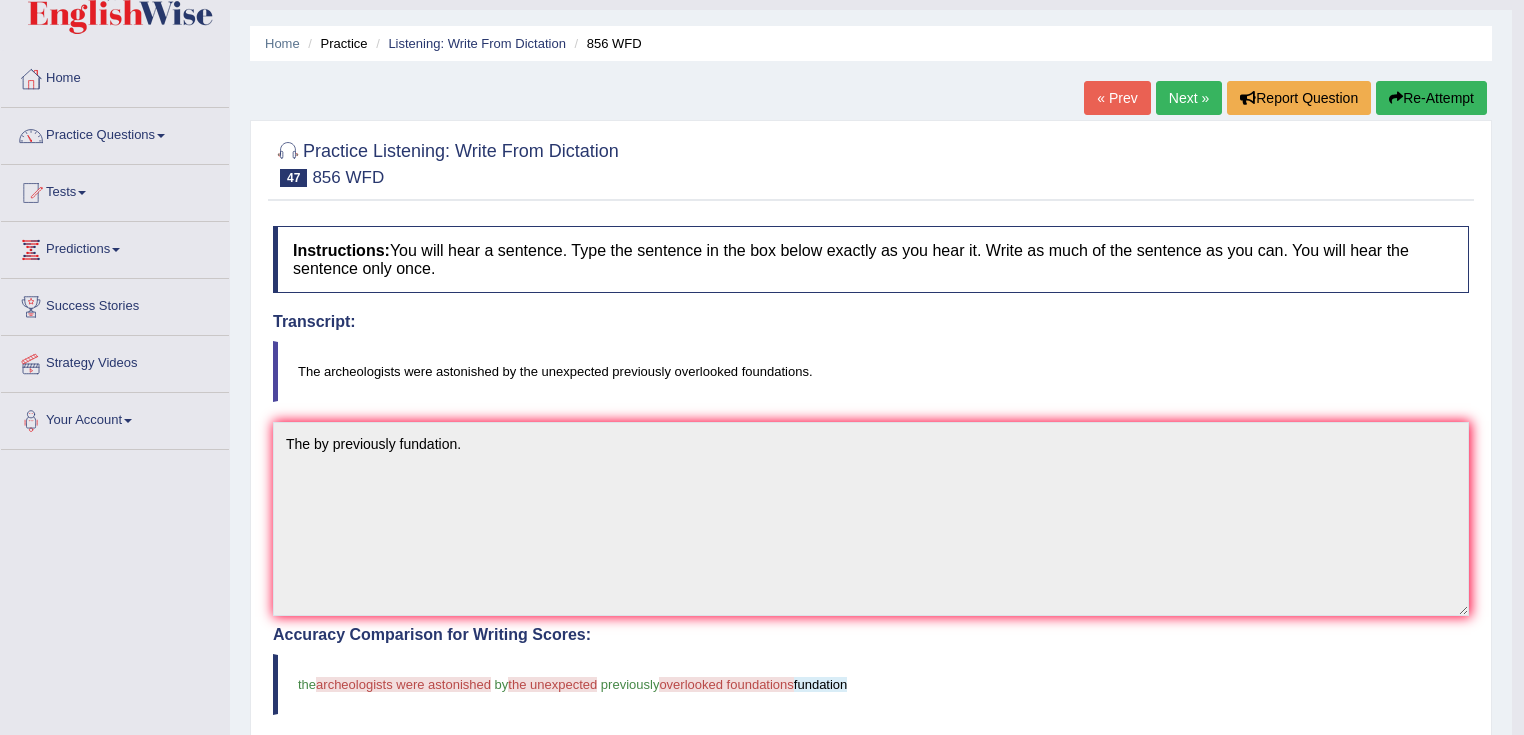 scroll, scrollTop: 0, scrollLeft: 0, axis: both 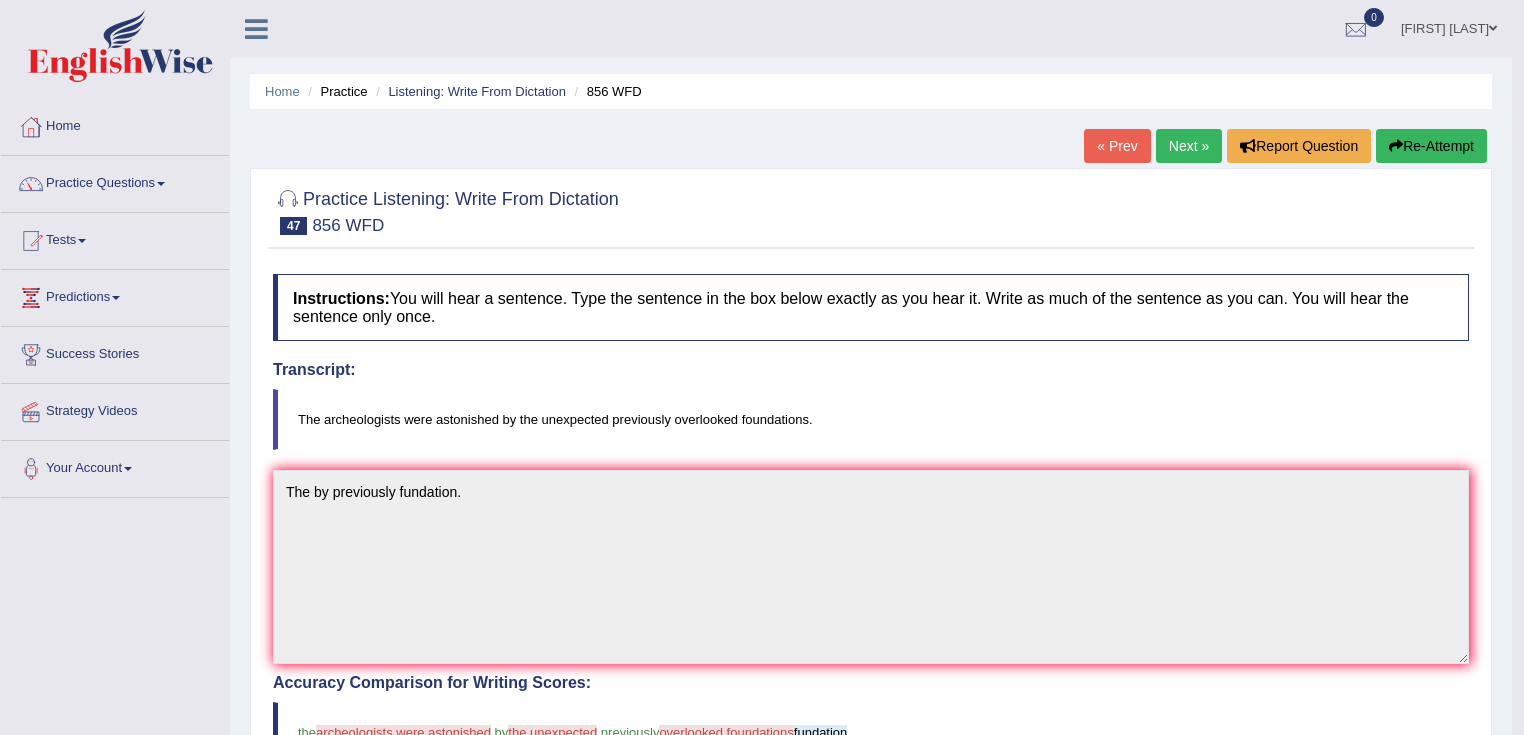 click on "Next »" at bounding box center [1189, 146] 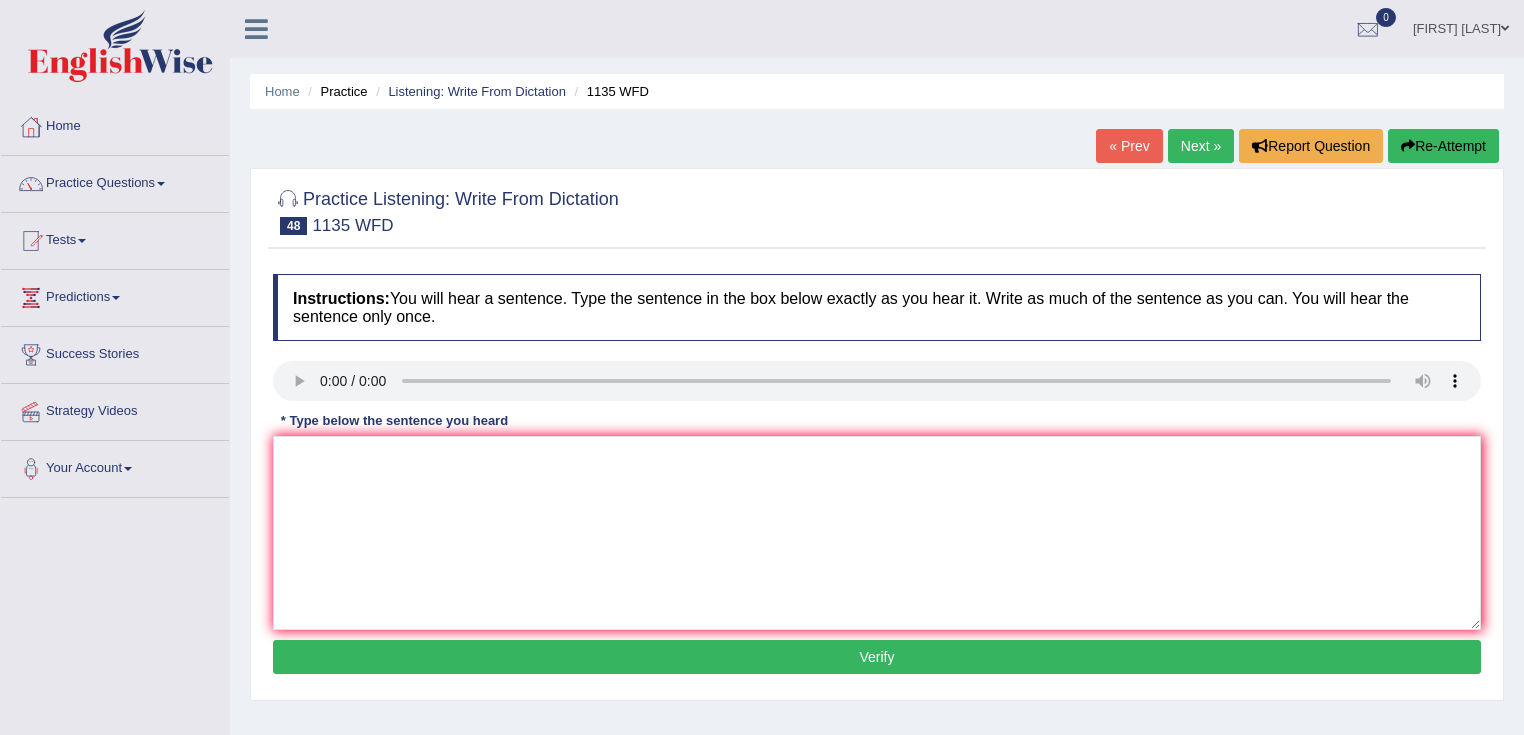 scroll, scrollTop: 0, scrollLeft: 0, axis: both 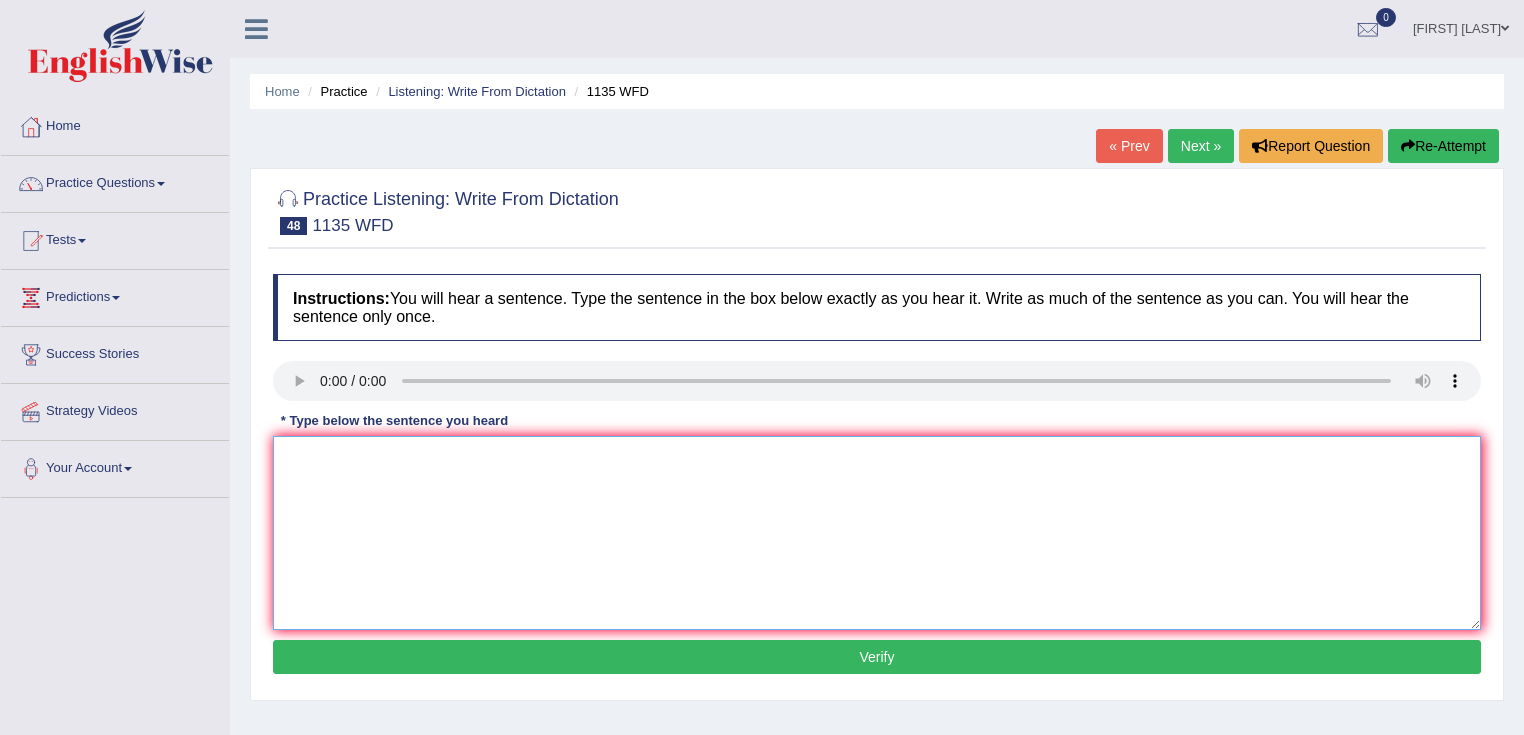 click at bounding box center [877, 533] 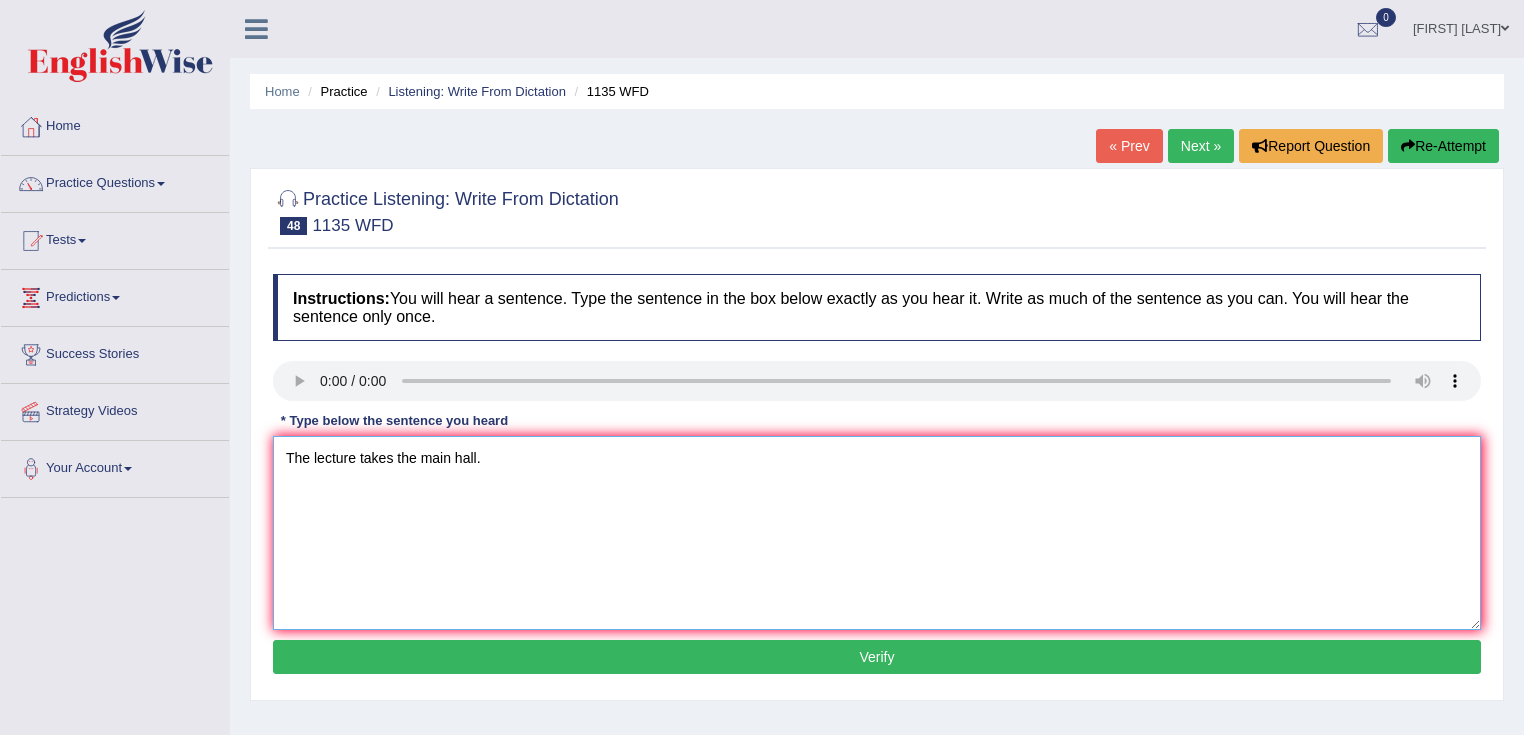 type on "The lecture takes the main hall." 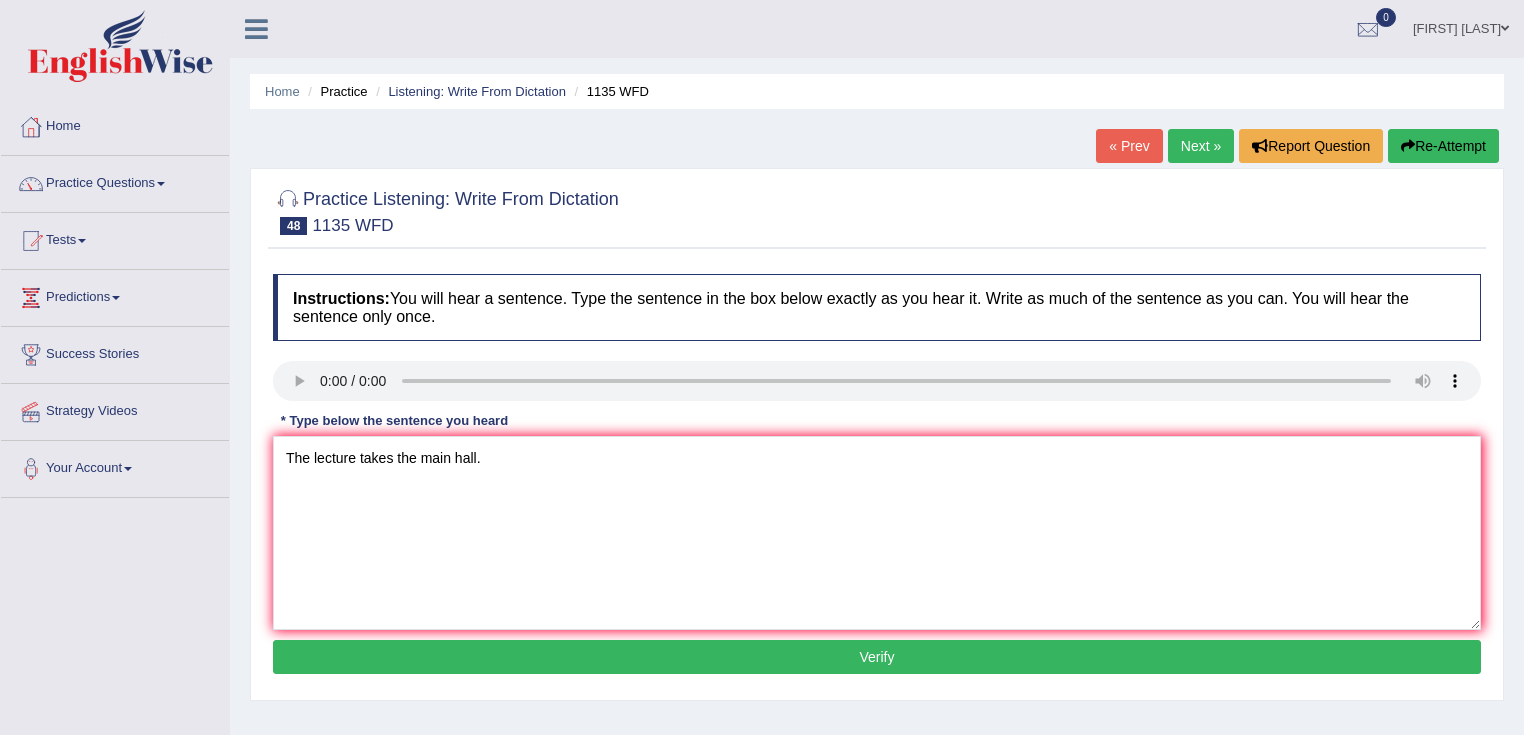 click on "Verify" at bounding box center [877, 657] 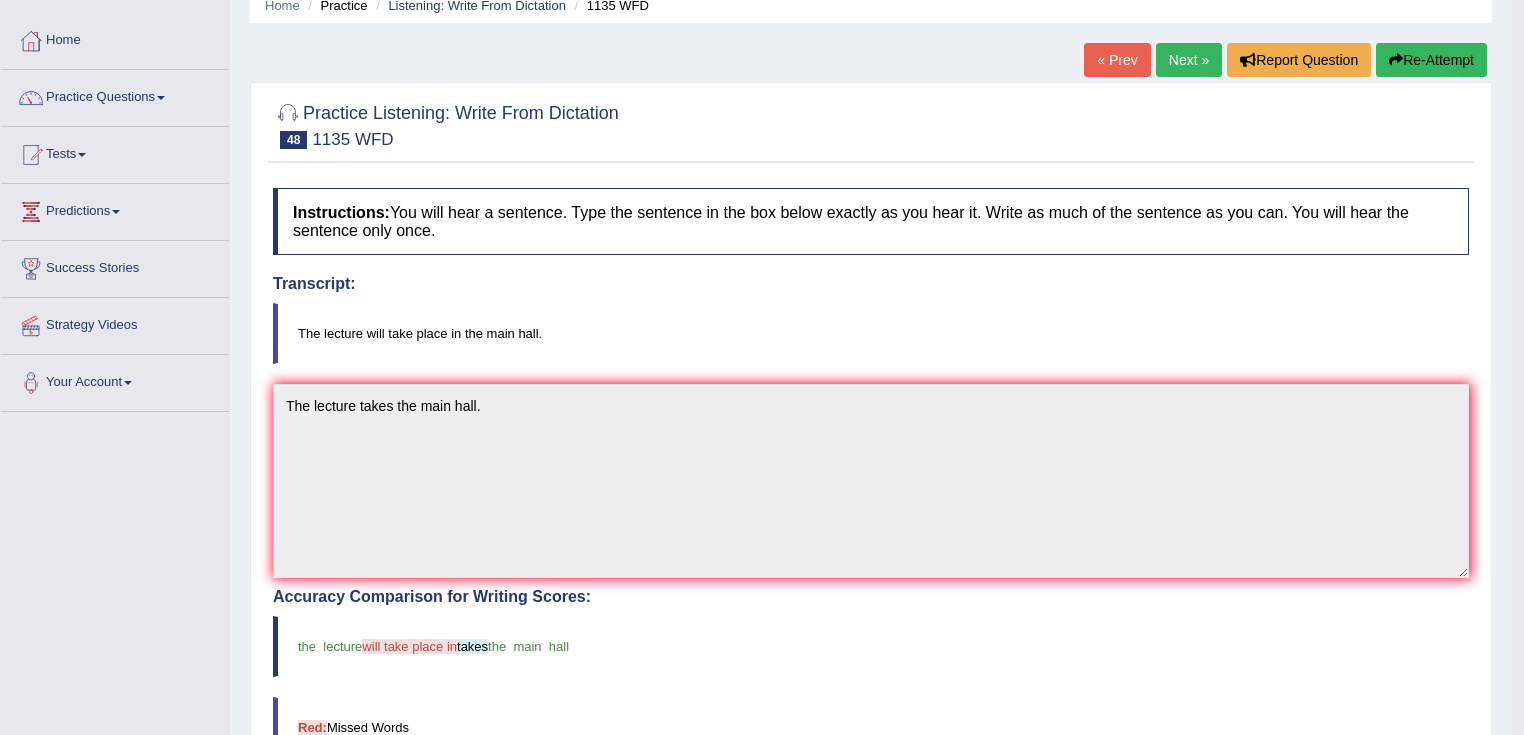 scroll, scrollTop: 80, scrollLeft: 0, axis: vertical 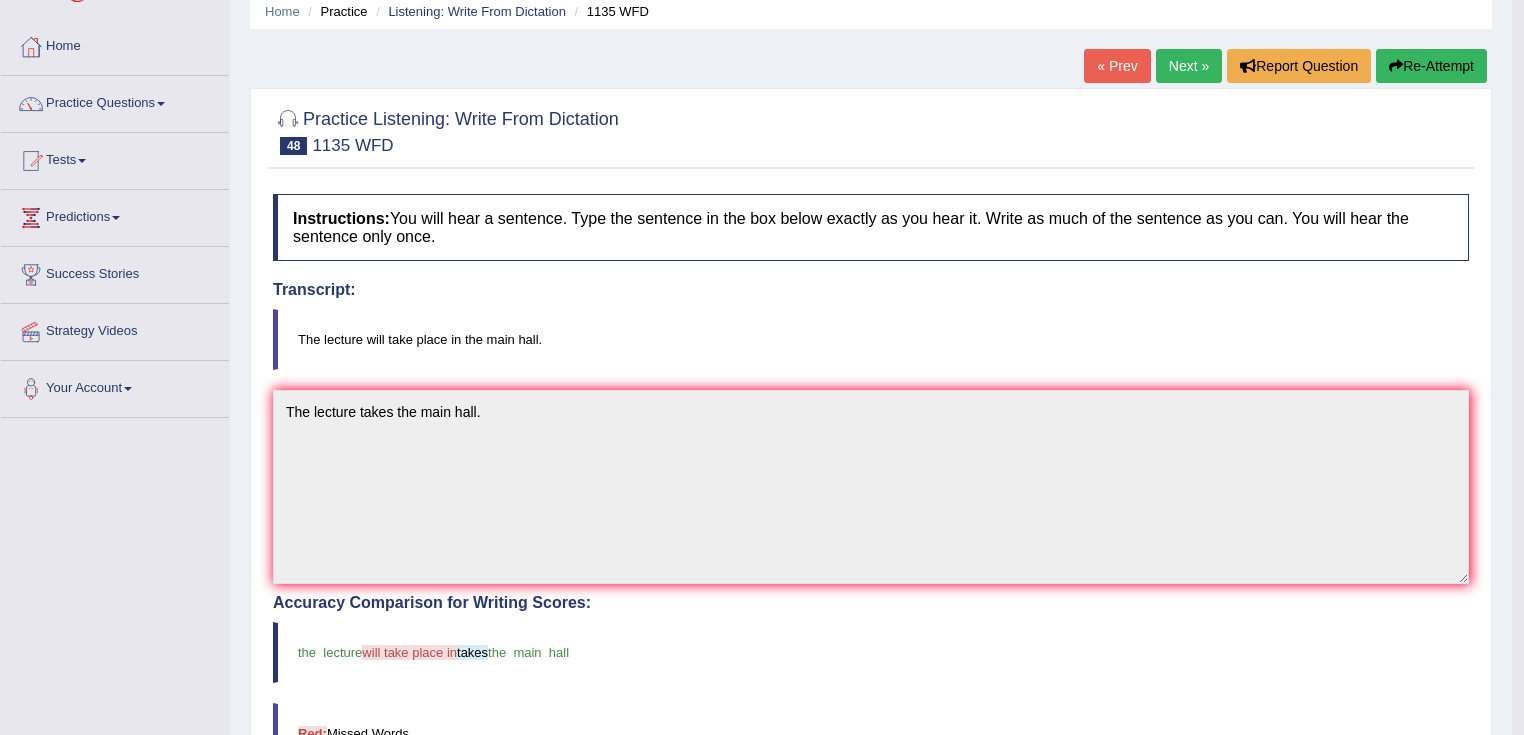 click on "Re-Attempt" at bounding box center (1431, 66) 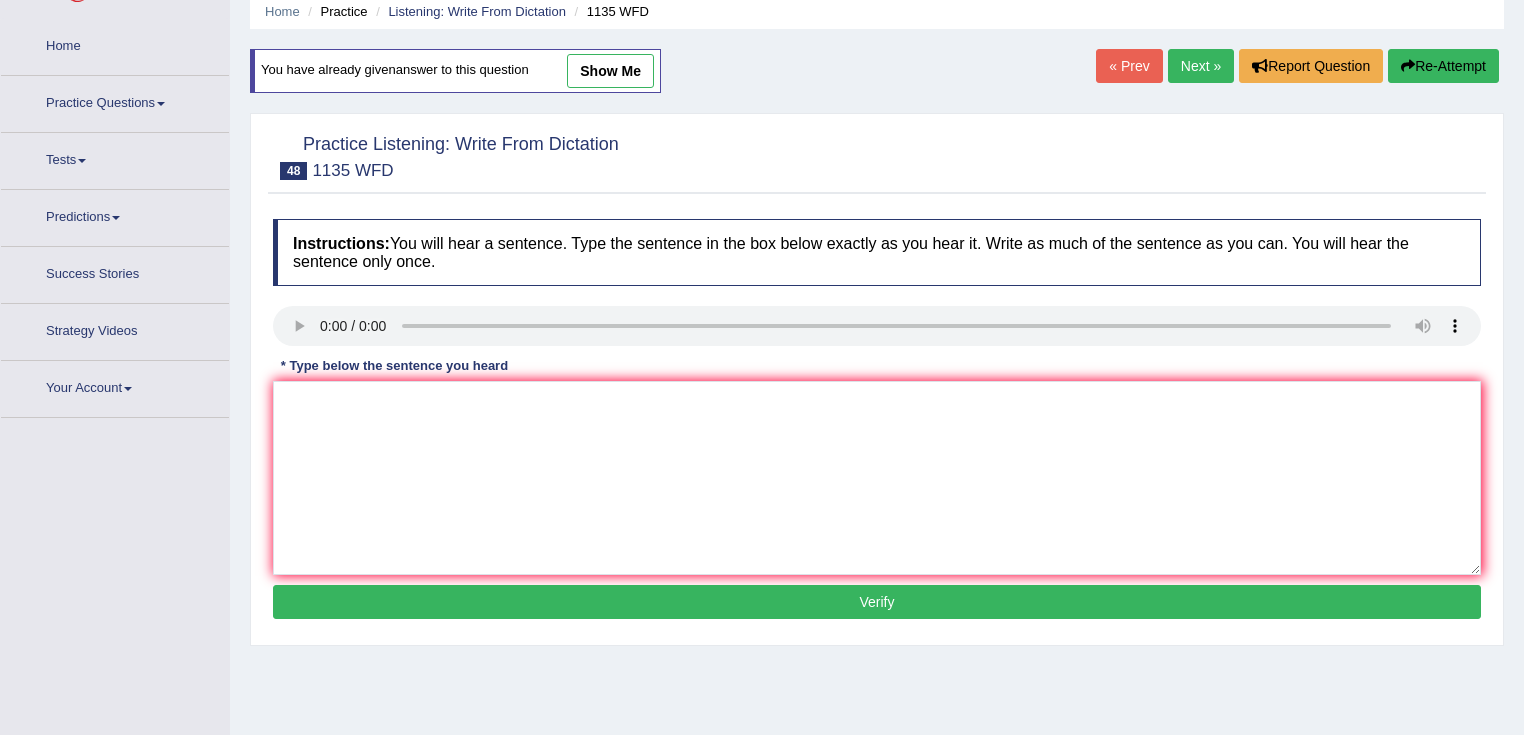 scroll, scrollTop: 80, scrollLeft: 0, axis: vertical 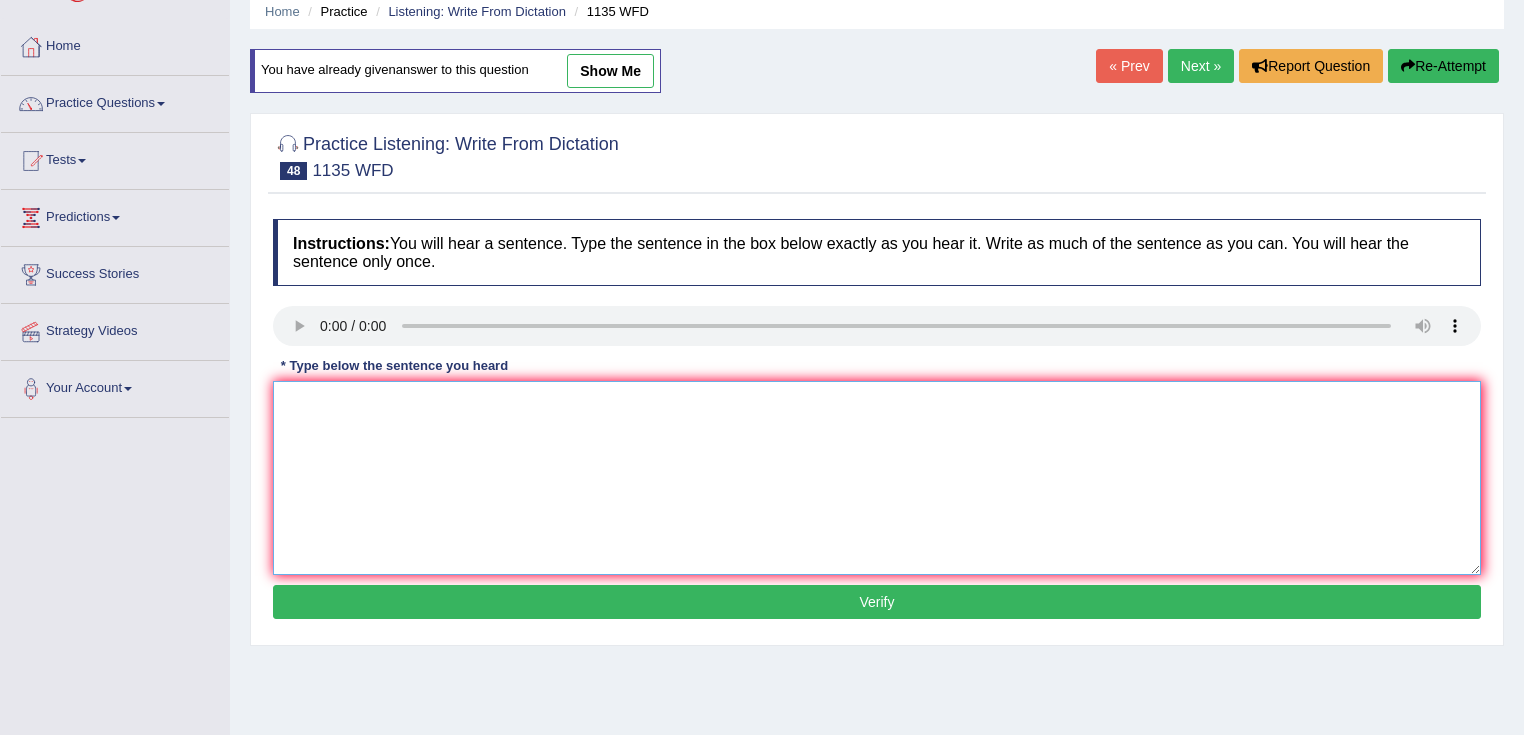 click at bounding box center (877, 478) 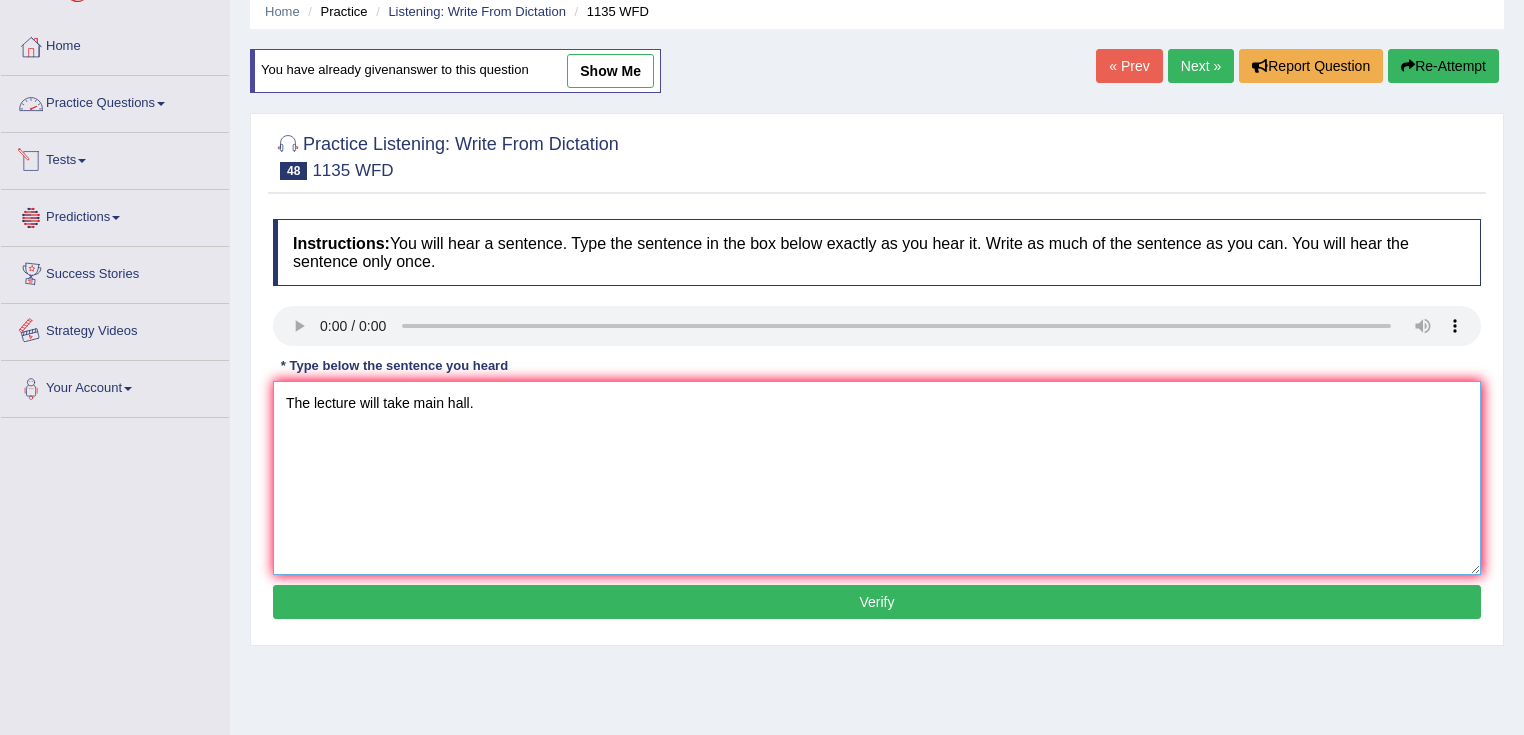 type on "The lecture will take main hall." 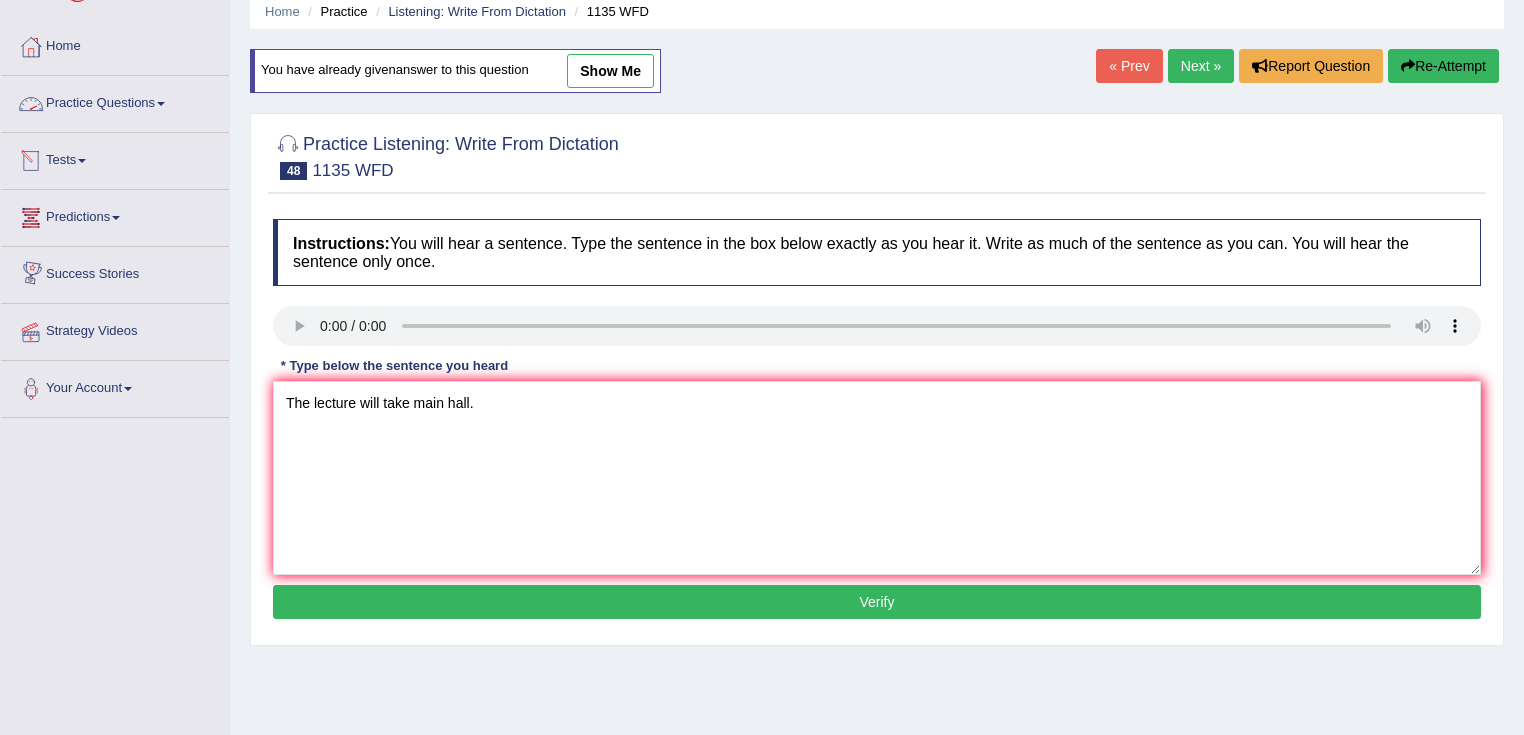drag, startPoint x: 402, startPoint y: 594, endPoint x: 413, endPoint y: 584, distance: 14.866069 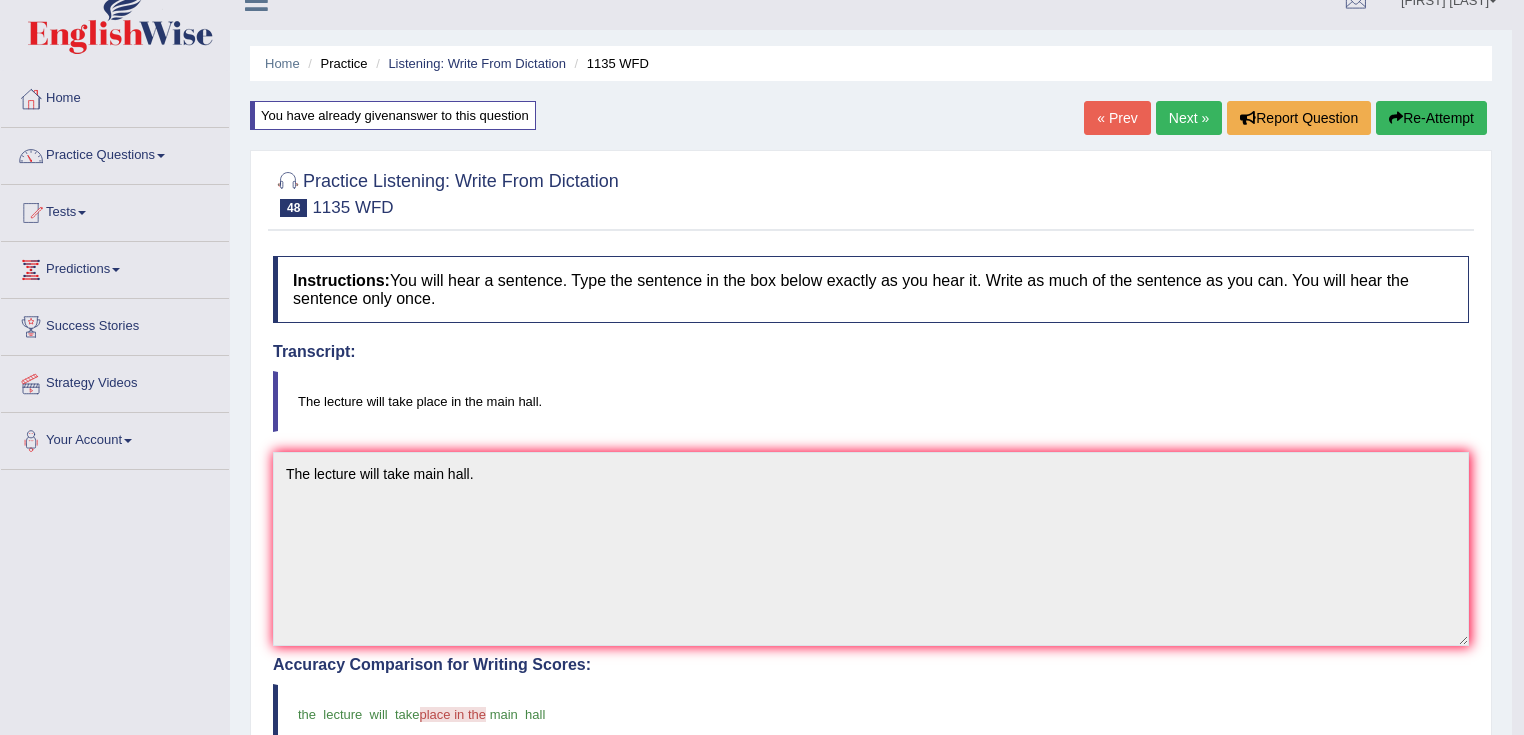 scroll, scrollTop: 0, scrollLeft: 0, axis: both 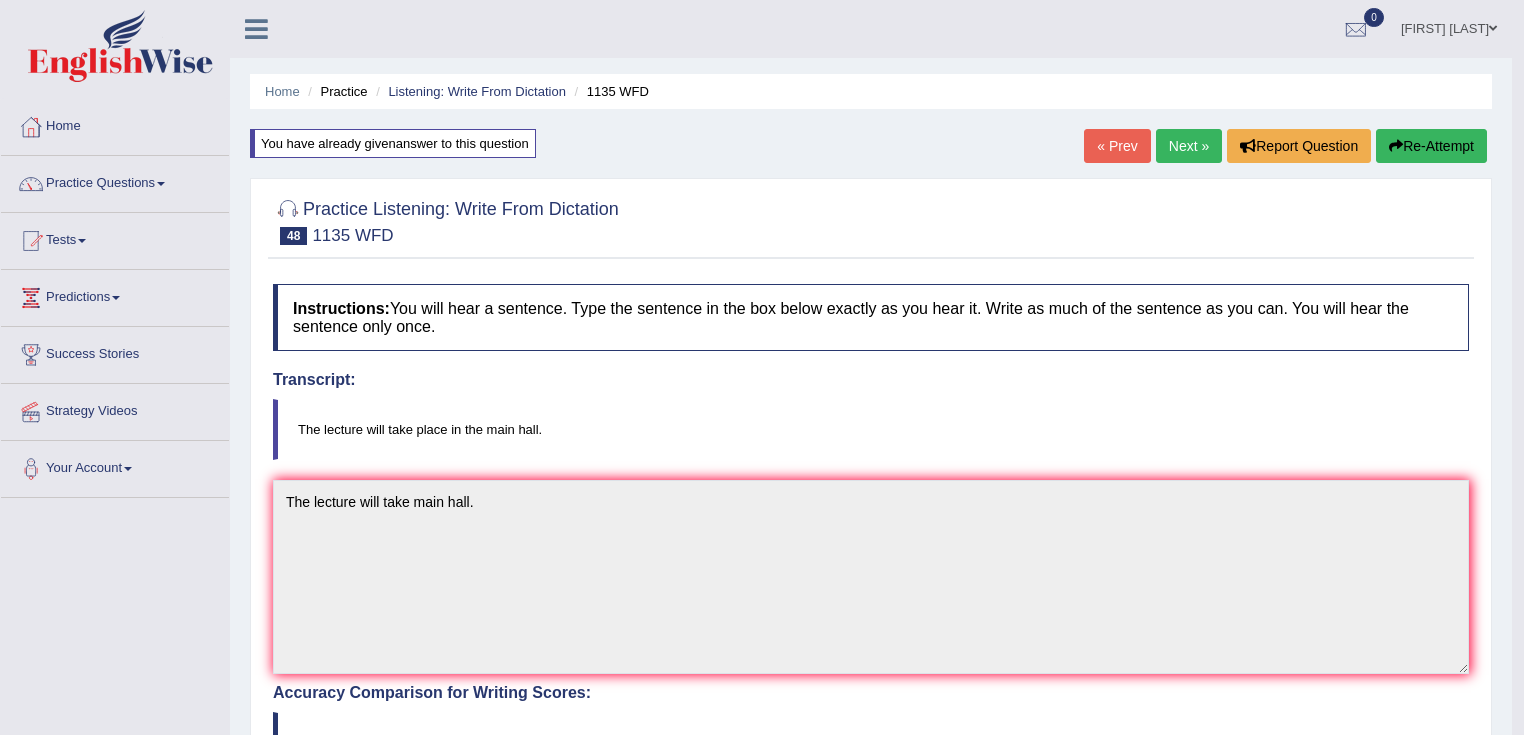 click on "Next »" at bounding box center (1189, 146) 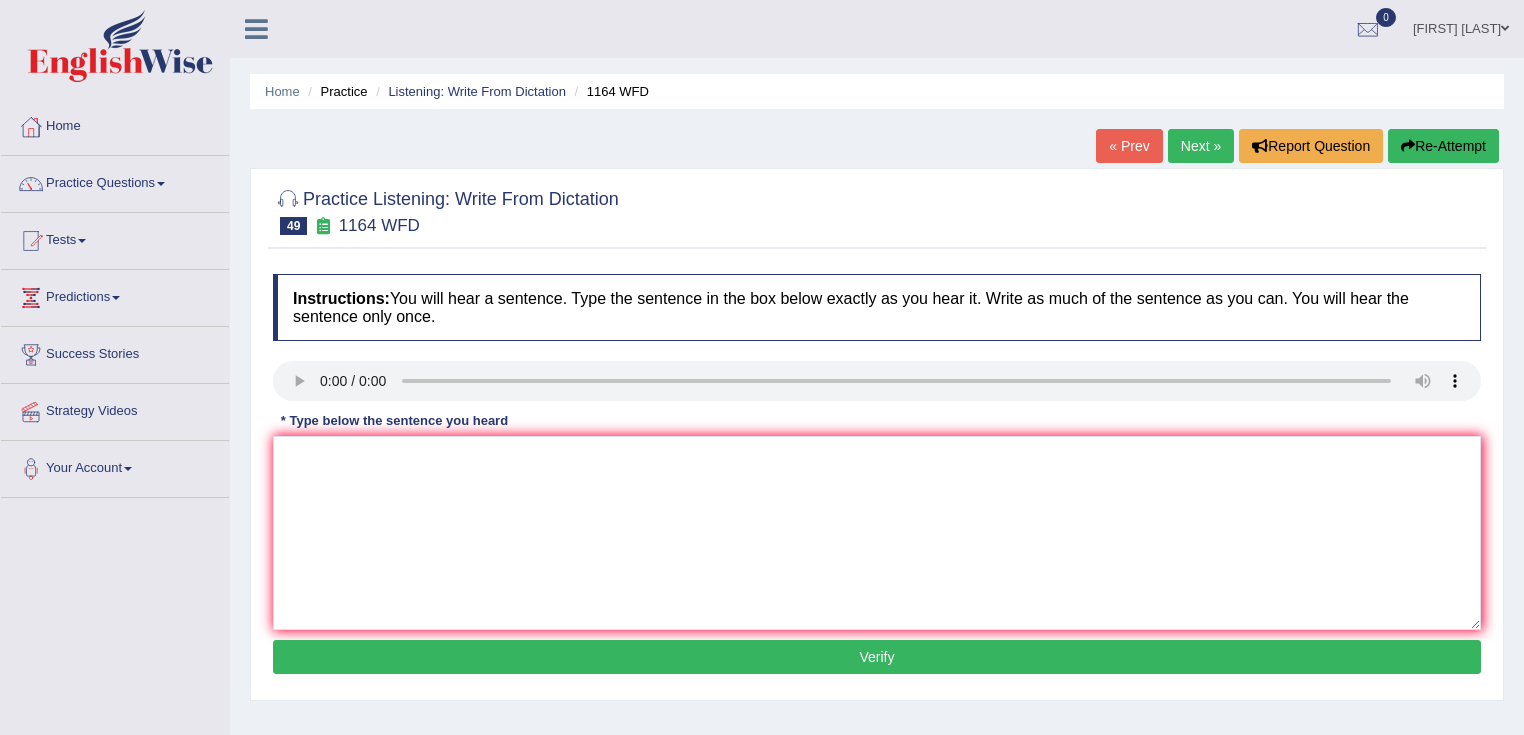 scroll, scrollTop: 0, scrollLeft: 0, axis: both 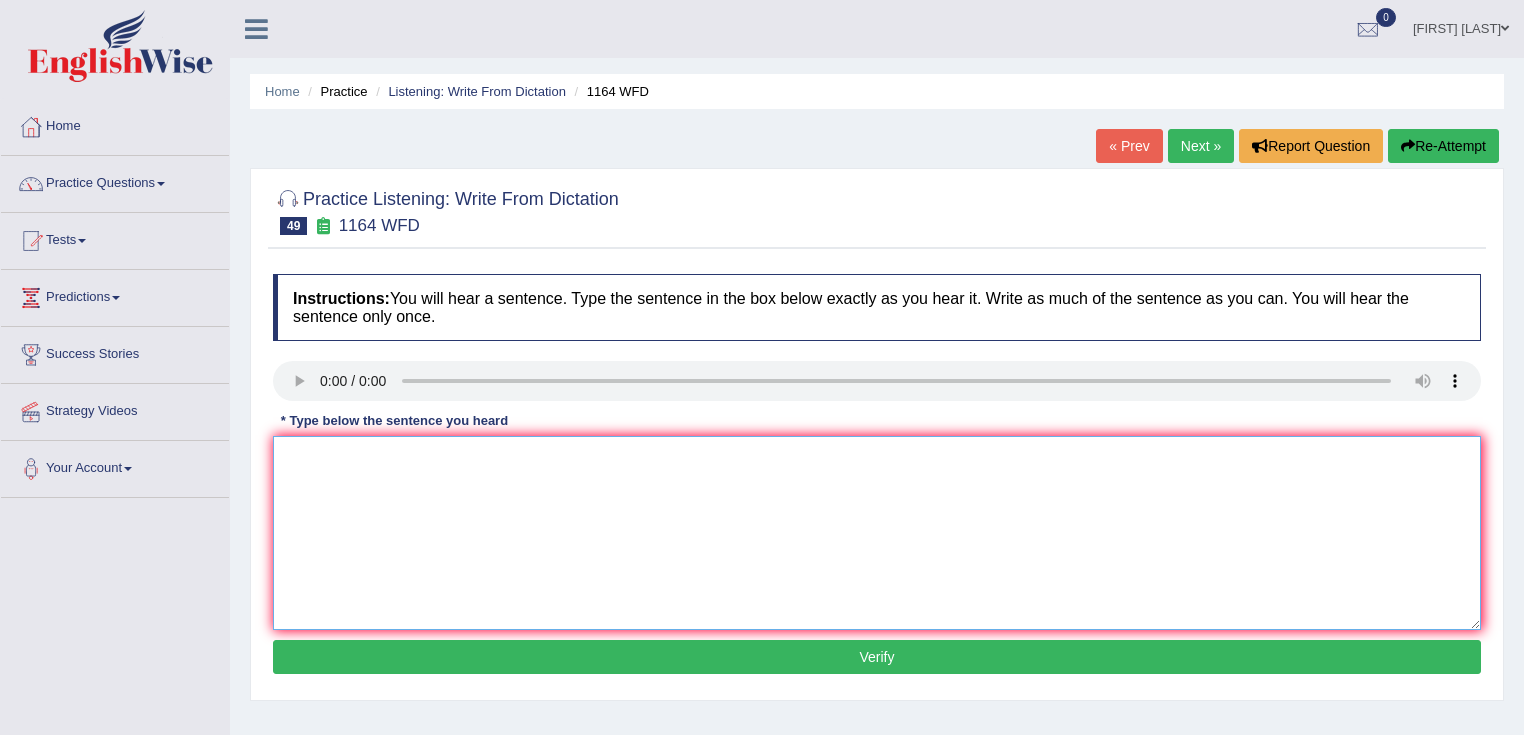 click at bounding box center [877, 533] 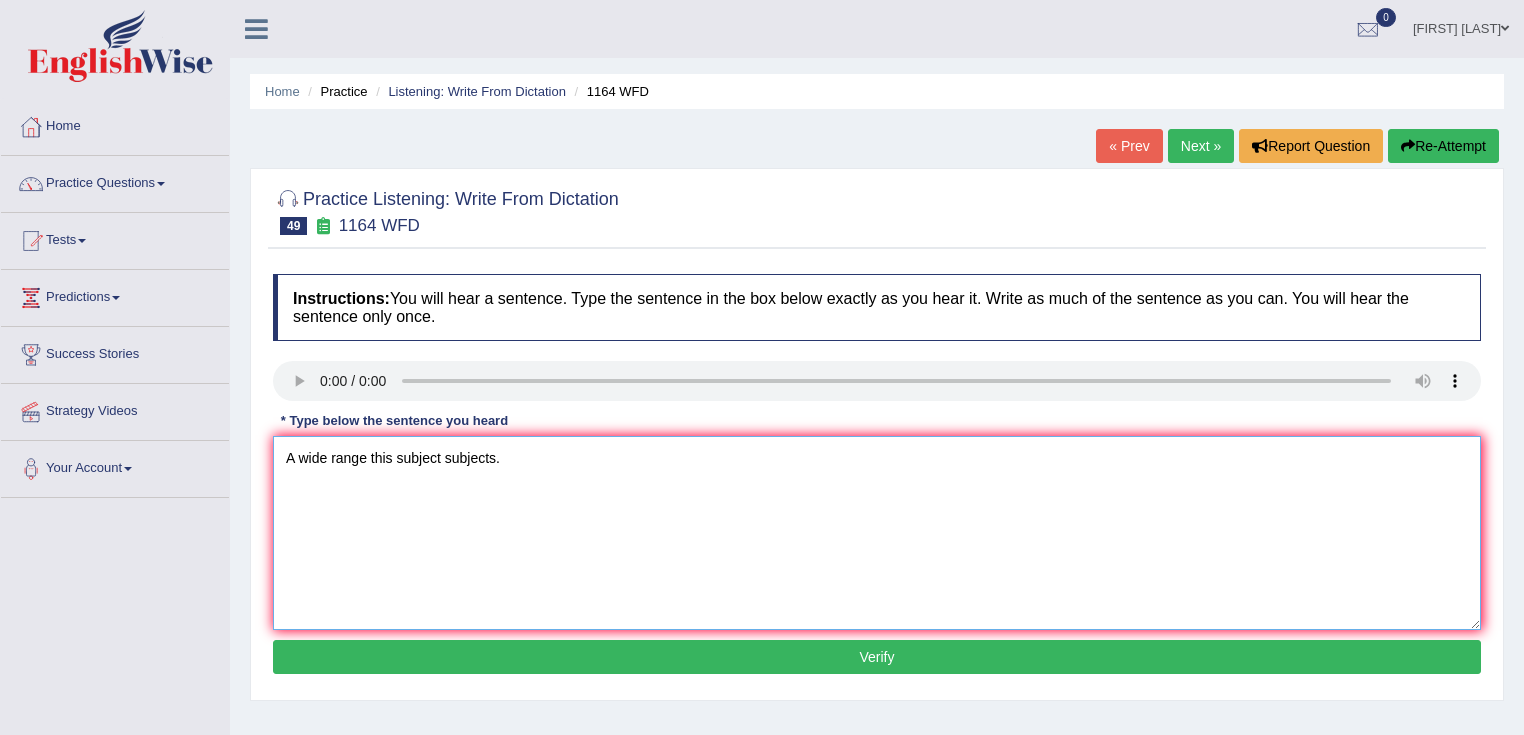 type on "A wide range this subject subjects." 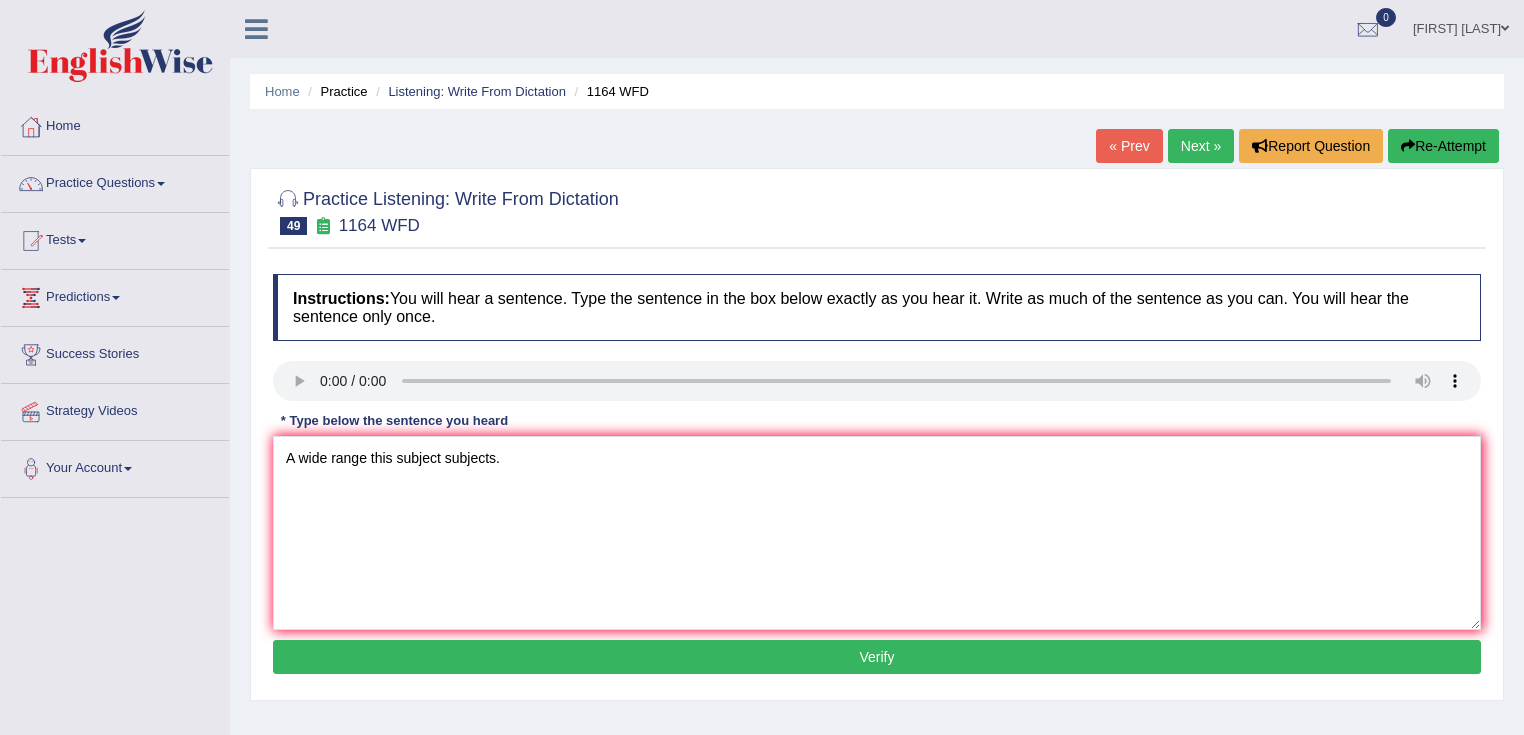 click on "Verify" at bounding box center [877, 657] 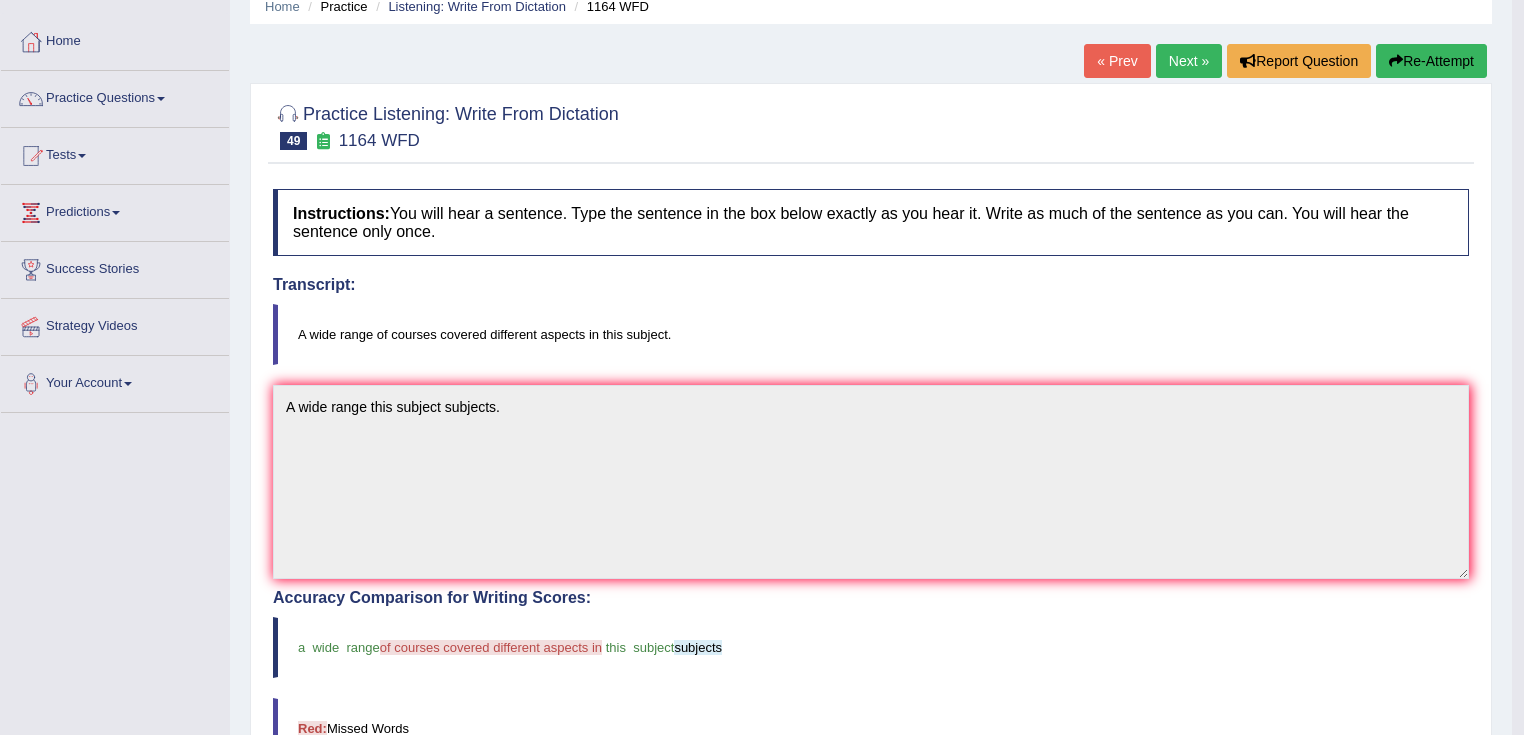 scroll, scrollTop: 80, scrollLeft: 0, axis: vertical 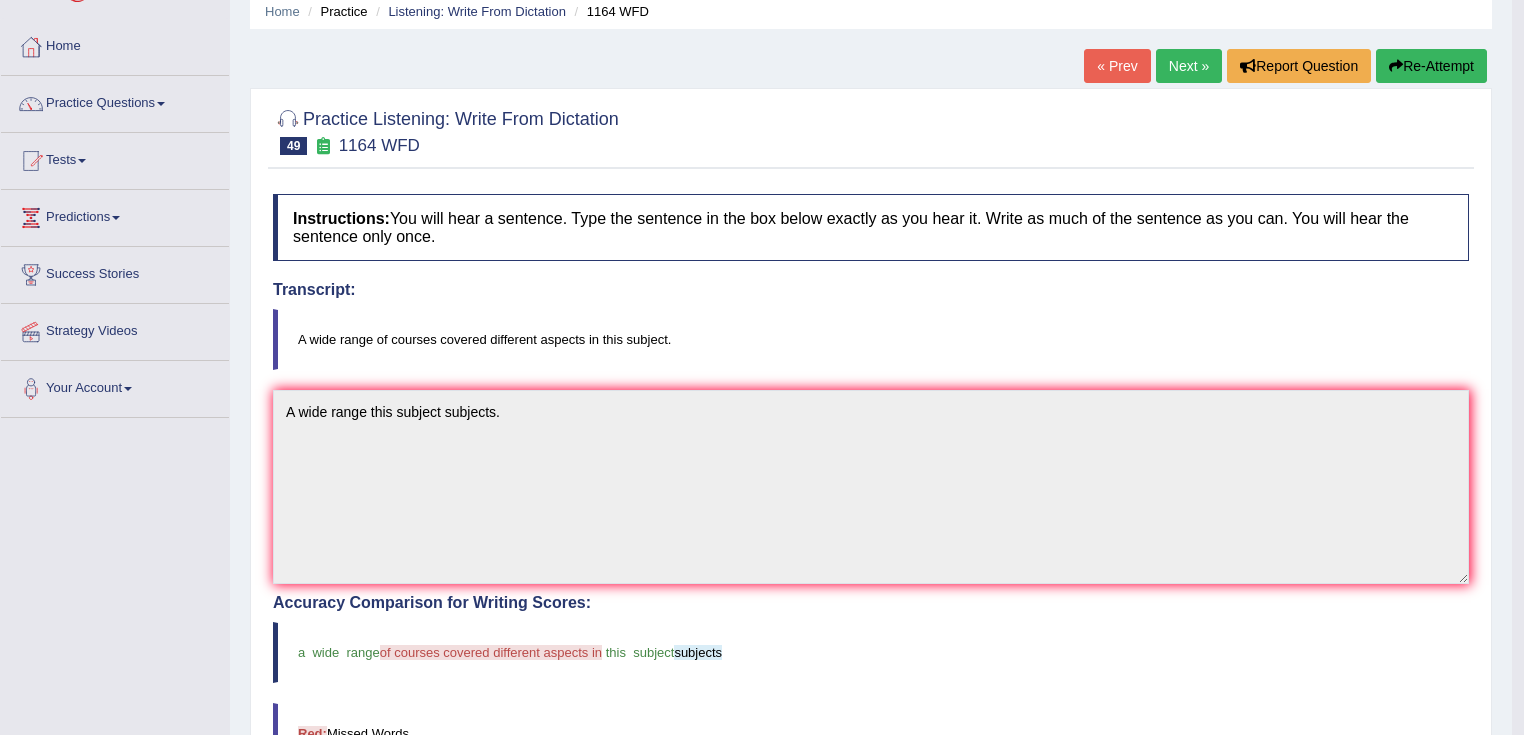 click at bounding box center (1396, 66) 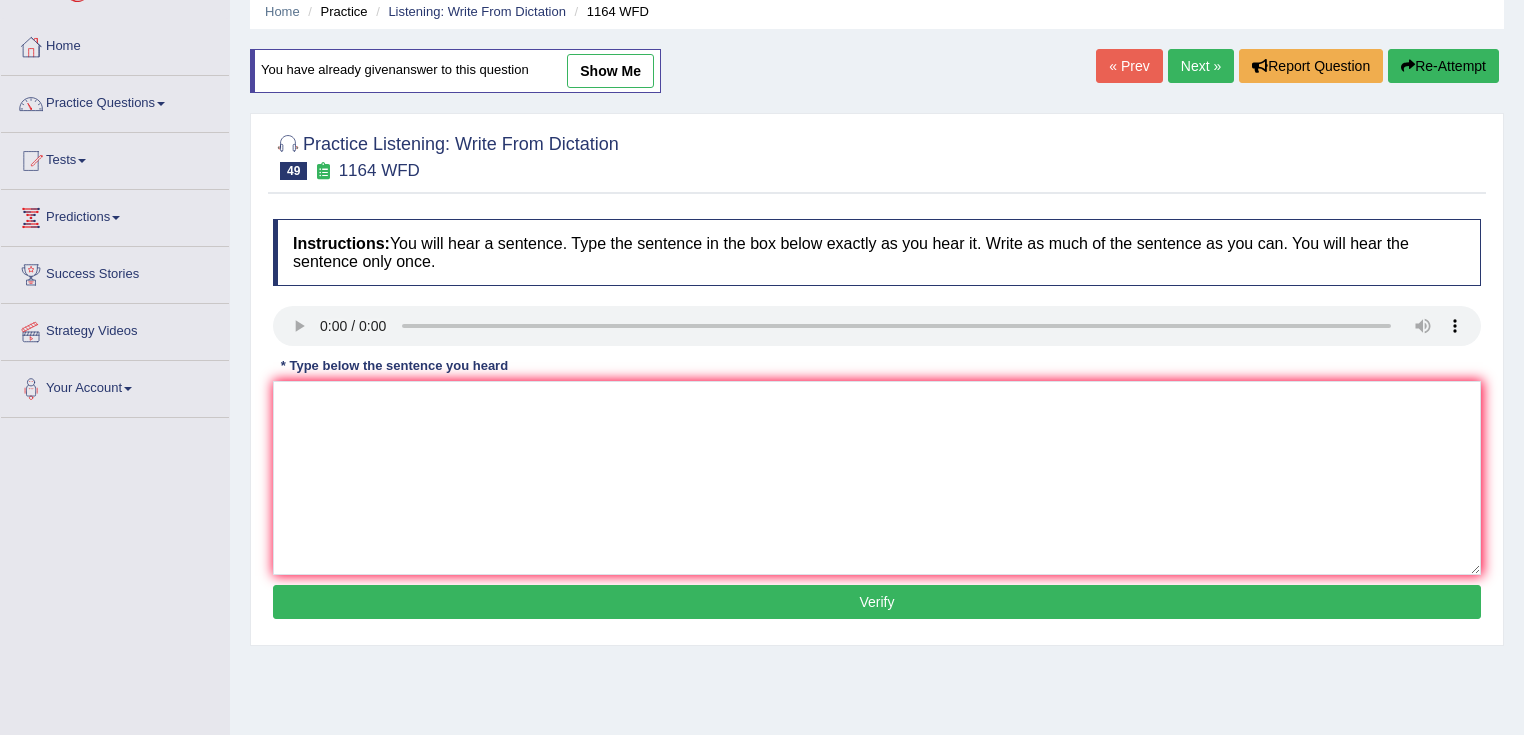 scroll, scrollTop: 80, scrollLeft: 0, axis: vertical 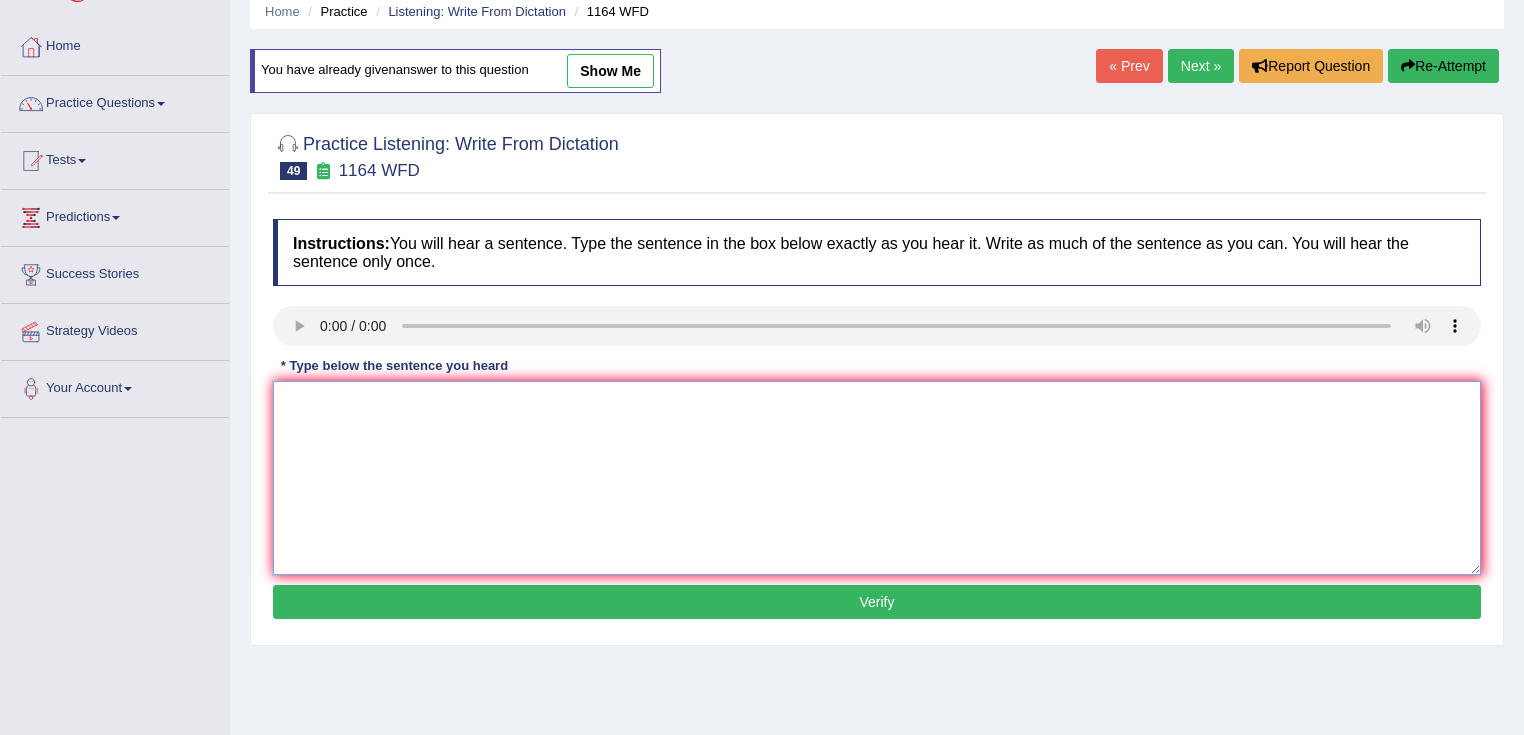 click at bounding box center [877, 478] 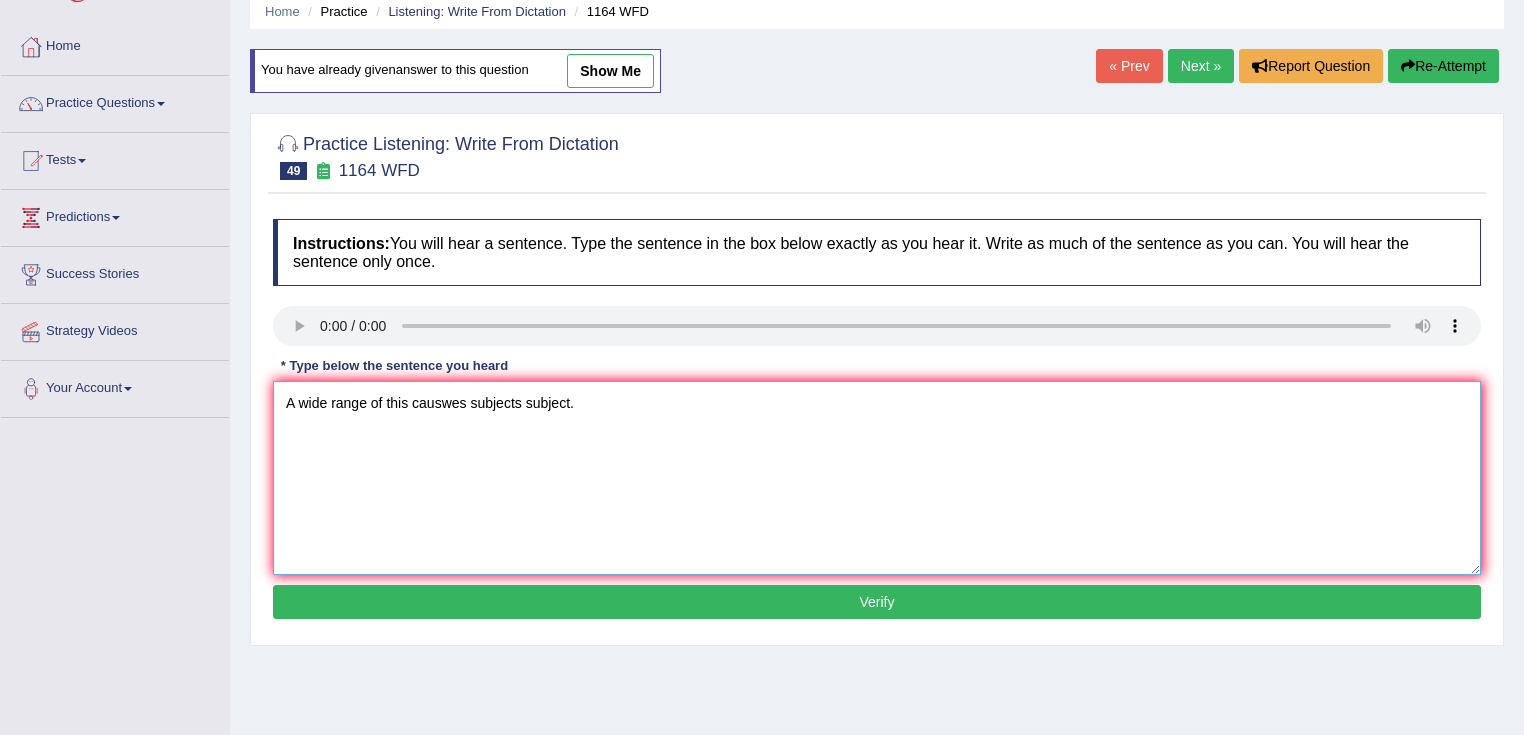 type on "A wide range of this causwes subjects subject." 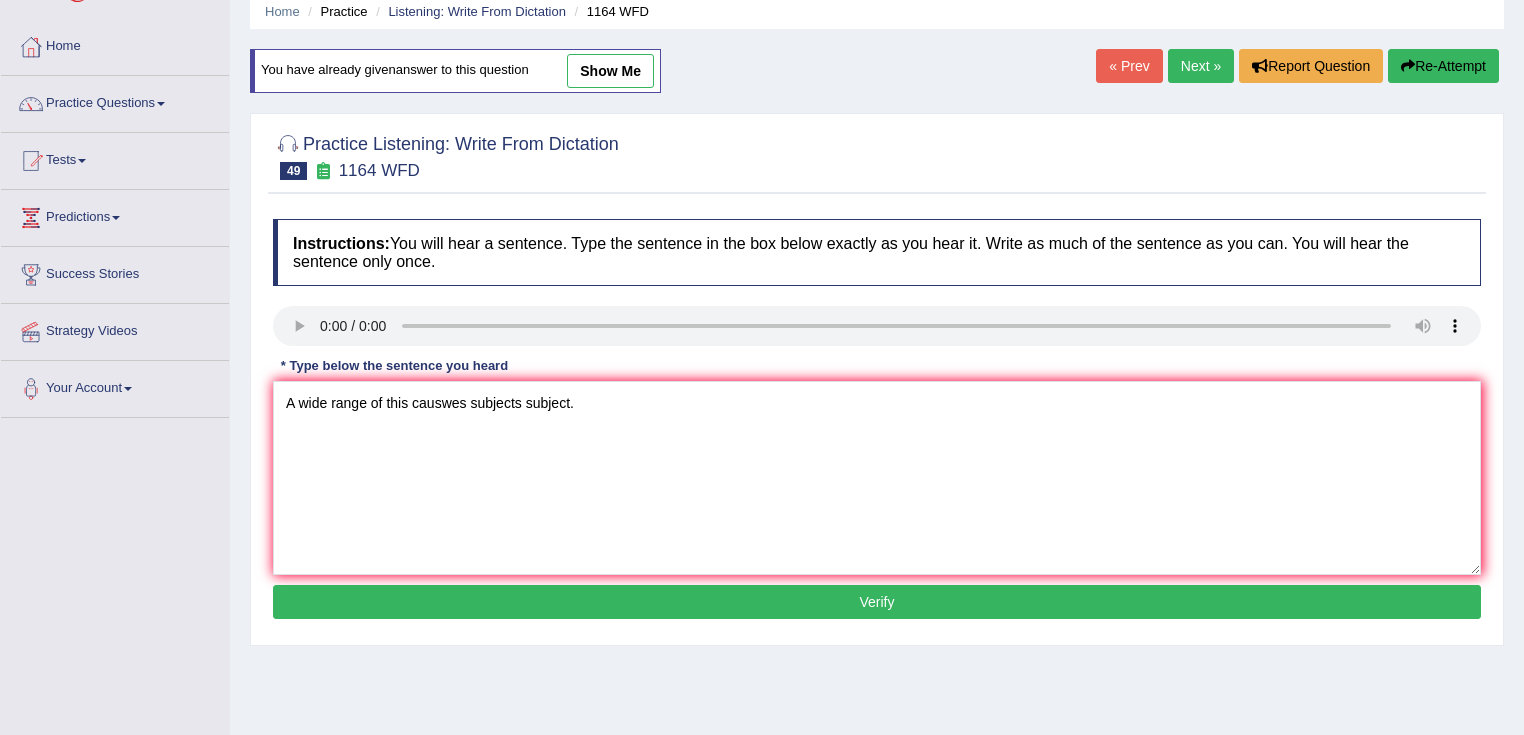 click on "Verify" at bounding box center (877, 602) 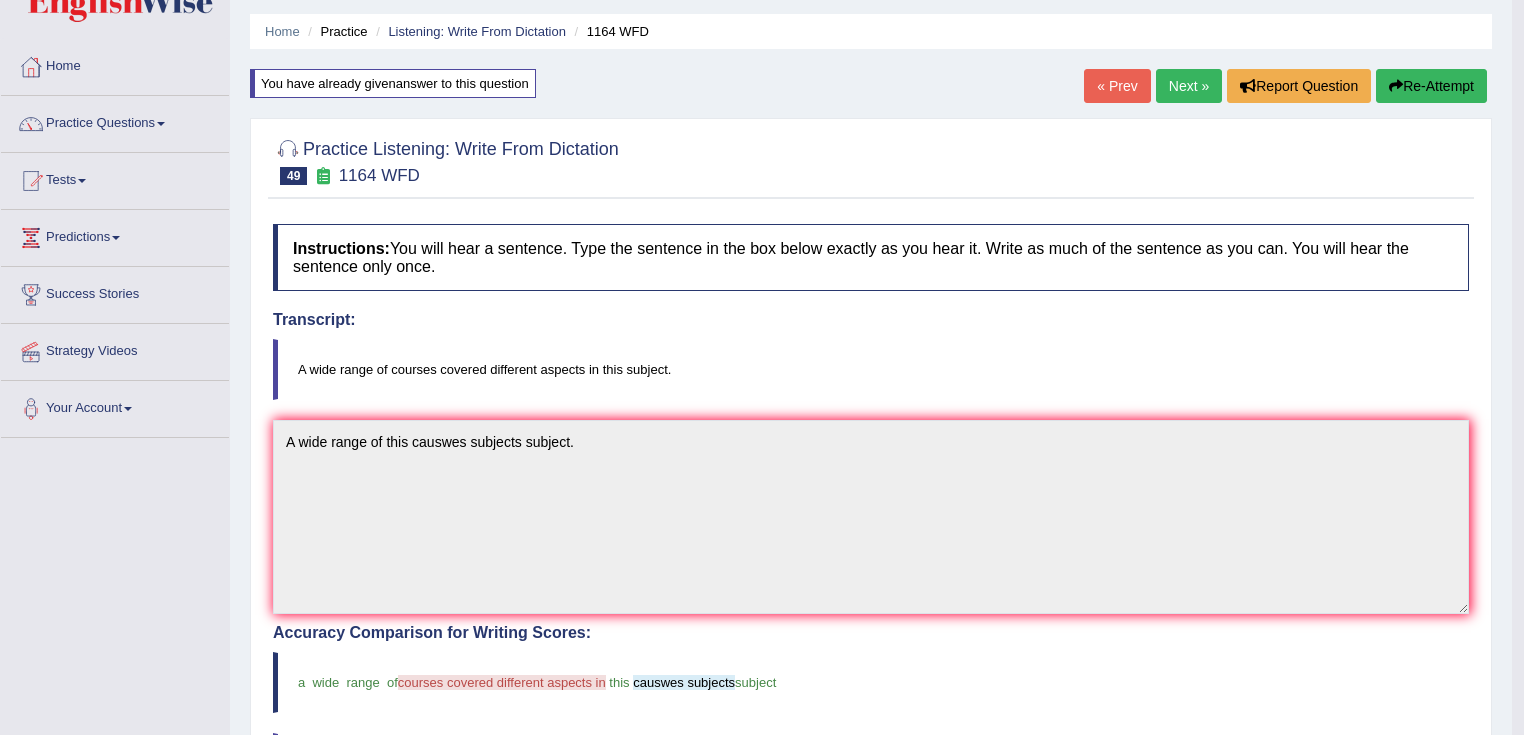scroll, scrollTop: 0, scrollLeft: 0, axis: both 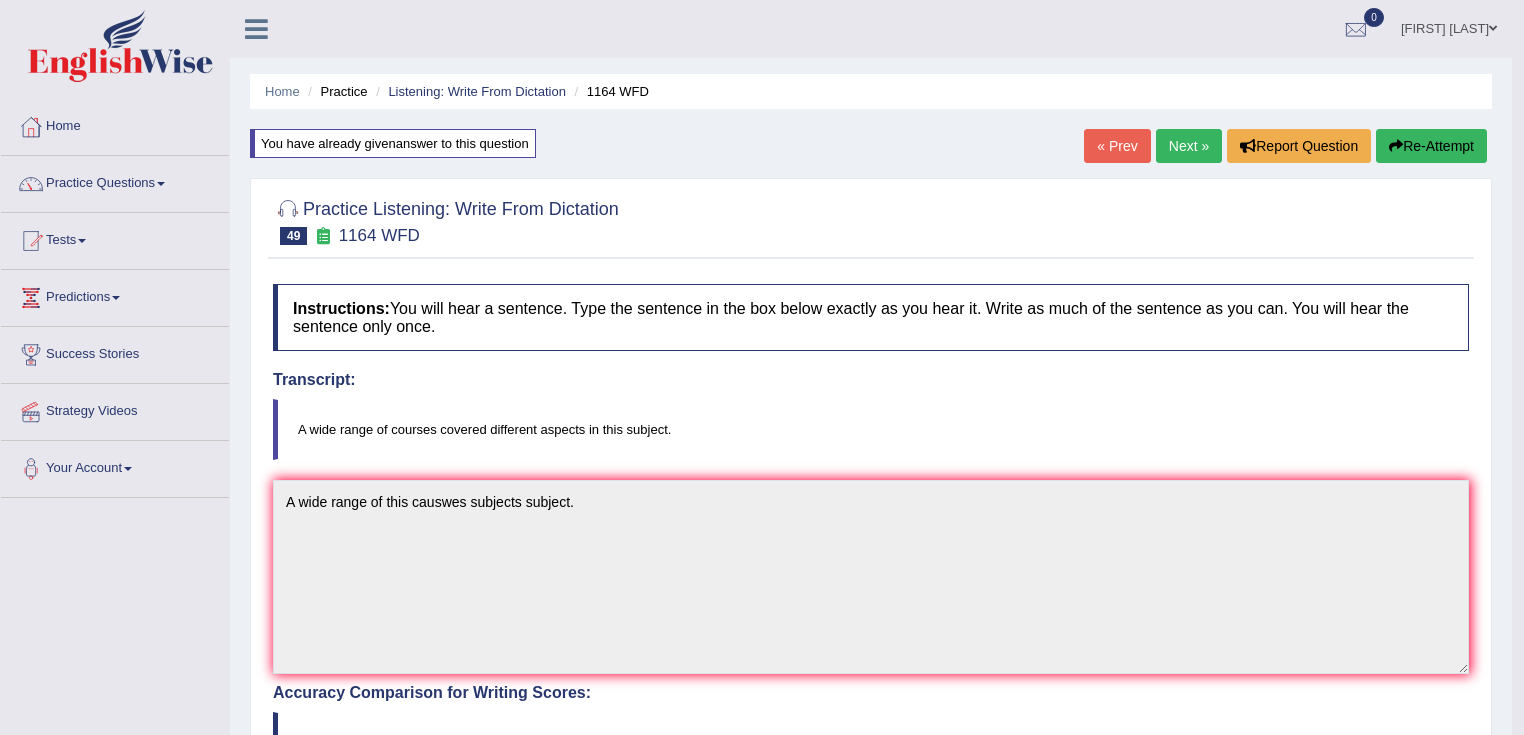 click on "Next »" at bounding box center (1189, 146) 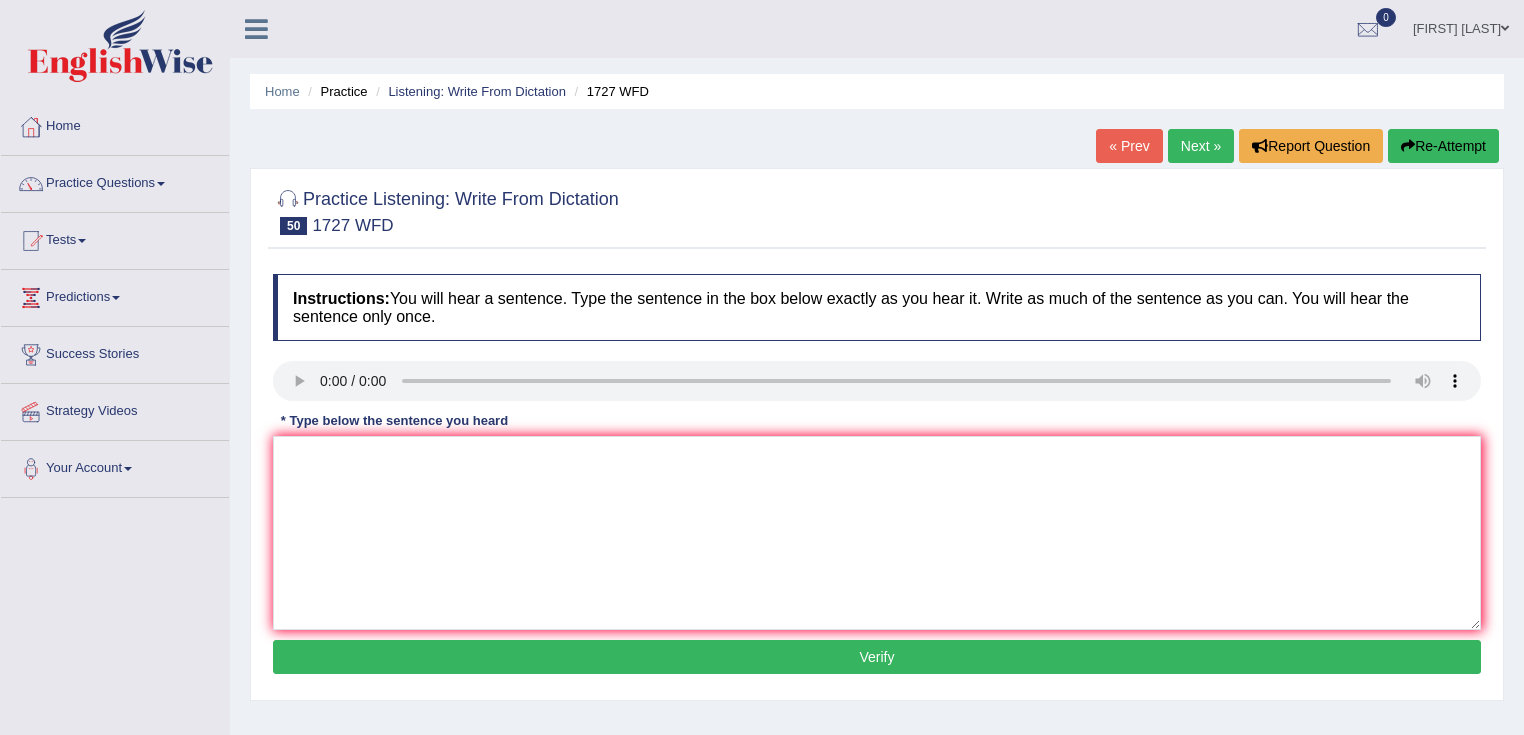 scroll, scrollTop: 0, scrollLeft: 0, axis: both 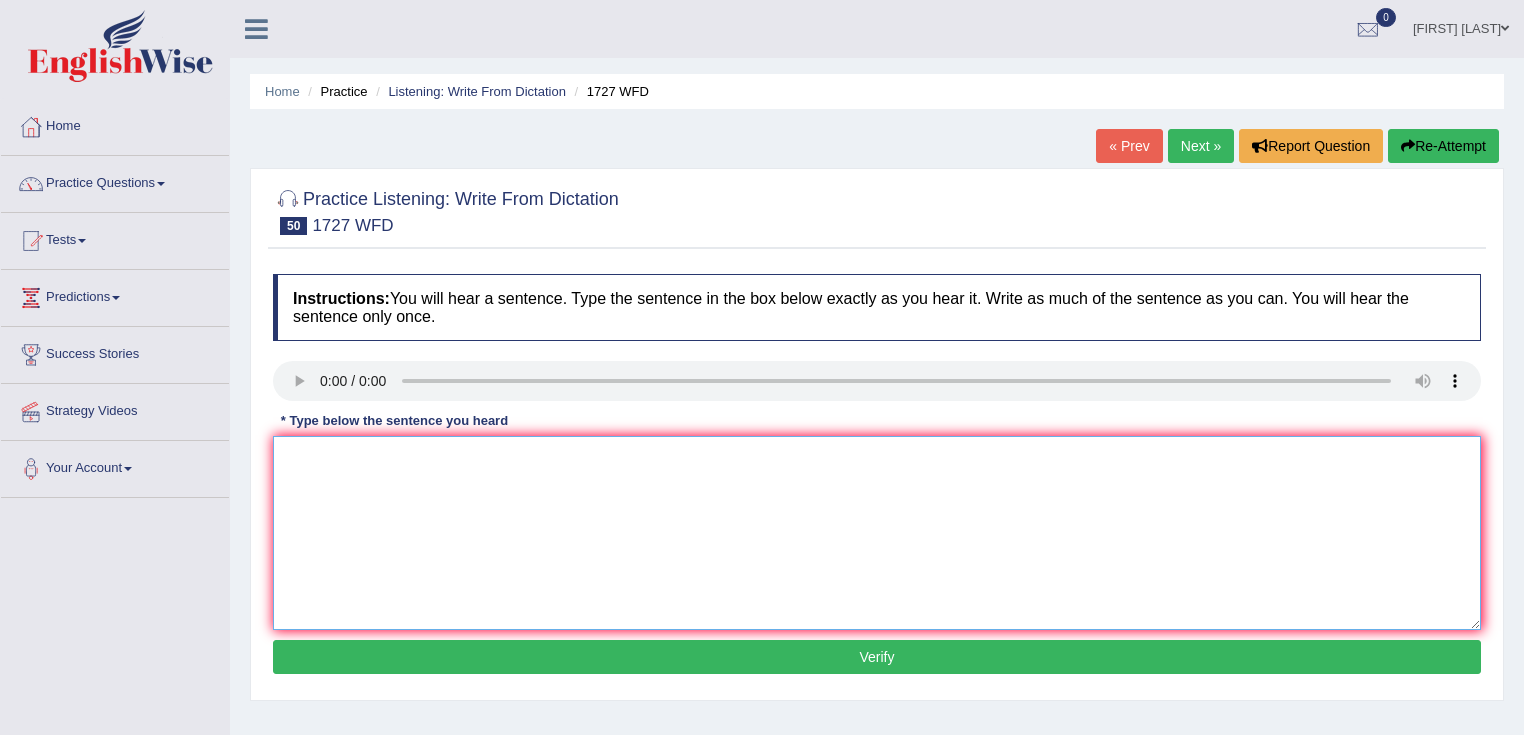 click at bounding box center [877, 533] 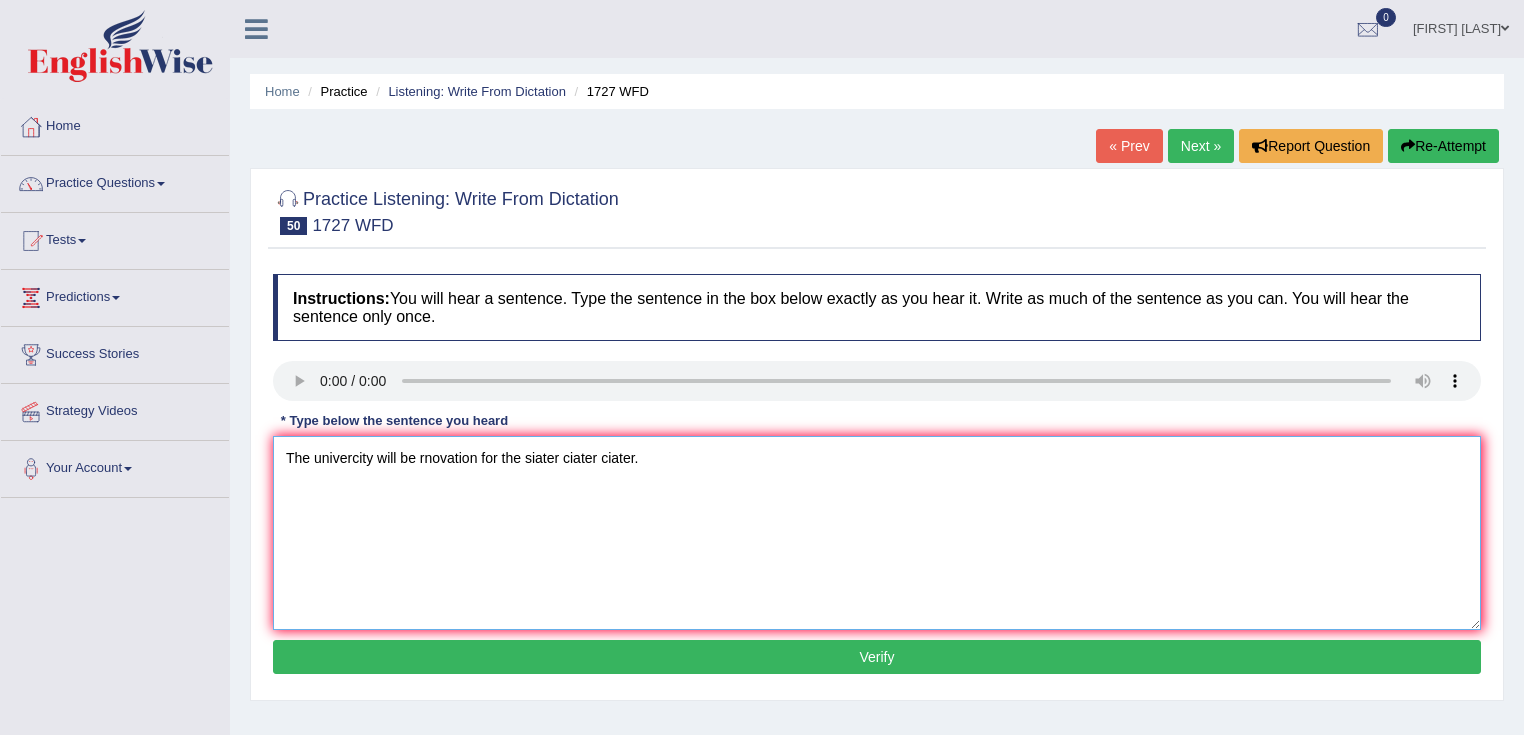 type on "The univercity will be rnovation for the siater ciater ciater." 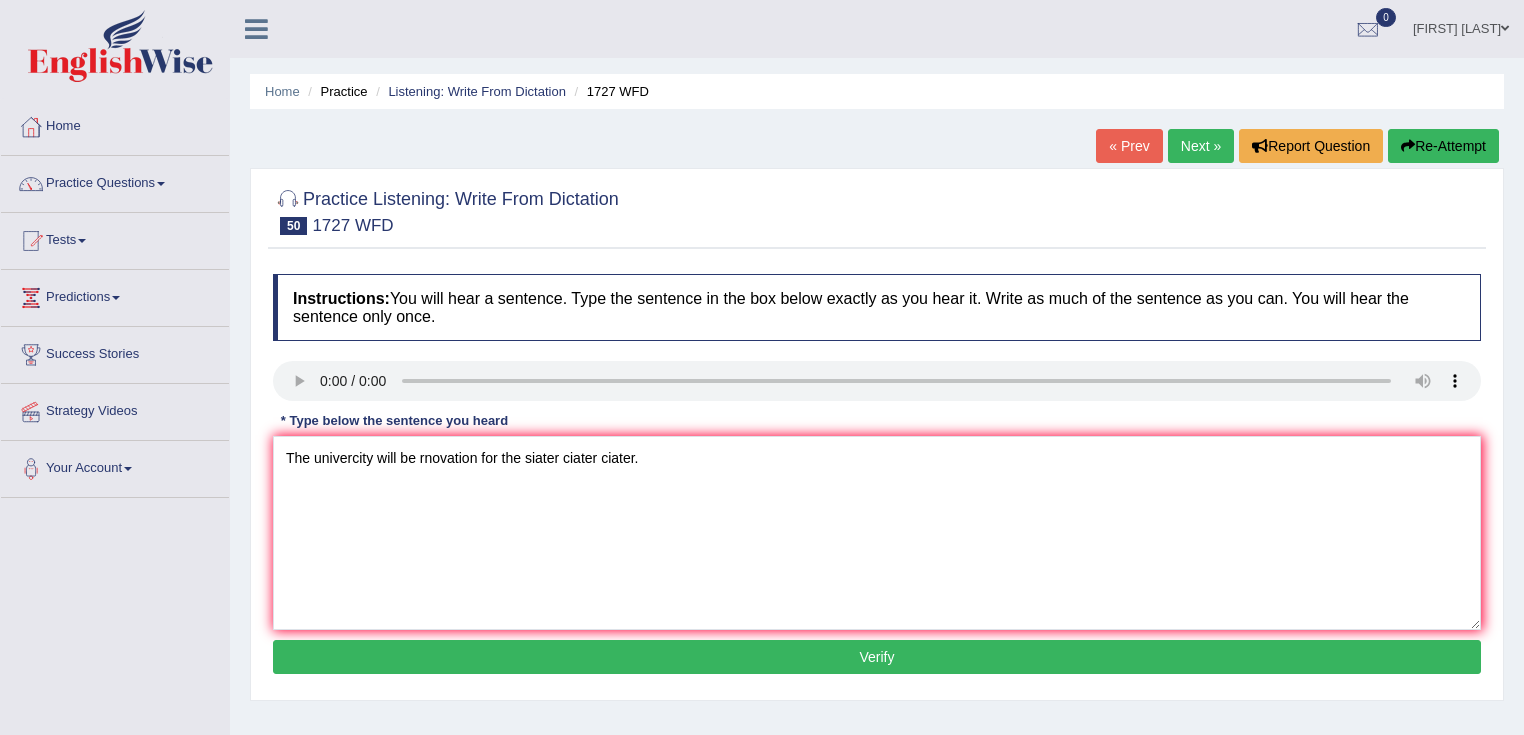click on "Verify" at bounding box center (877, 657) 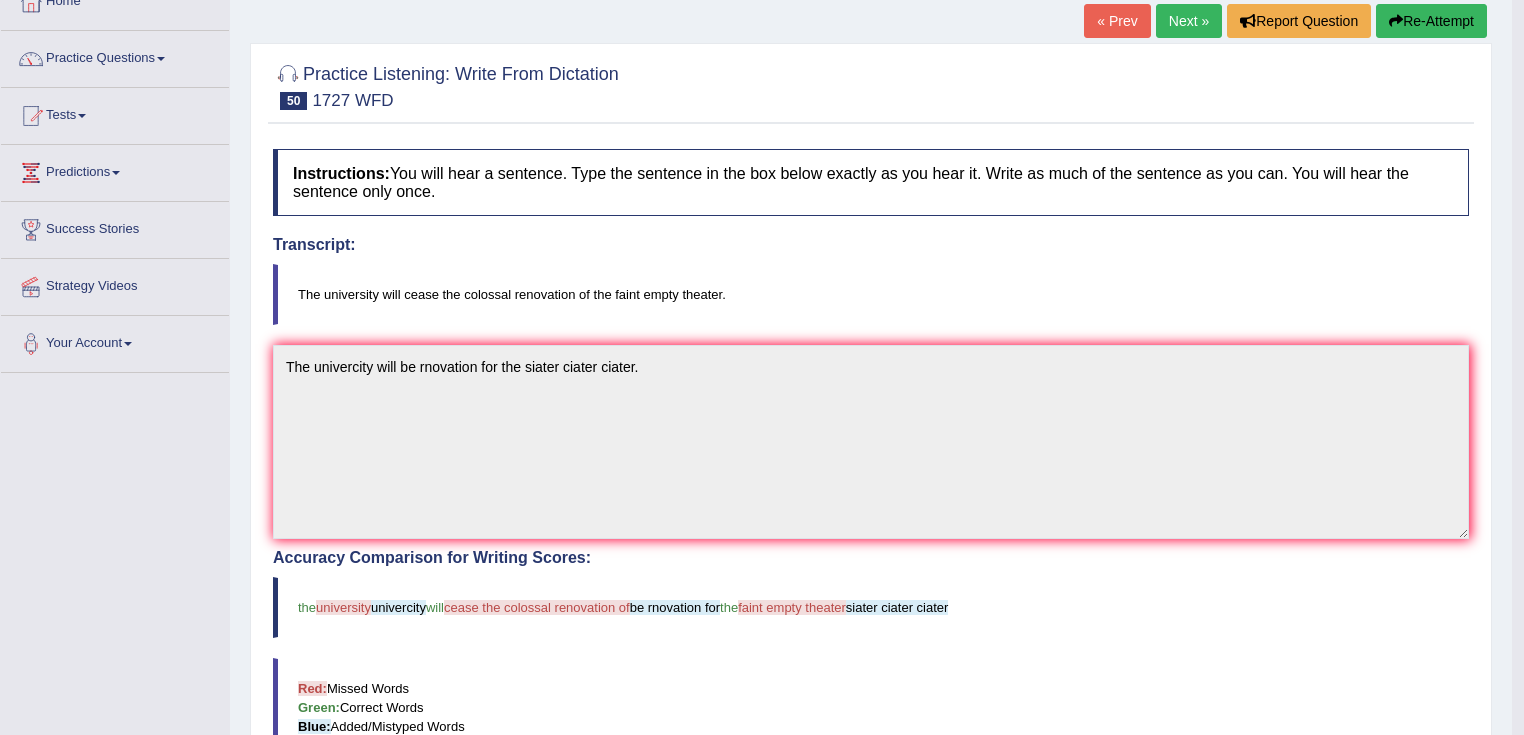 scroll, scrollTop: 0, scrollLeft: 0, axis: both 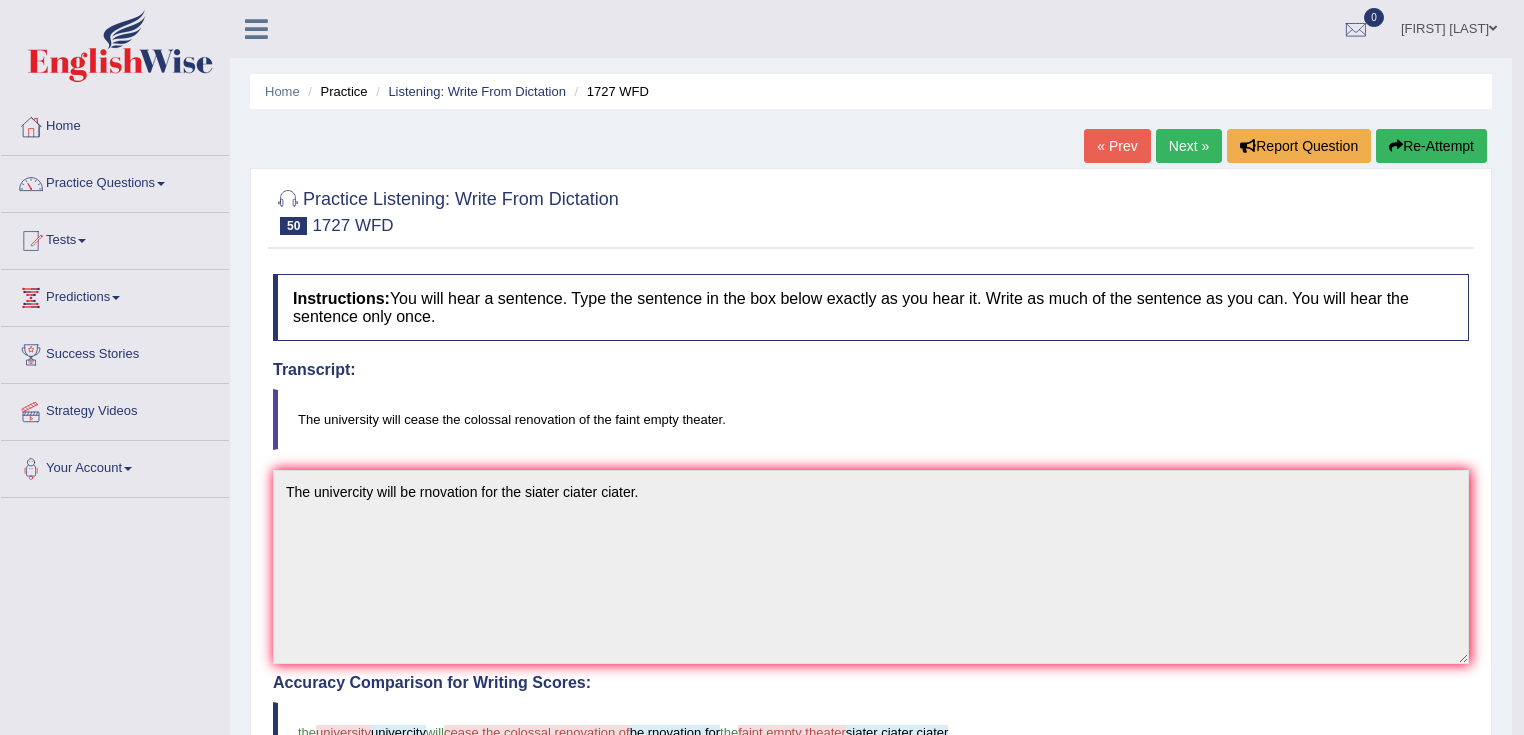 click on "Next »" at bounding box center (1189, 146) 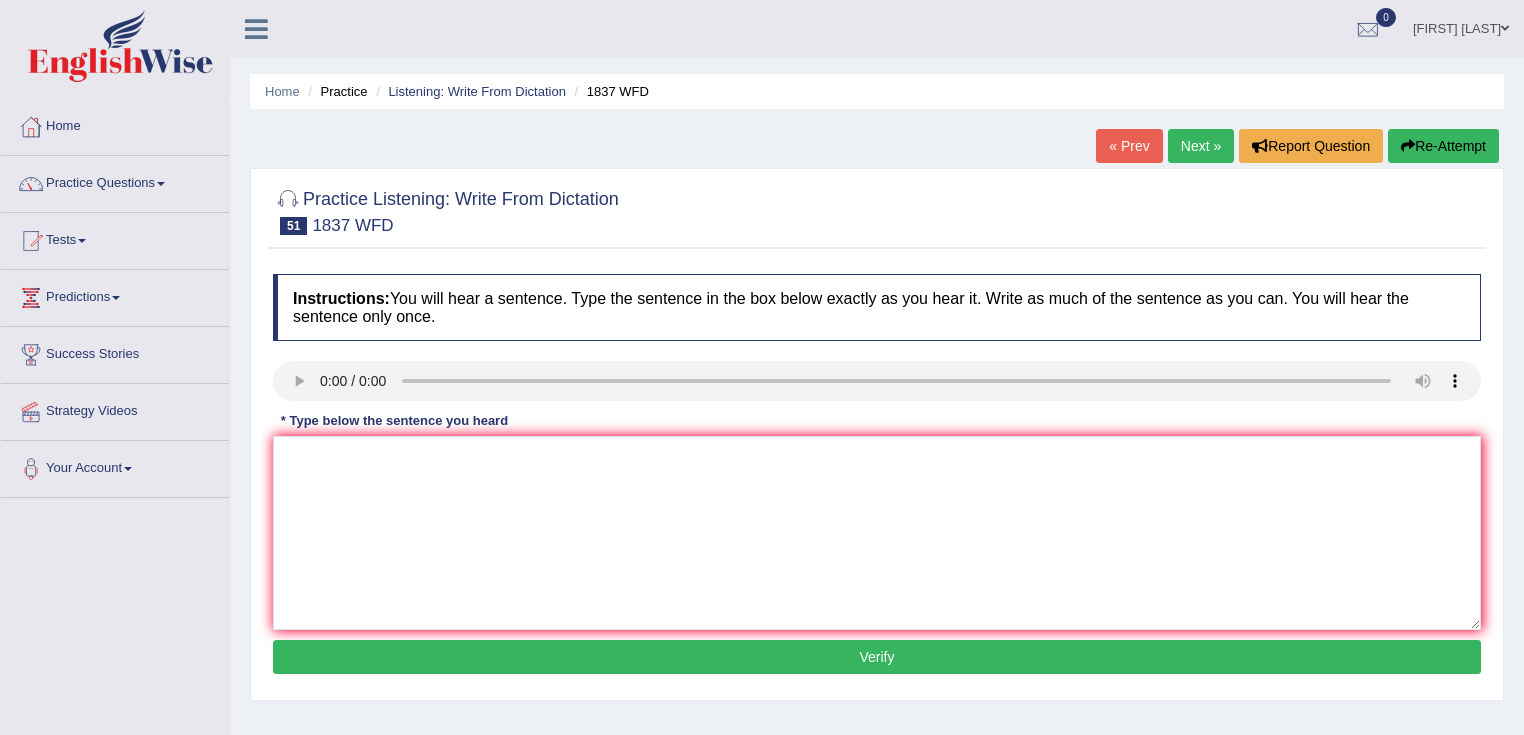 scroll, scrollTop: 0, scrollLeft: 0, axis: both 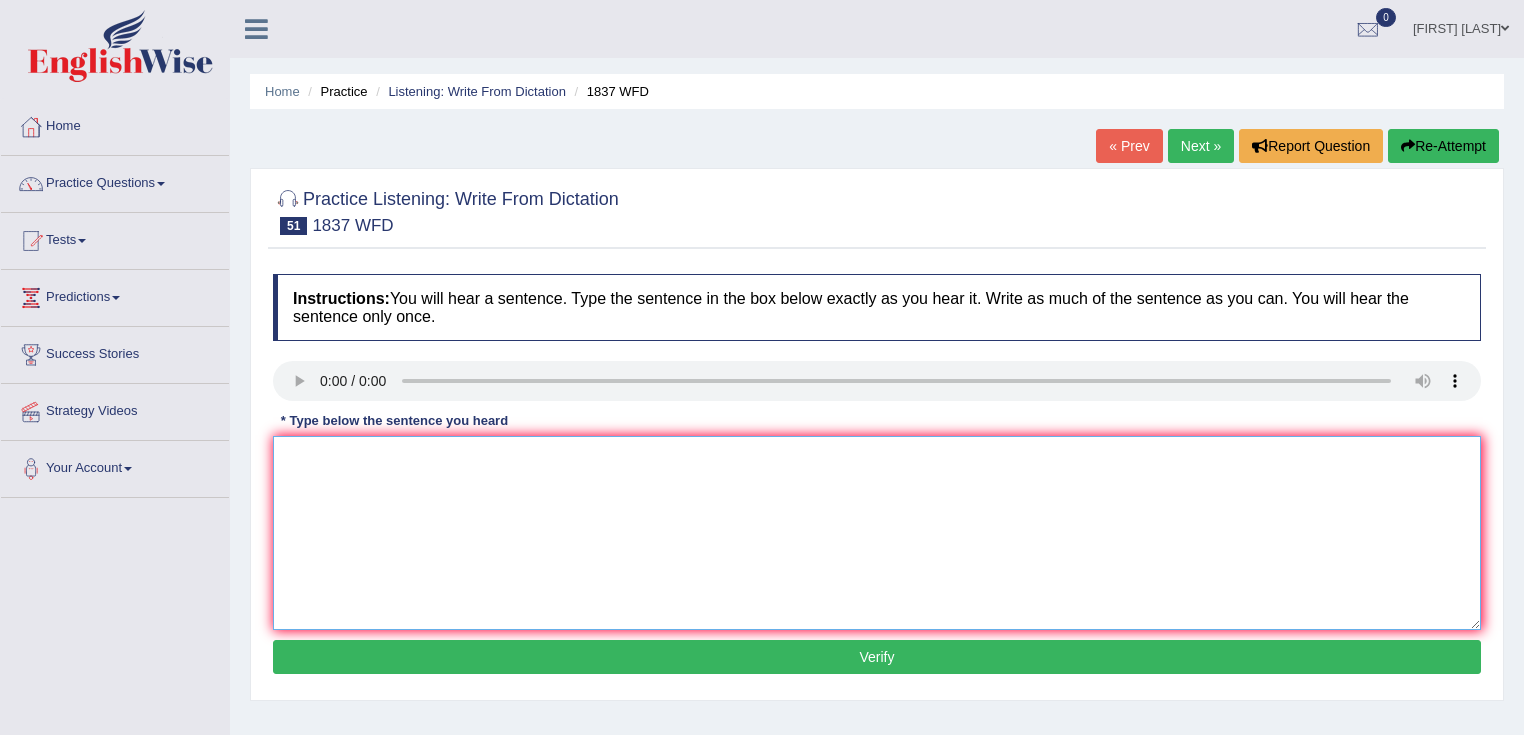 click at bounding box center (877, 533) 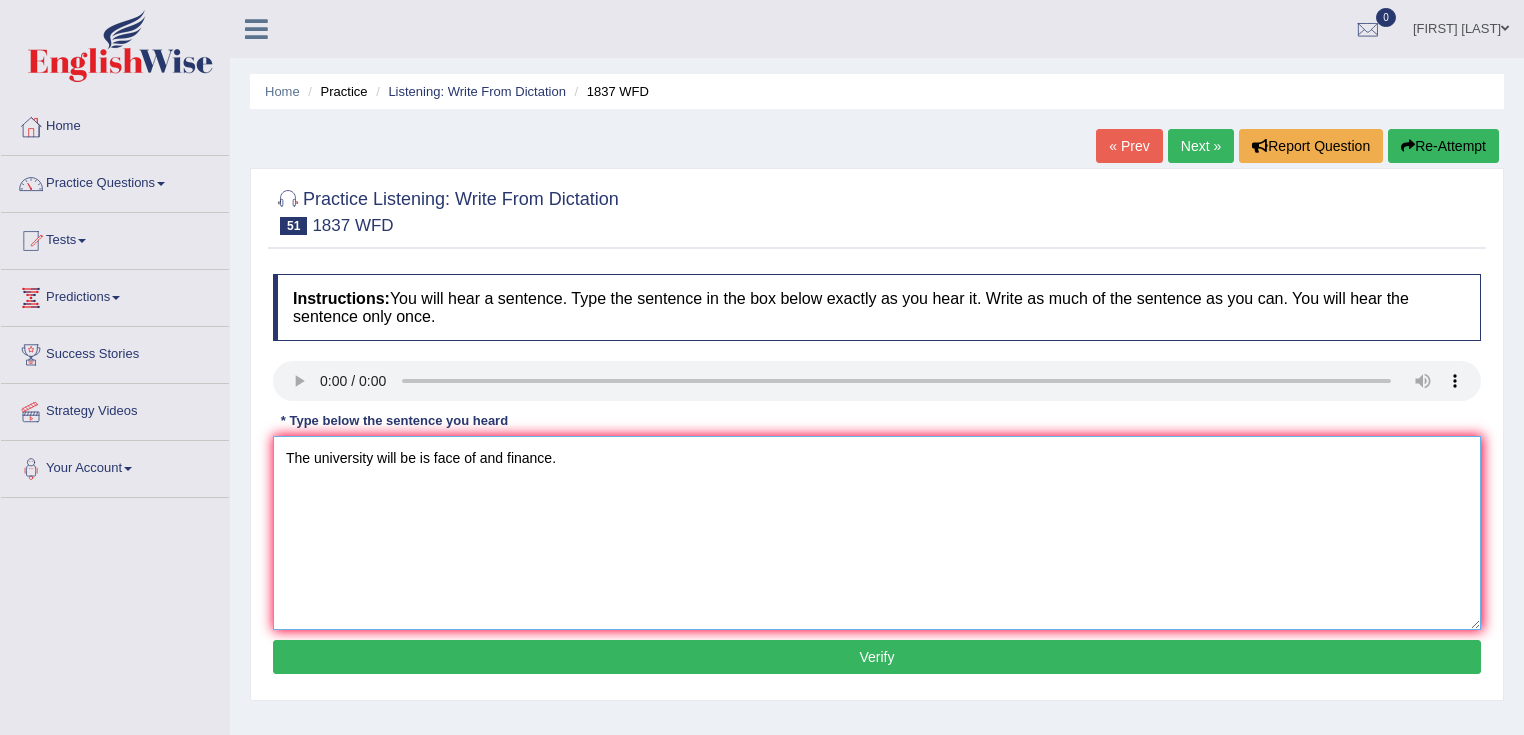 type on "The university will be is face of and finance." 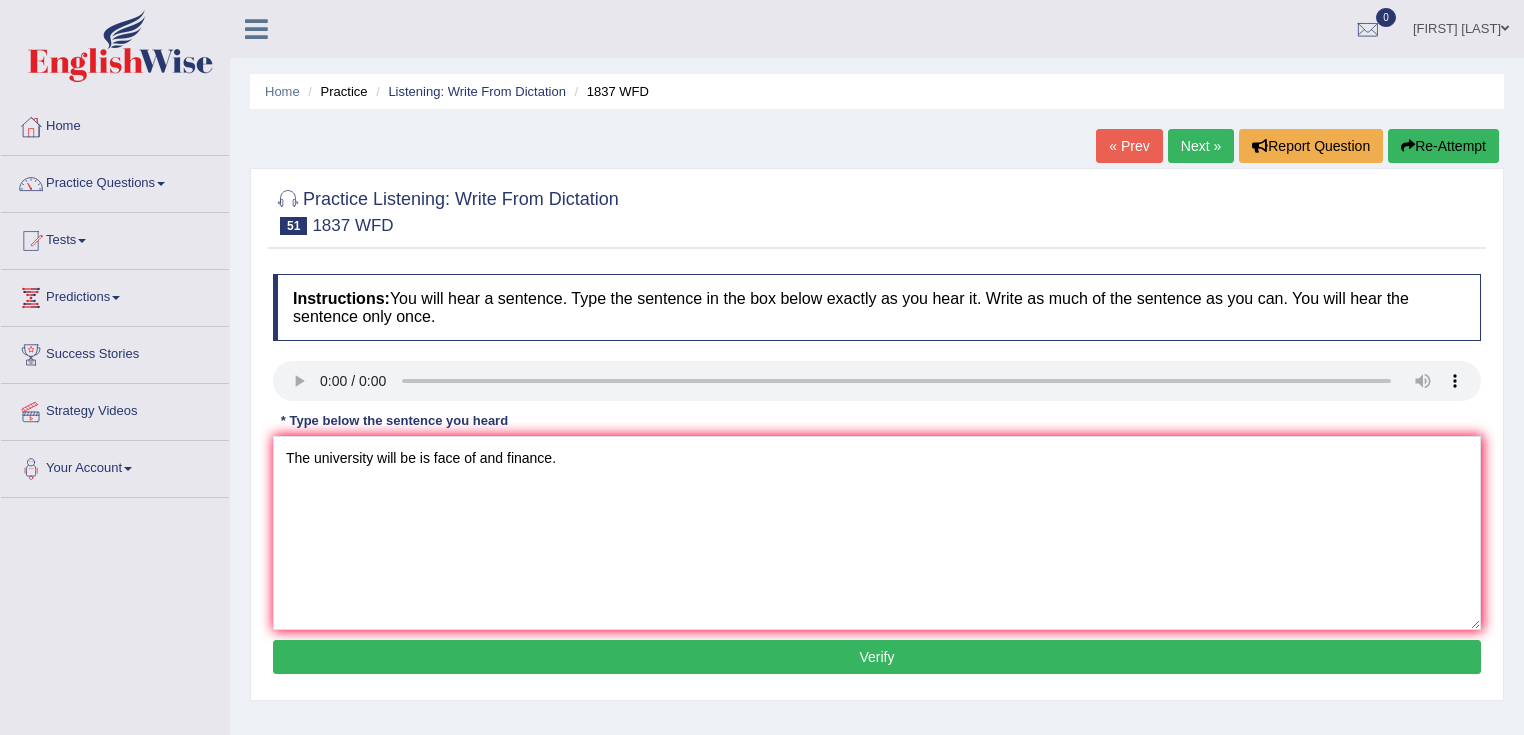 click on "Verify" at bounding box center [877, 657] 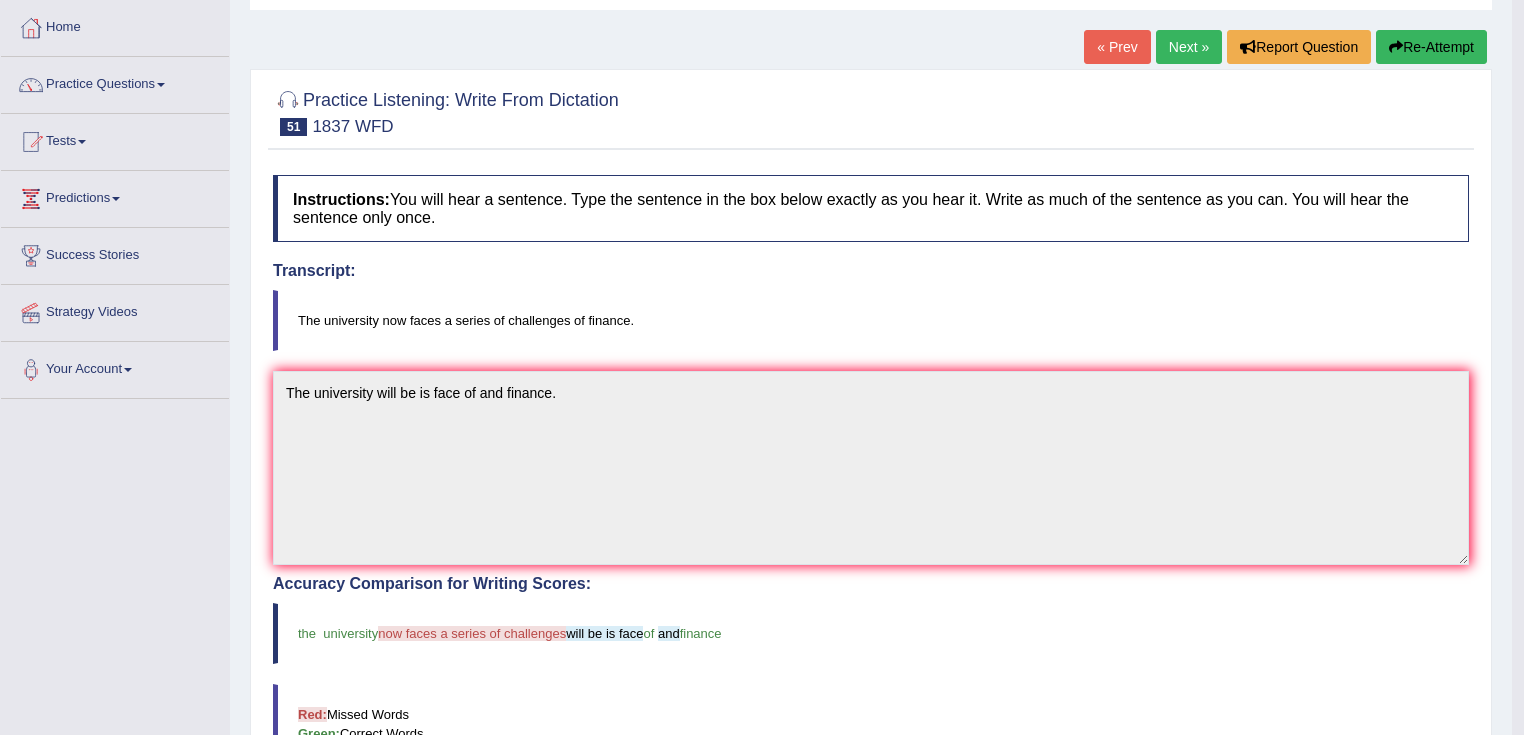 scroll, scrollTop: 0, scrollLeft: 0, axis: both 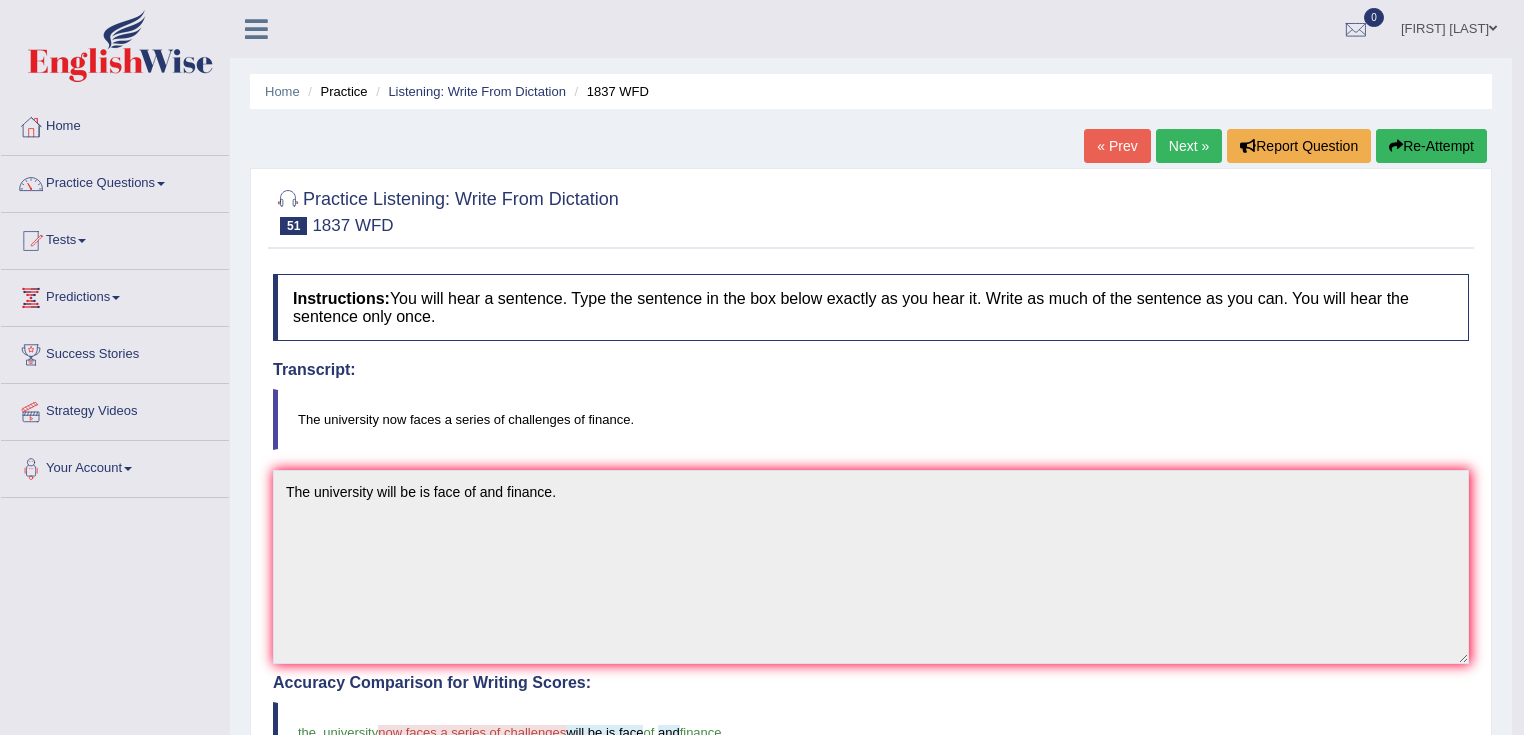 click on "Next »" at bounding box center [1189, 146] 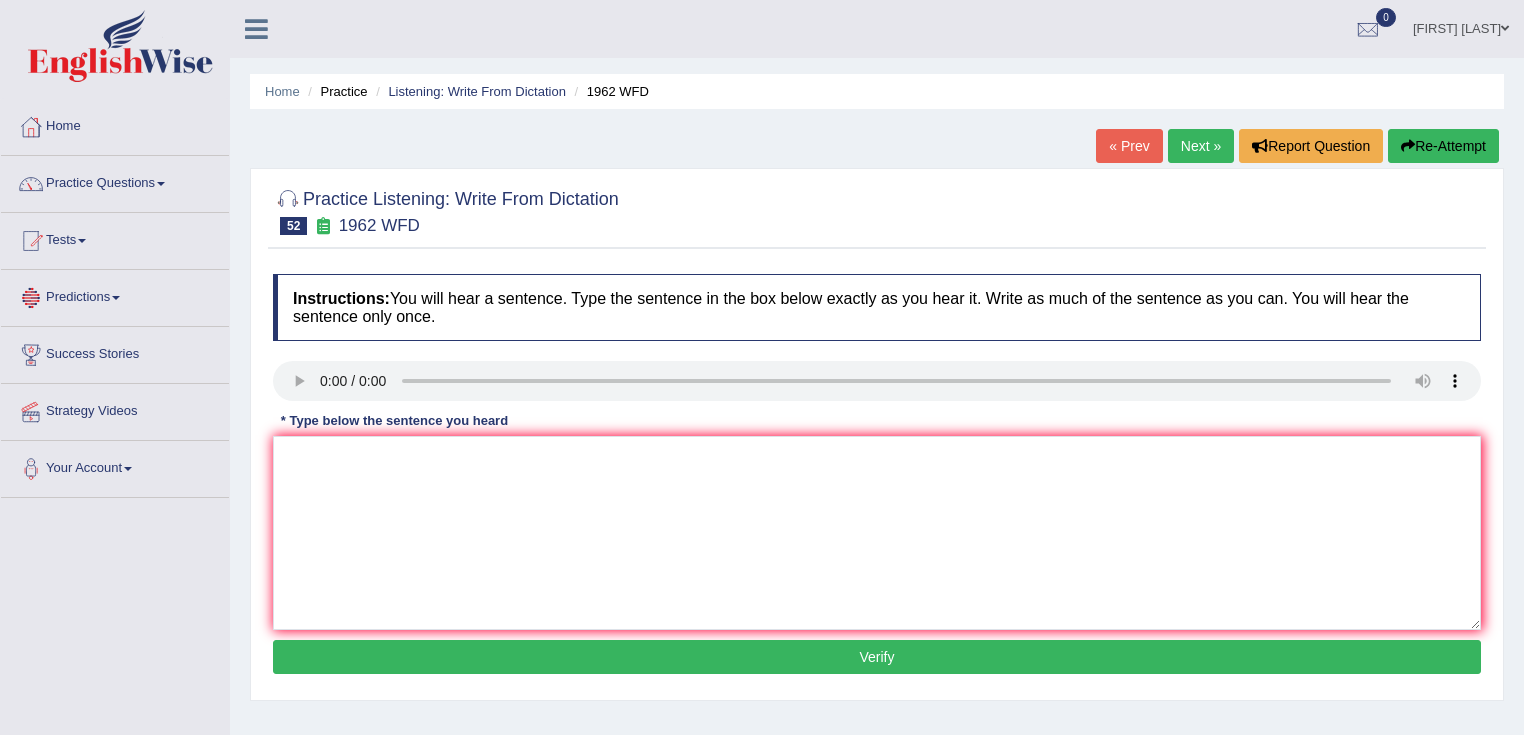 scroll, scrollTop: 0, scrollLeft: 0, axis: both 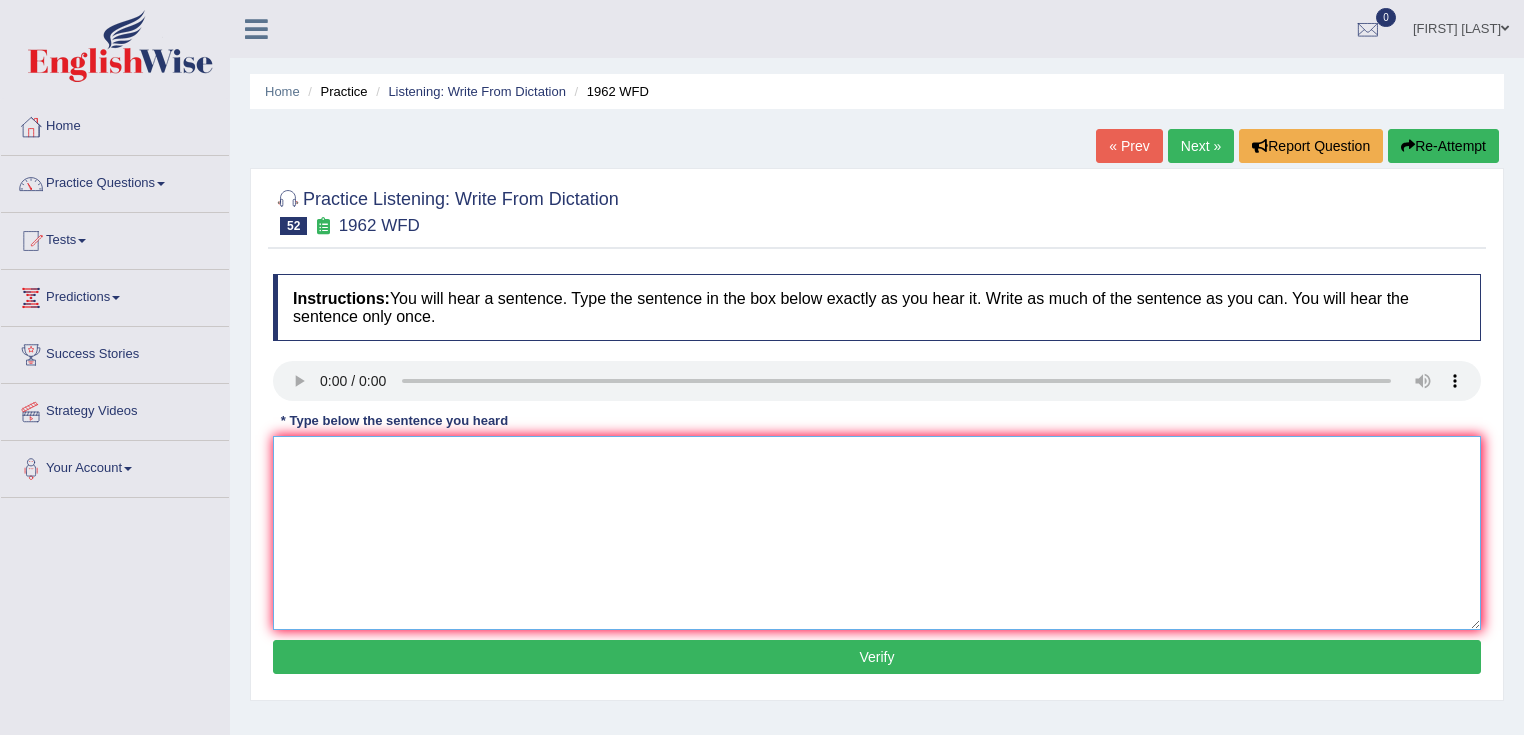 drag, startPoint x: 295, startPoint y: 440, endPoint x: 312, endPoint y: 441, distance: 17.029387 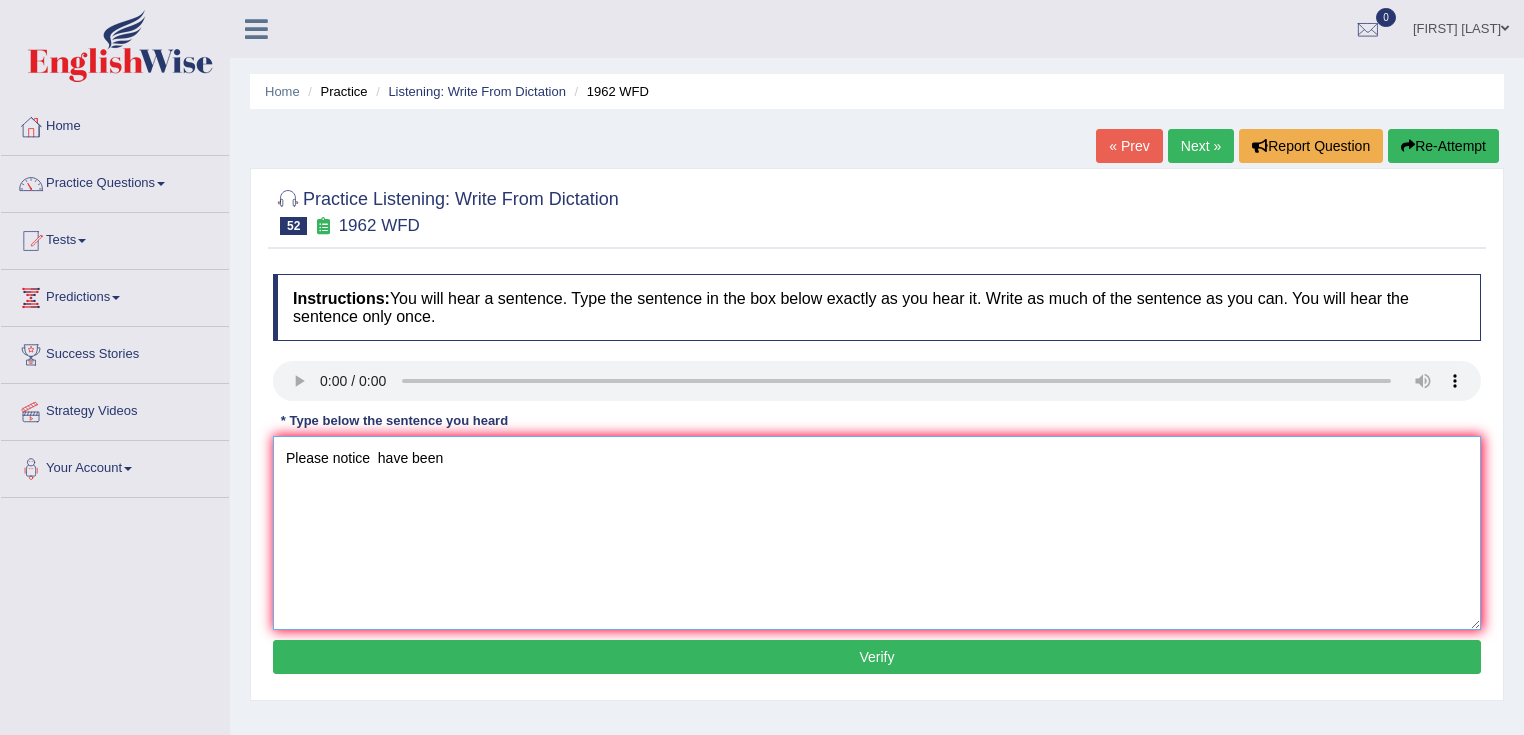 click on "Please notice  have been" at bounding box center [877, 533] 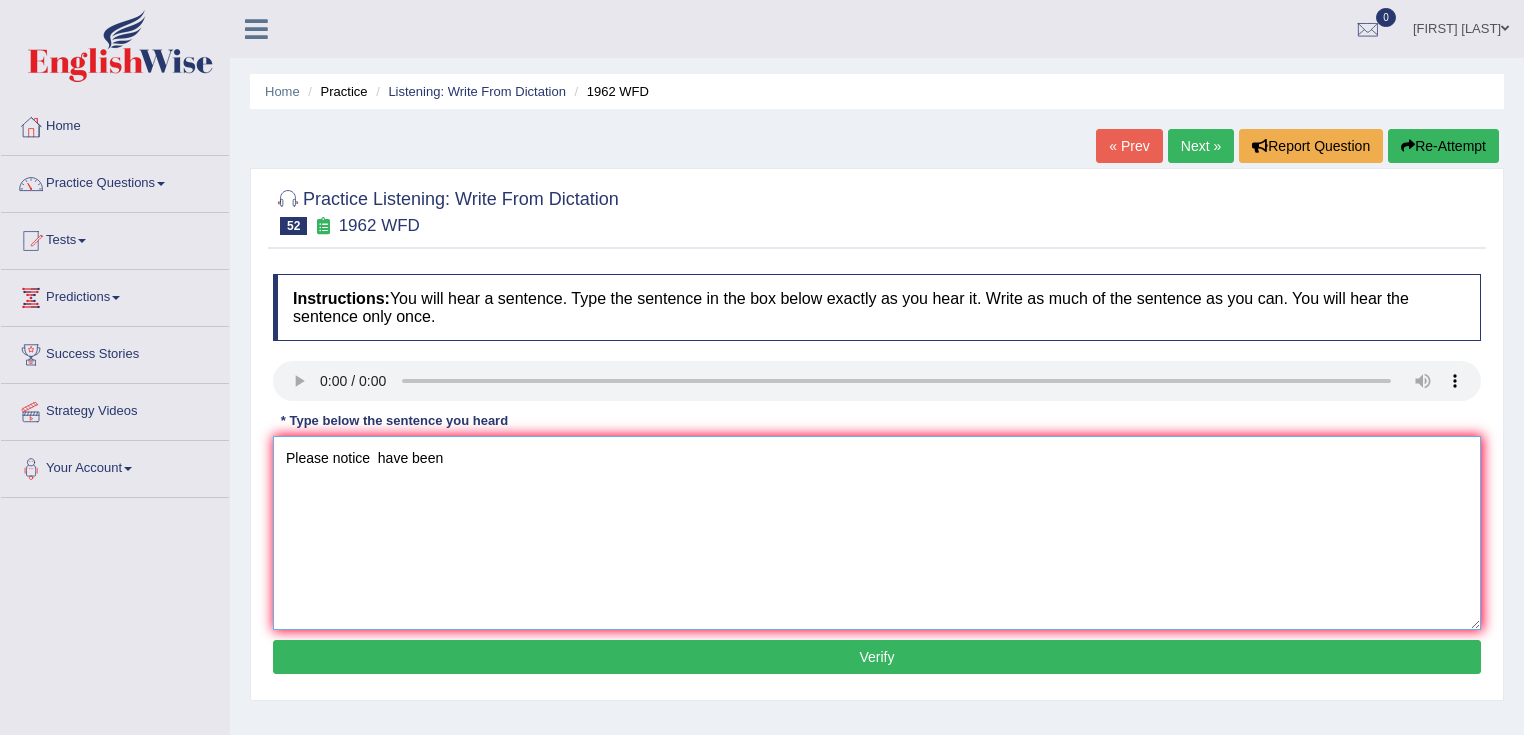 click on "Please notice  have been" at bounding box center (877, 533) 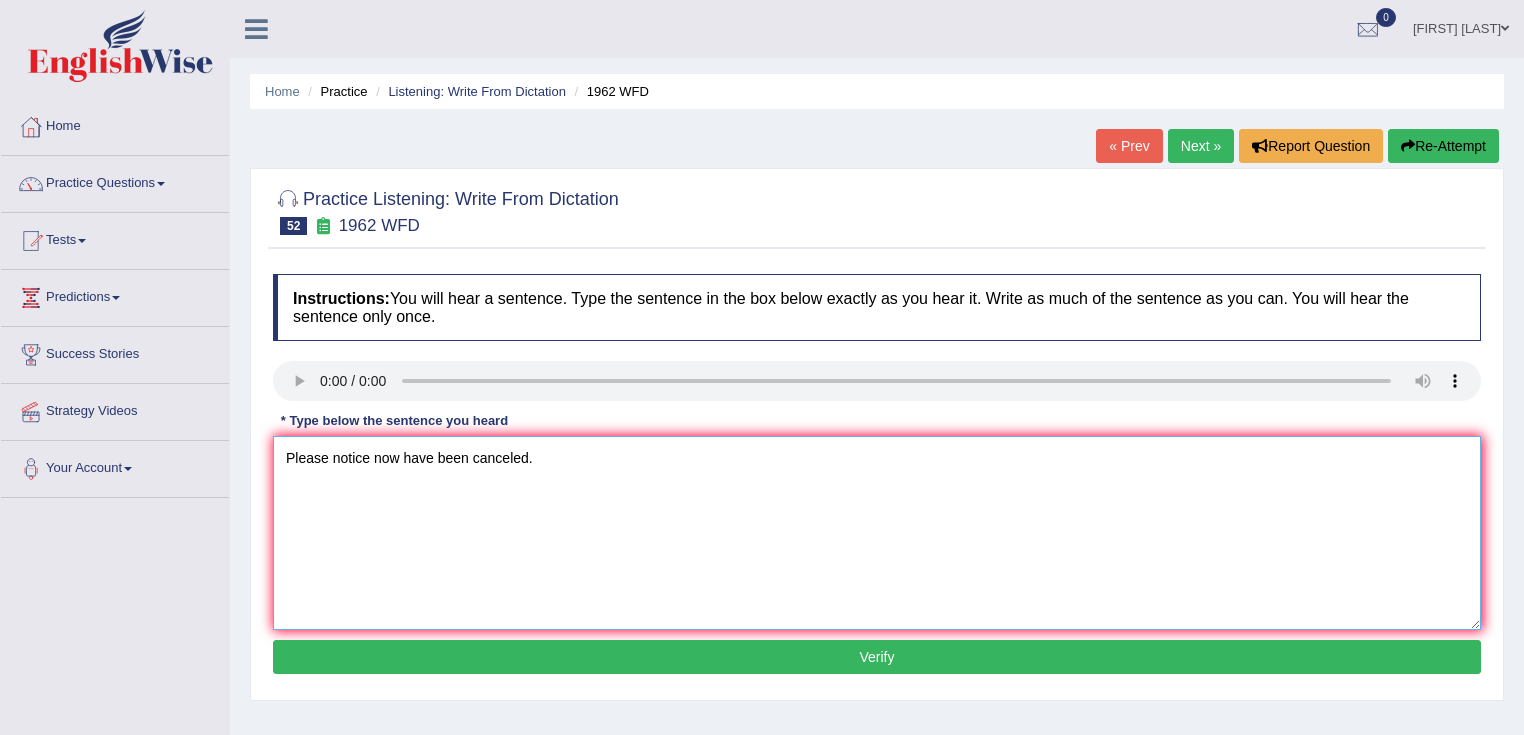 type on "Please notice now have been canceled." 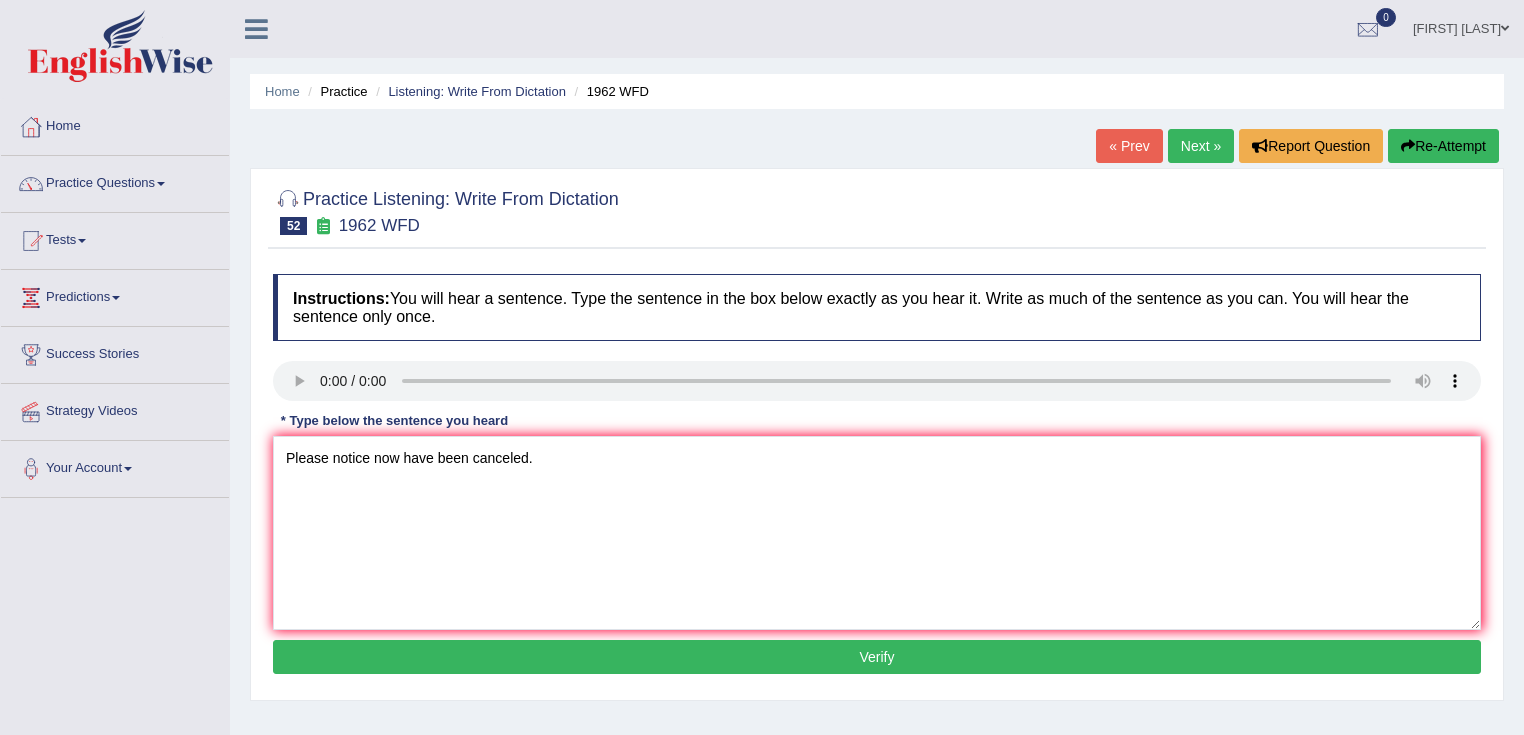 click on "Verify" at bounding box center [877, 657] 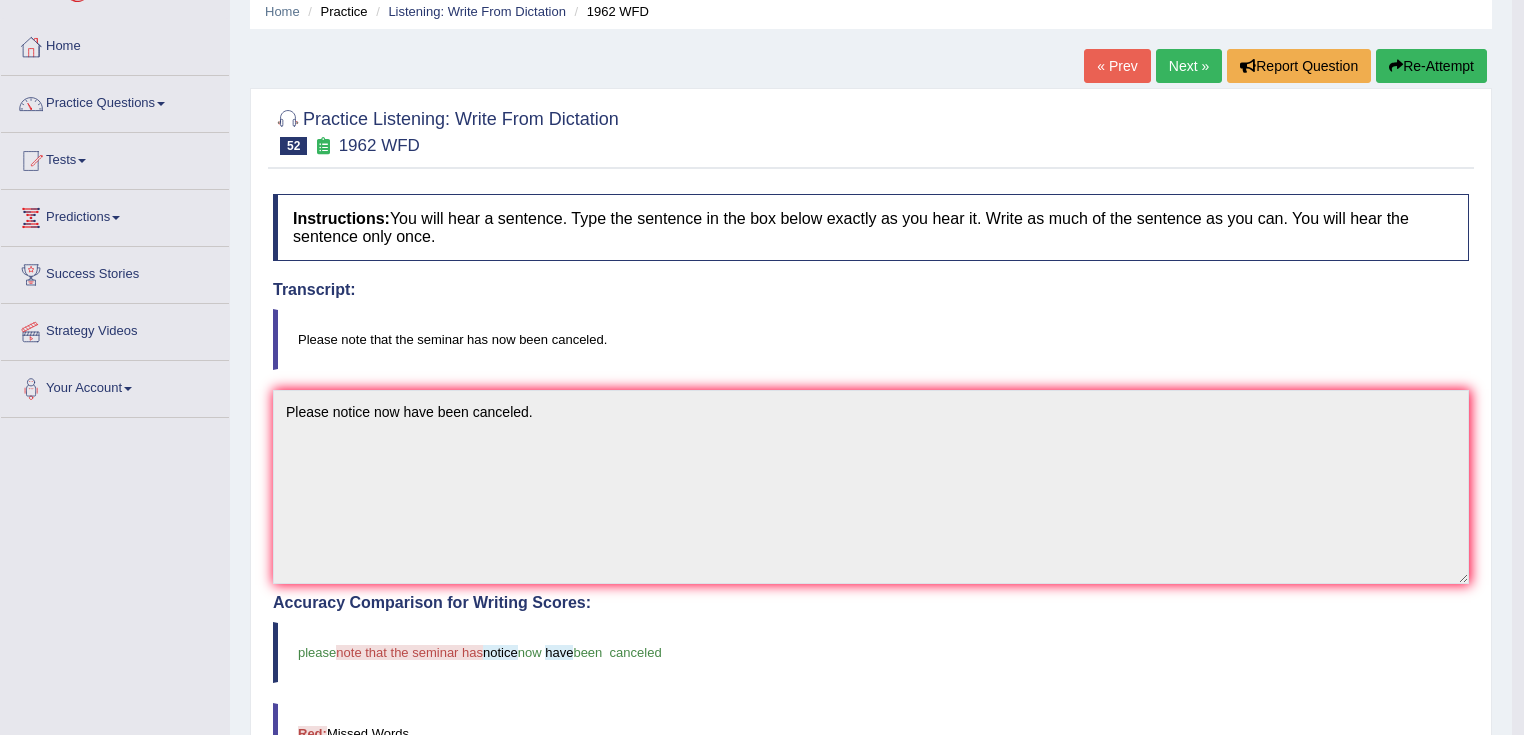 scroll, scrollTop: 80, scrollLeft: 0, axis: vertical 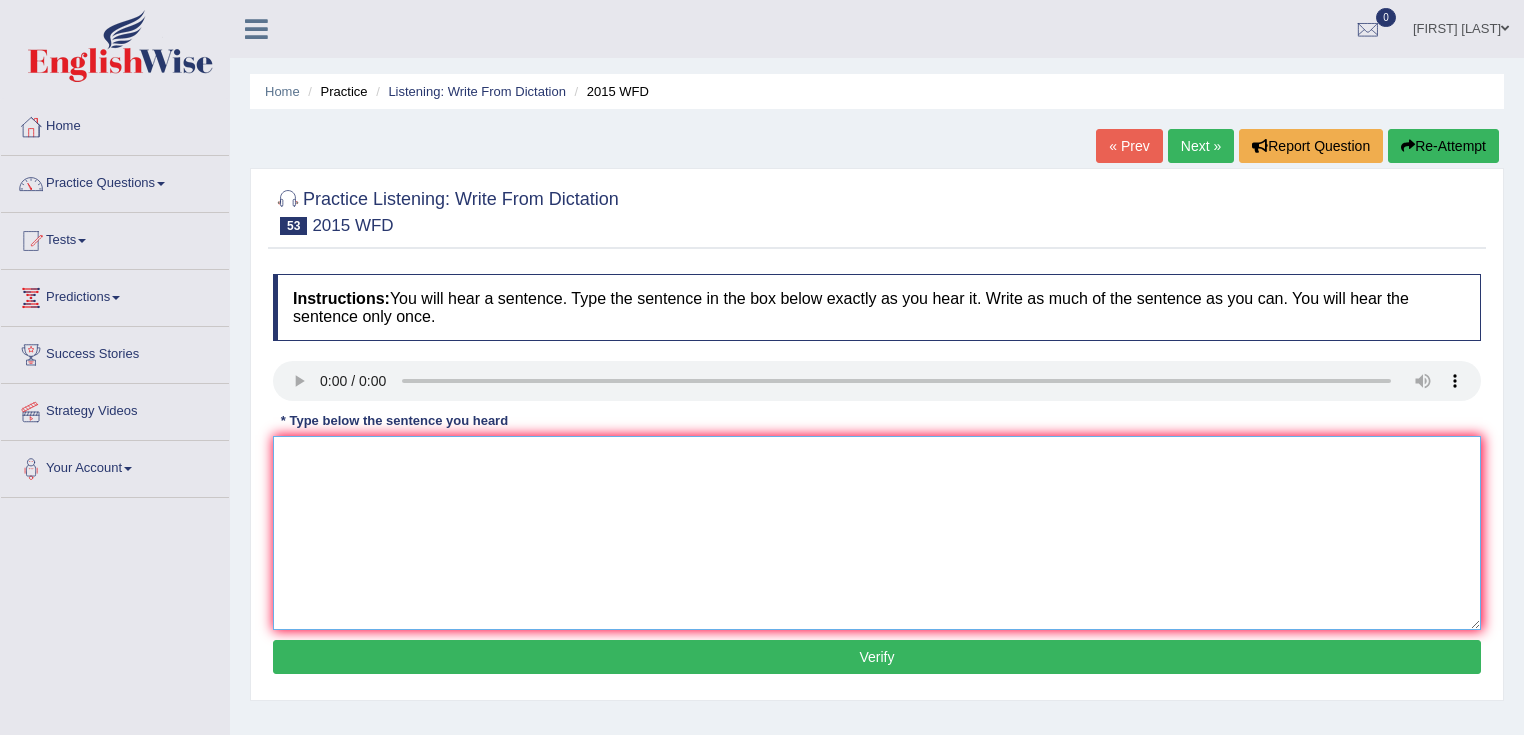 click at bounding box center [877, 533] 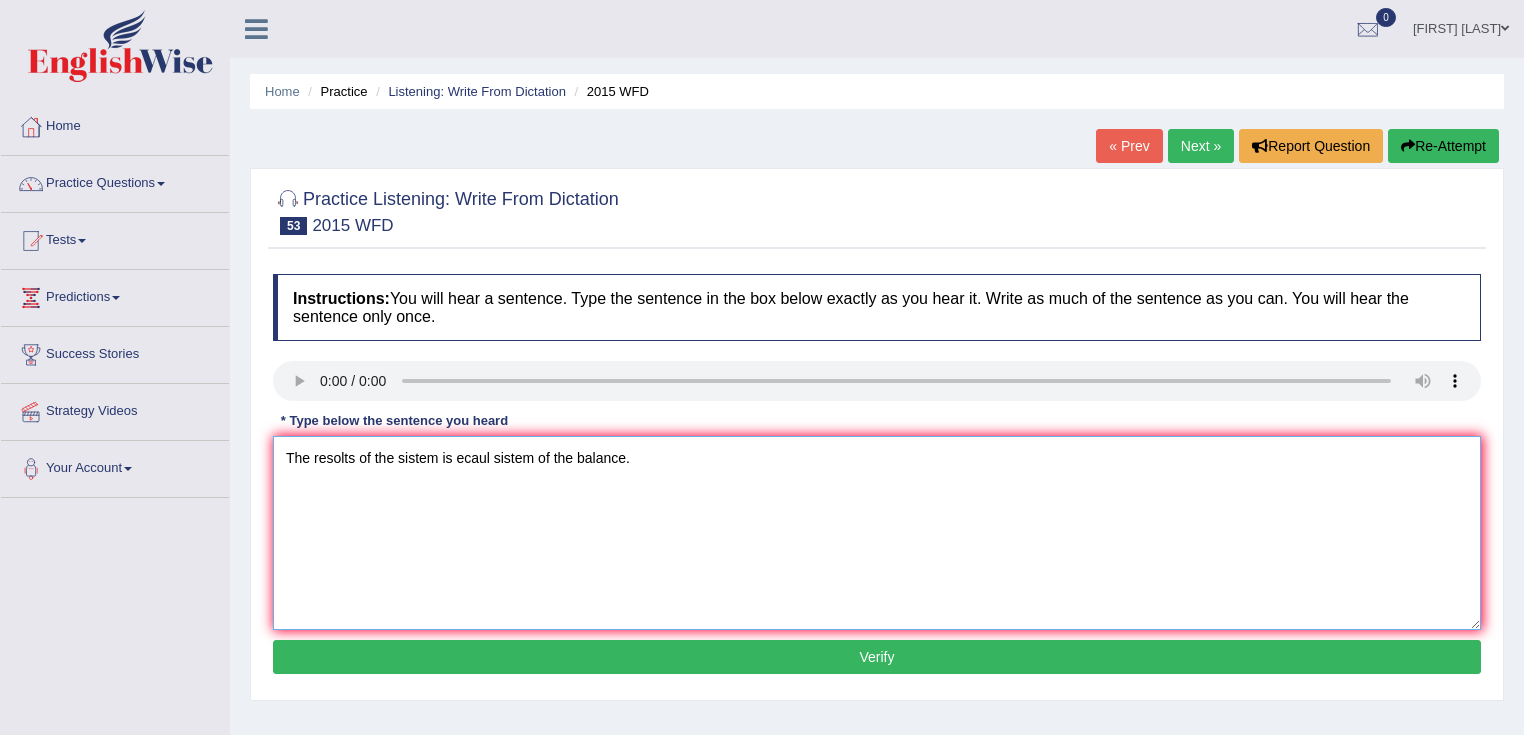 type on "The resolts of the sistem is ecaul sistem of the balance." 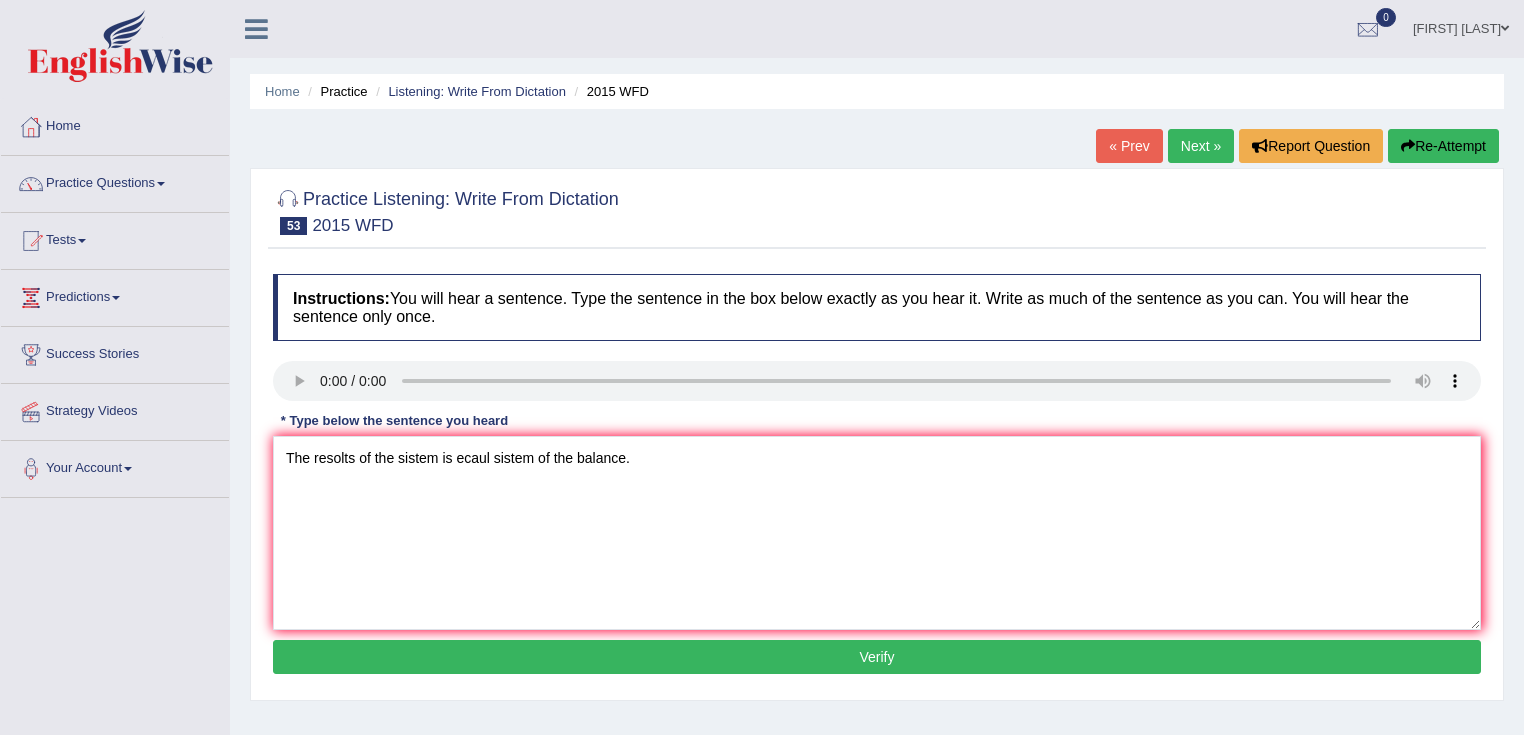 click on "Instructions:  You will hear a sentence. Type the sentence in the box below exactly as you hear it. Write as much of the sentence as you can. You will hear the sentence only once.
Transcript: The results of this research highlighted the importance of ecosystem balance. * Type below the sentence you heard The resolts of the sistem is ecaul sistem of the balance. Accuracy Comparison for Writing Scores:
Red:  Missed Words
Green:  Correct Words
Blue:  Added/Mistyped Words
Accuracy:   Punctuation at the end  You wrote first capital letter A.I. Engine Result:  Processing... Verify" at bounding box center [877, 477] 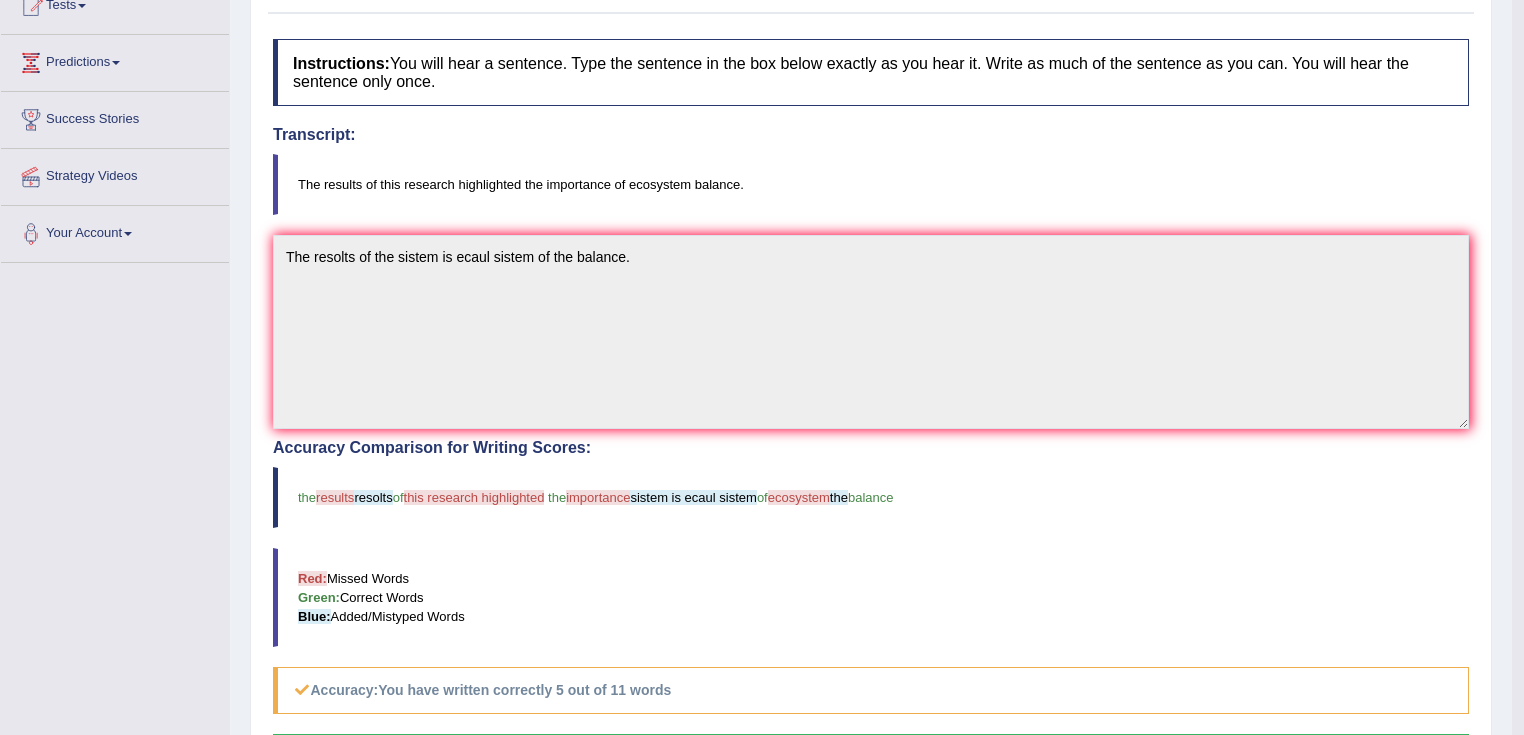 scroll, scrollTop: 0, scrollLeft: 0, axis: both 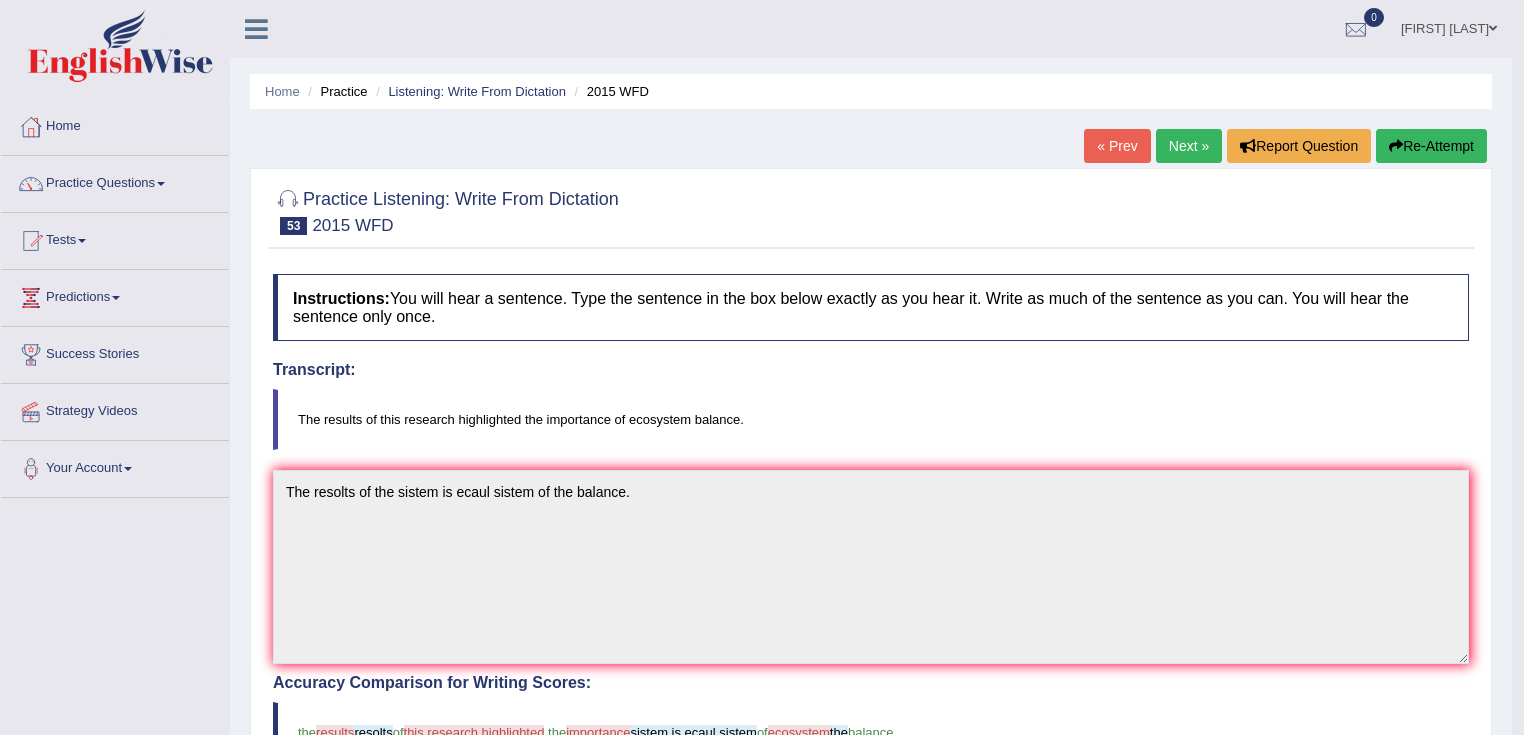 click on "Next »" at bounding box center (1189, 146) 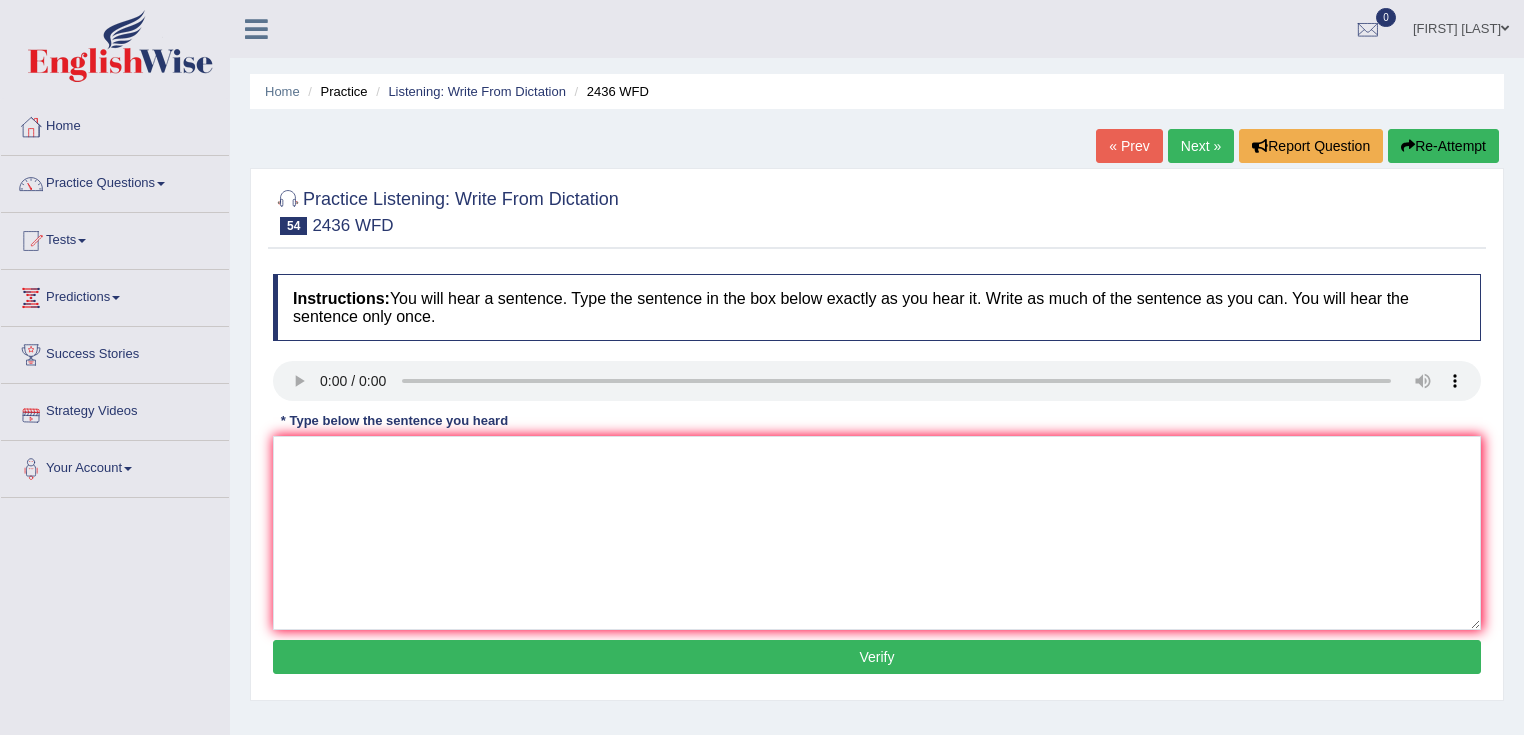 scroll, scrollTop: 0, scrollLeft: 0, axis: both 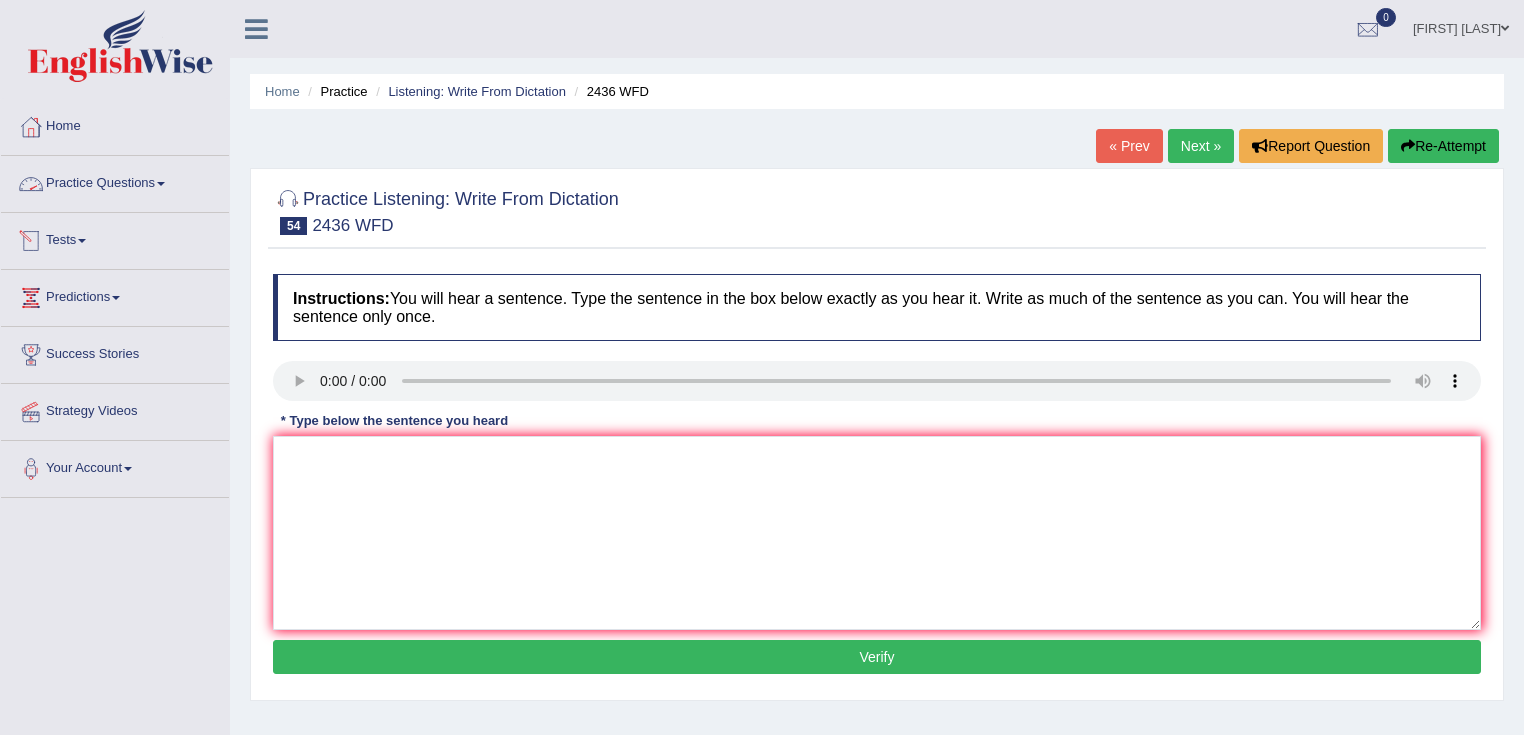 click on "Practice Questions" at bounding box center (115, 181) 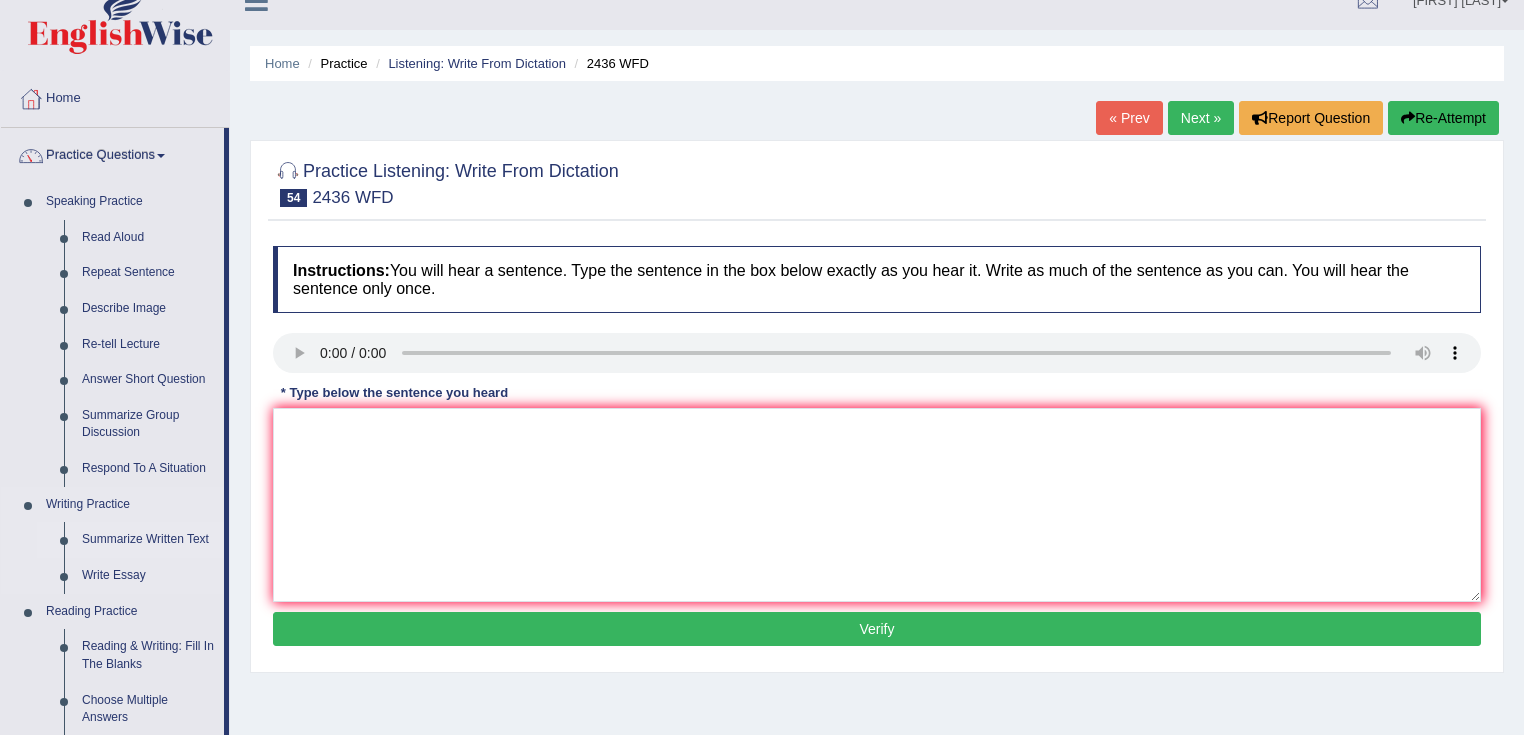 scroll, scrollTop: 0, scrollLeft: 0, axis: both 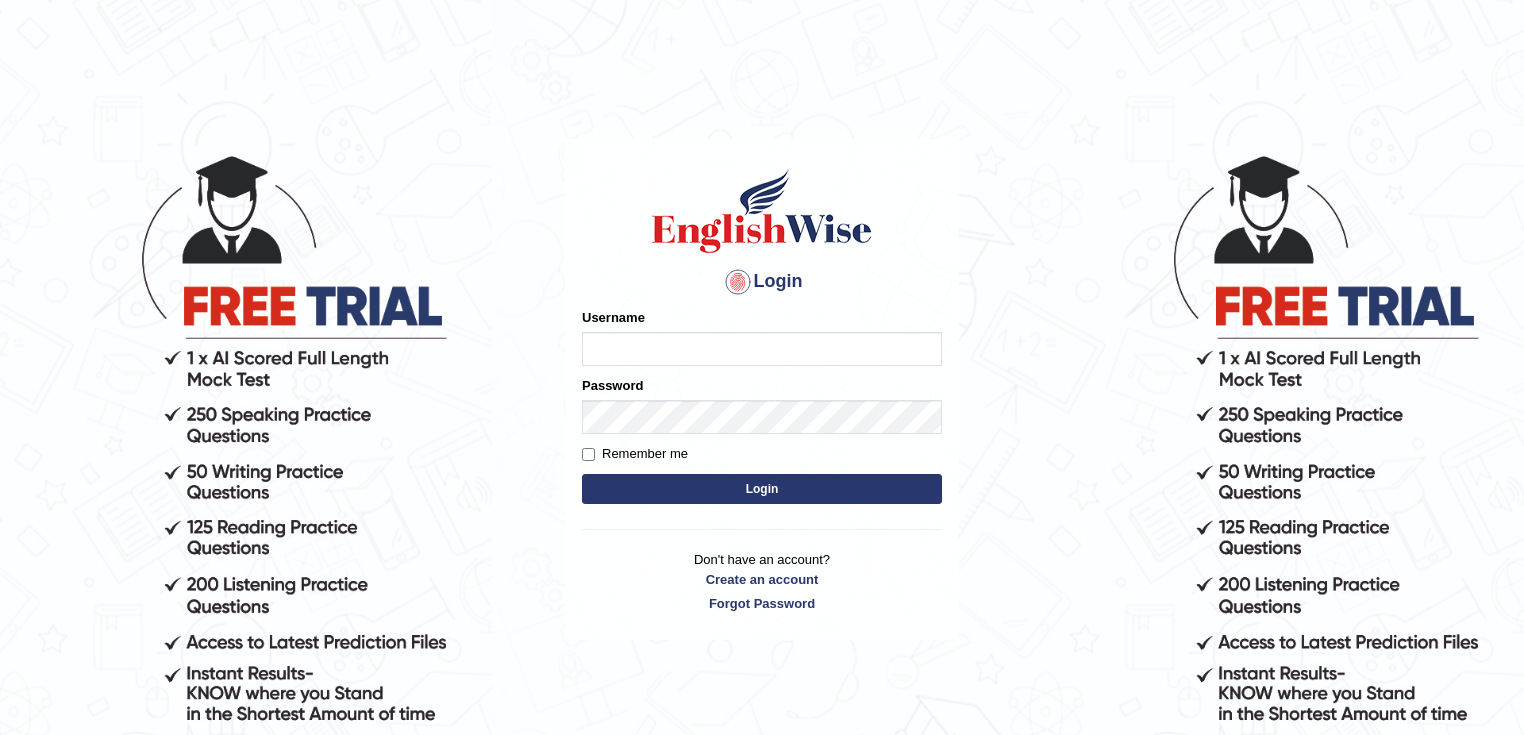 drag, startPoint x: 0, startPoint y: 0, endPoint x: 627, endPoint y: 340, distance: 713.2524 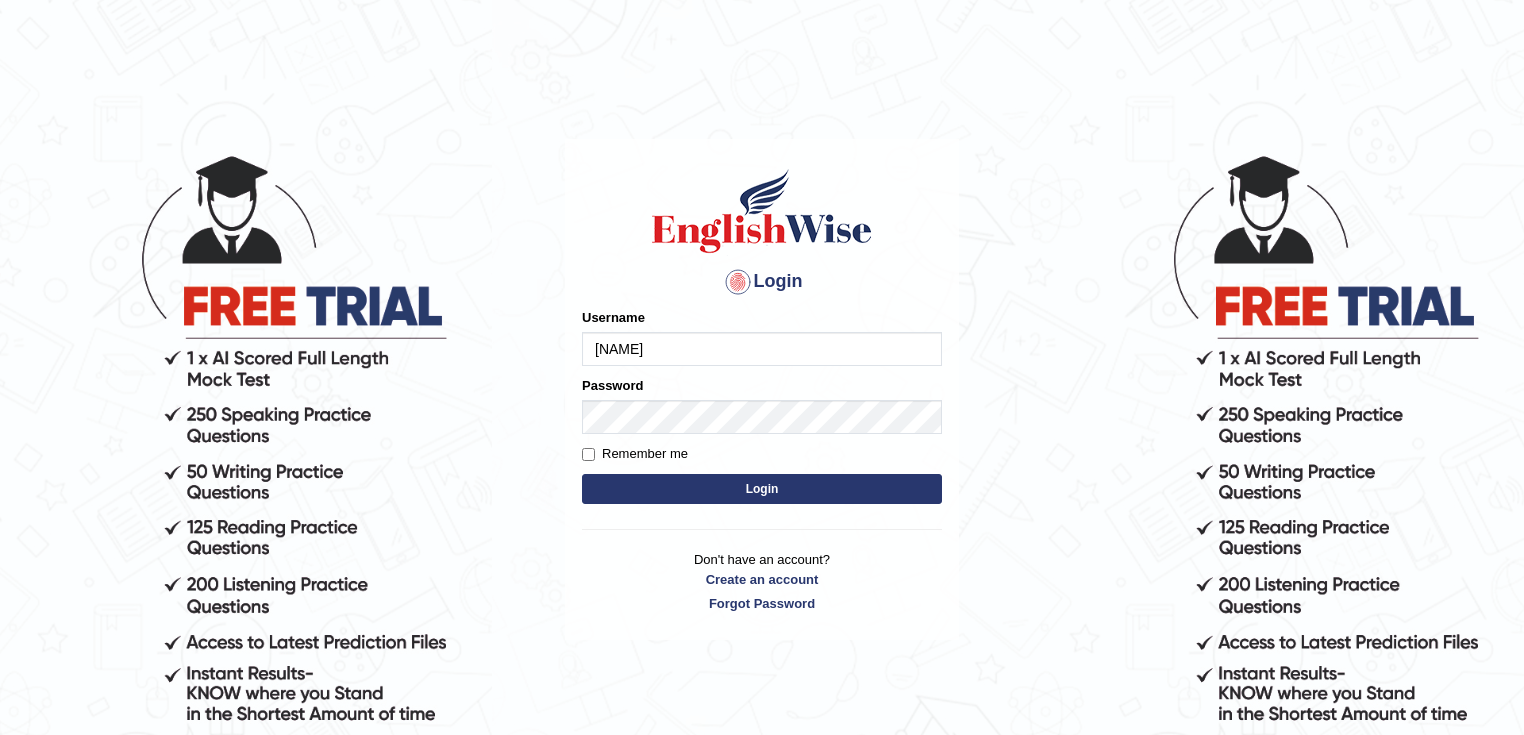 type on "[NAME]" 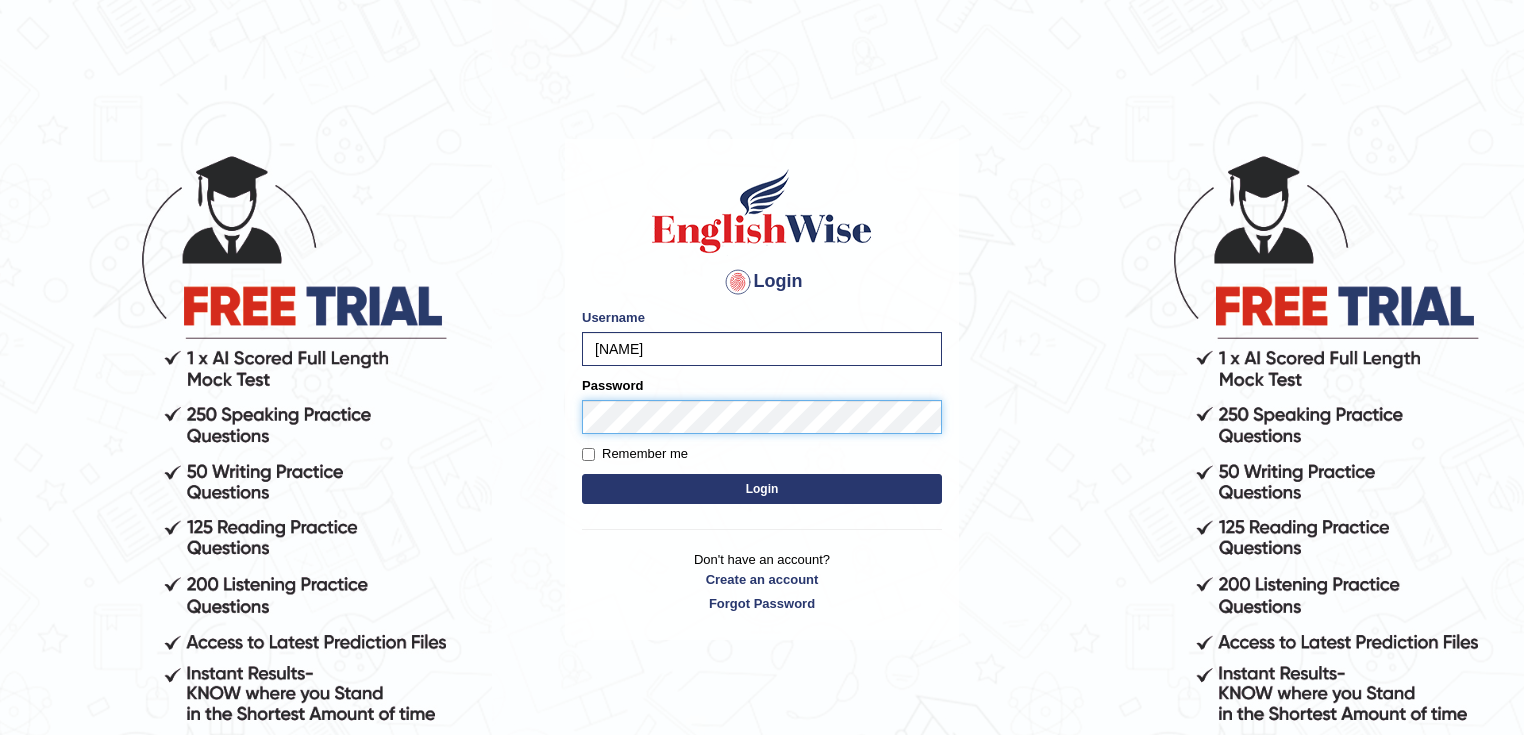 click on "Login" at bounding box center [762, 489] 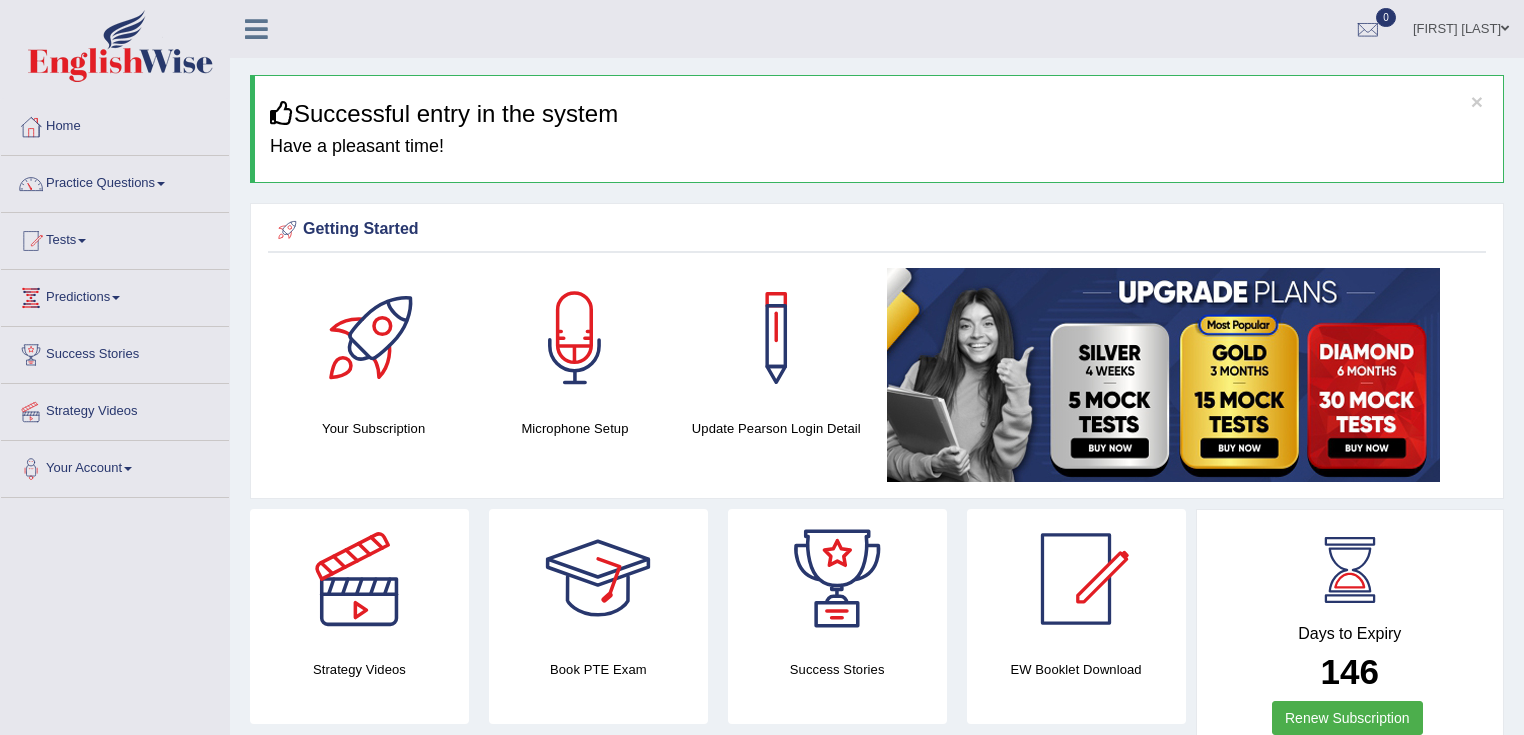 scroll, scrollTop: 80, scrollLeft: 0, axis: vertical 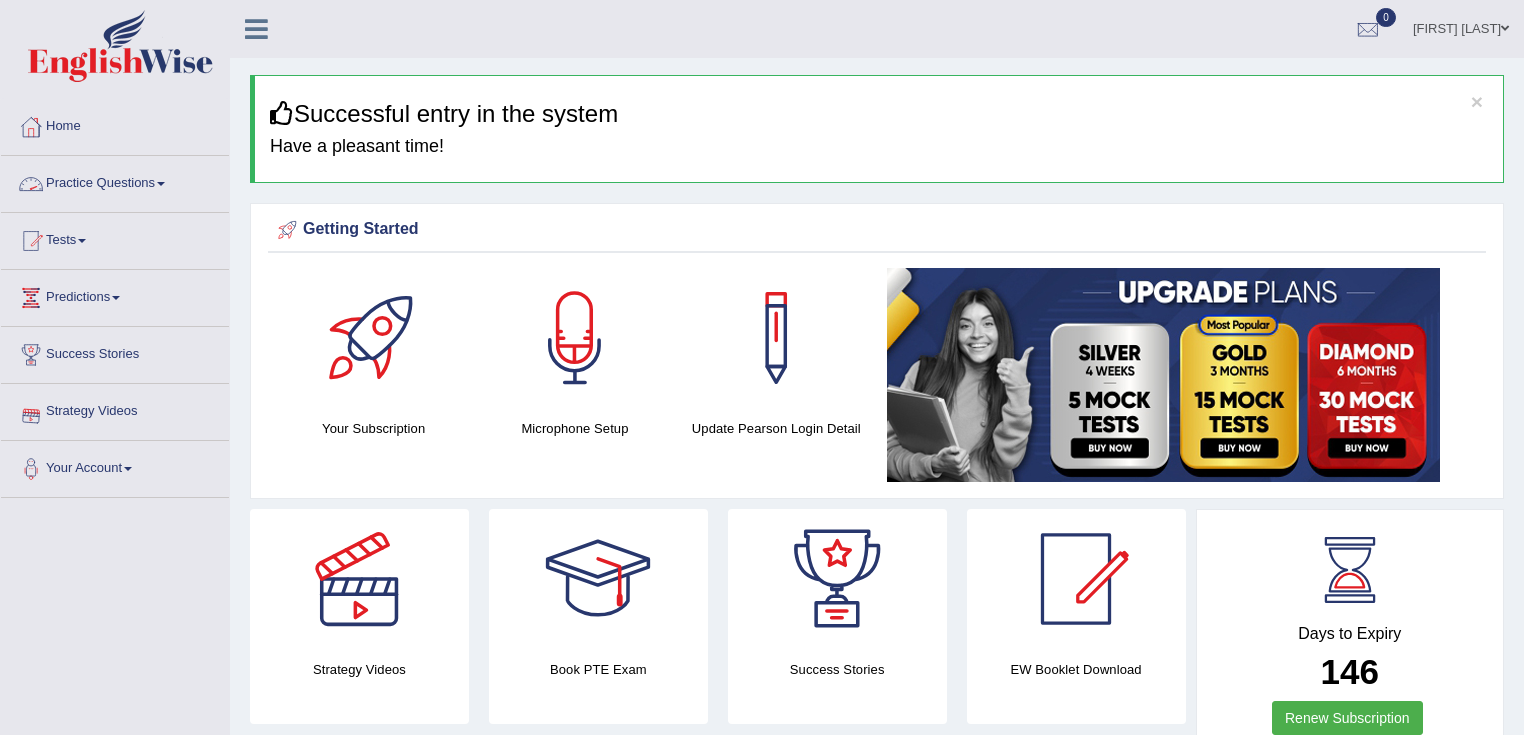 click on "Practice Questions" at bounding box center [115, 181] 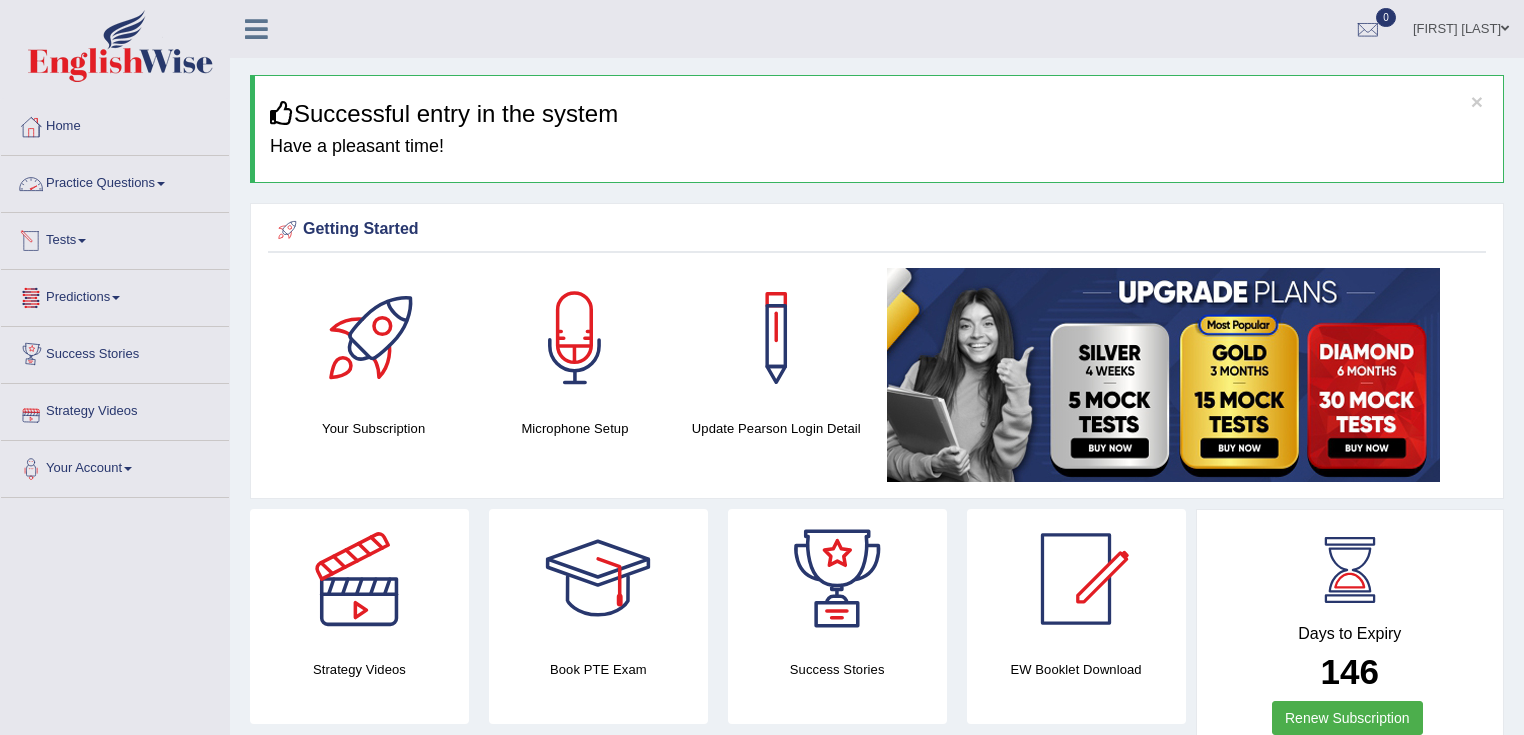 click on "Practice Questions" at bounding box center [115, 181] 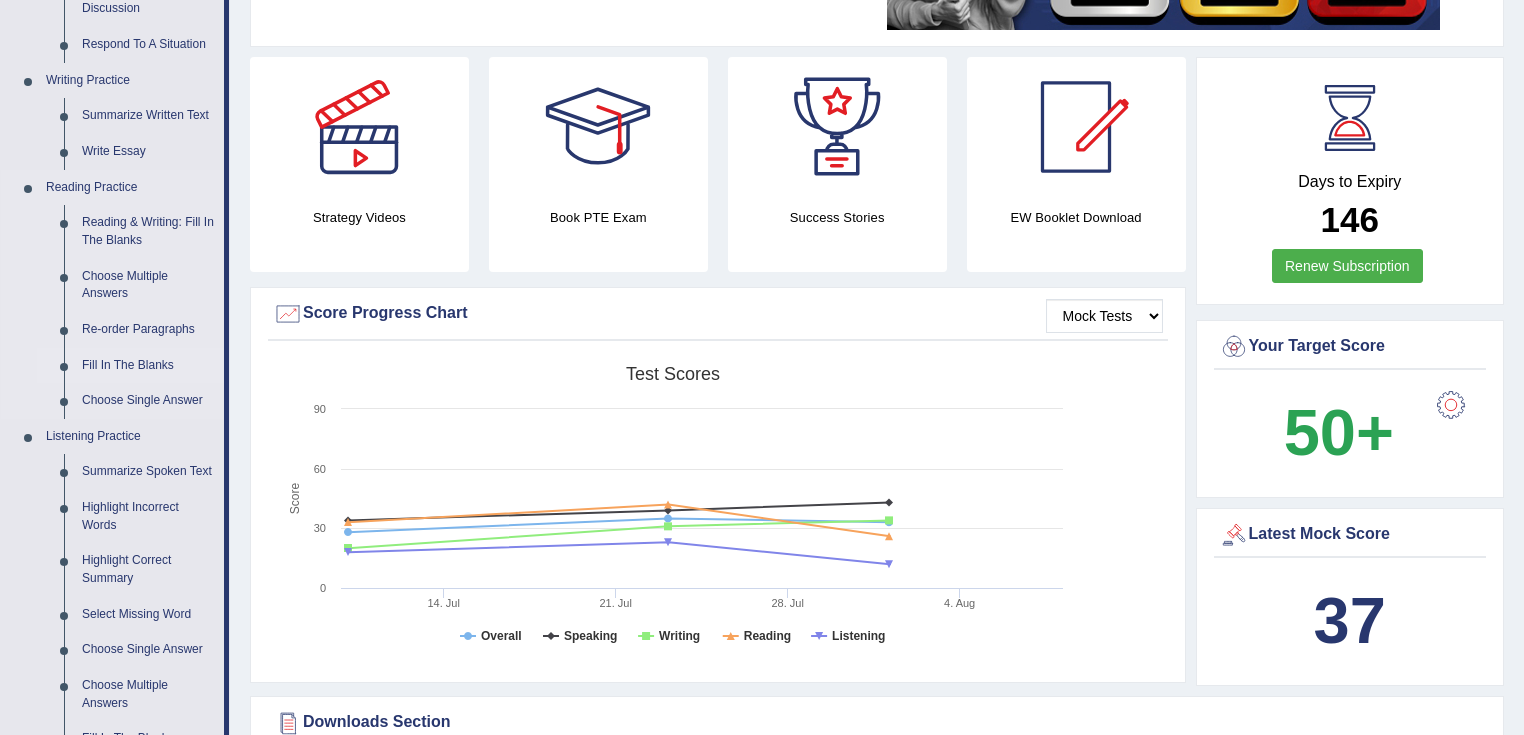 scroll, scrollTop: 480, scrollLeft: 0, axis: vertical 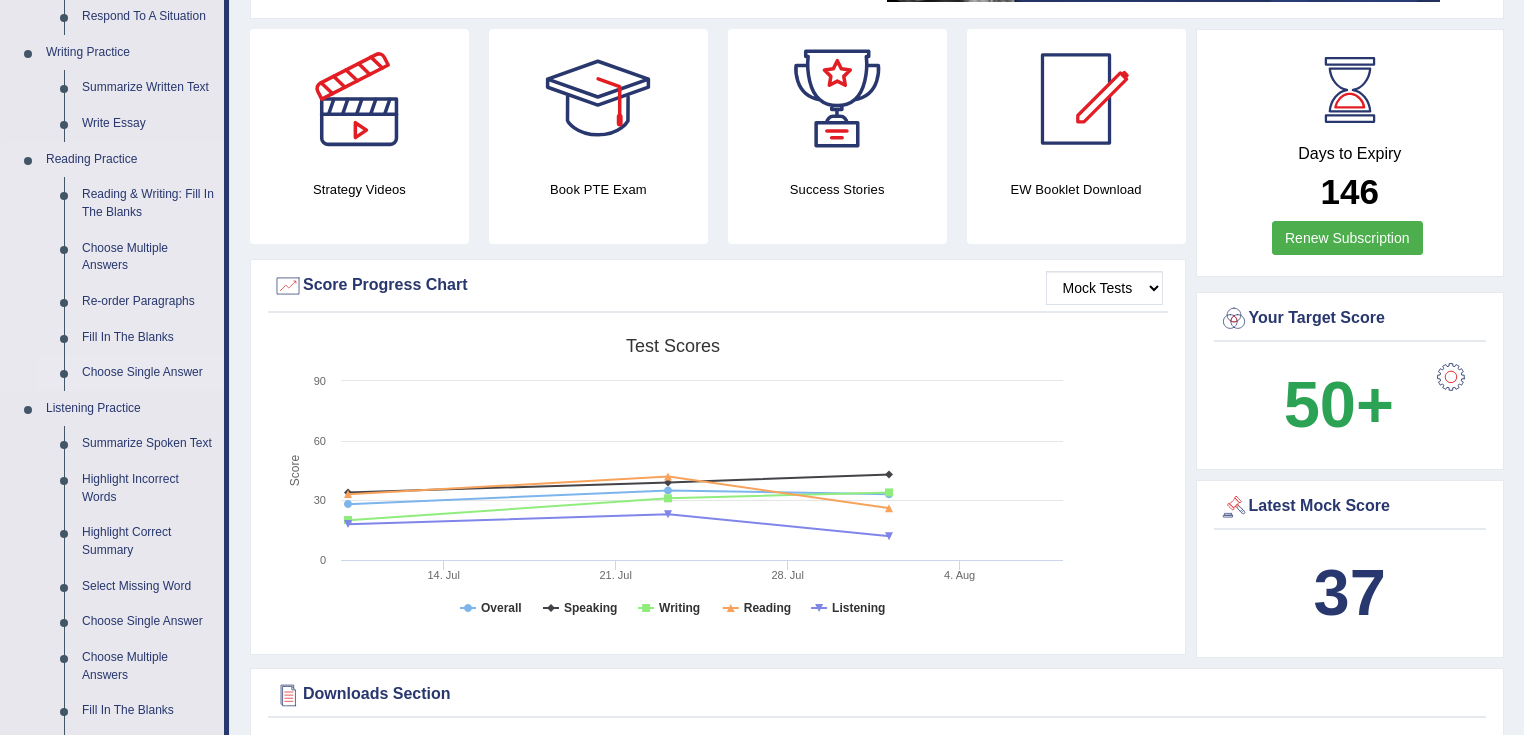 click on "Choose Single Answer" at bounding box center [148, 373] 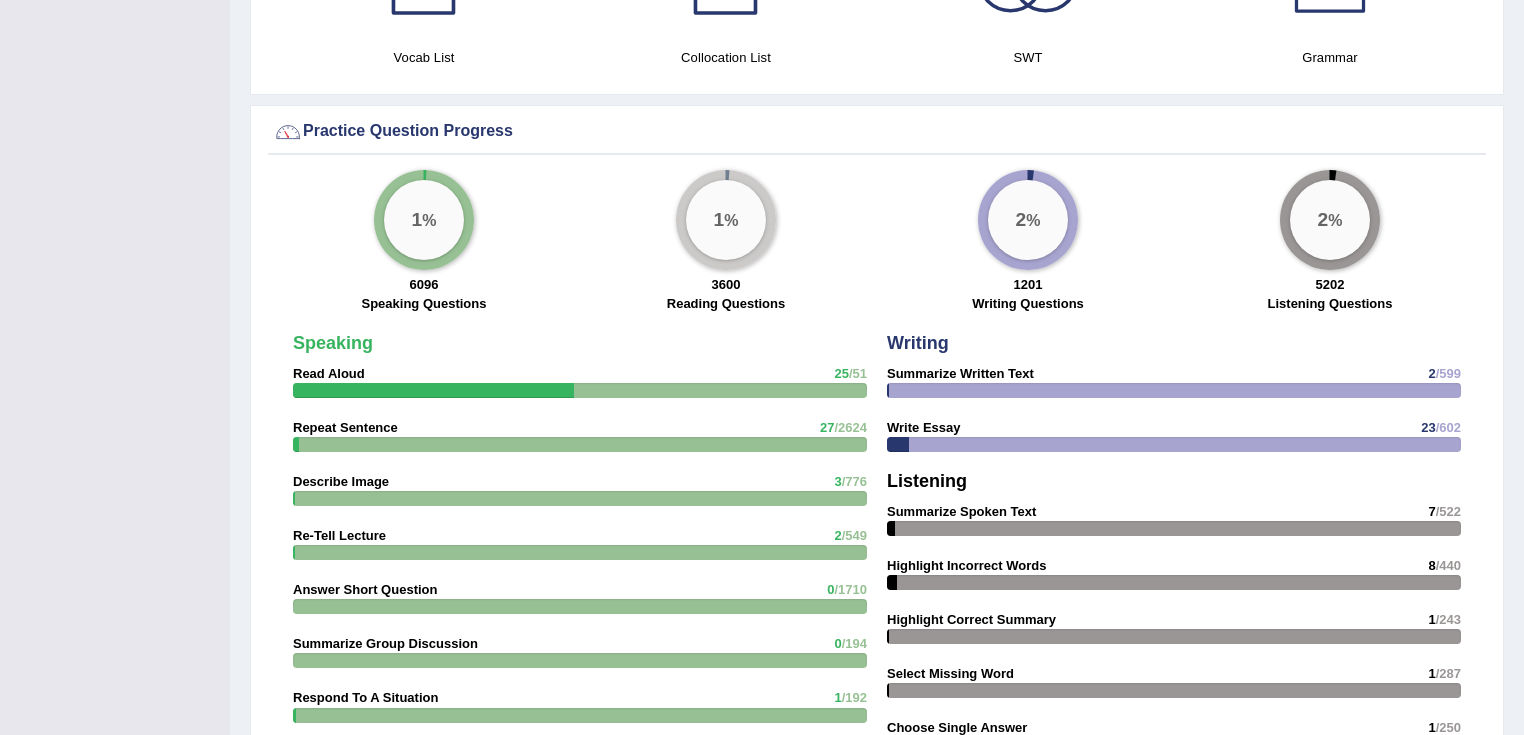 scroll, scrollTop: 1406, scrollLeft: 0, axis: vertical 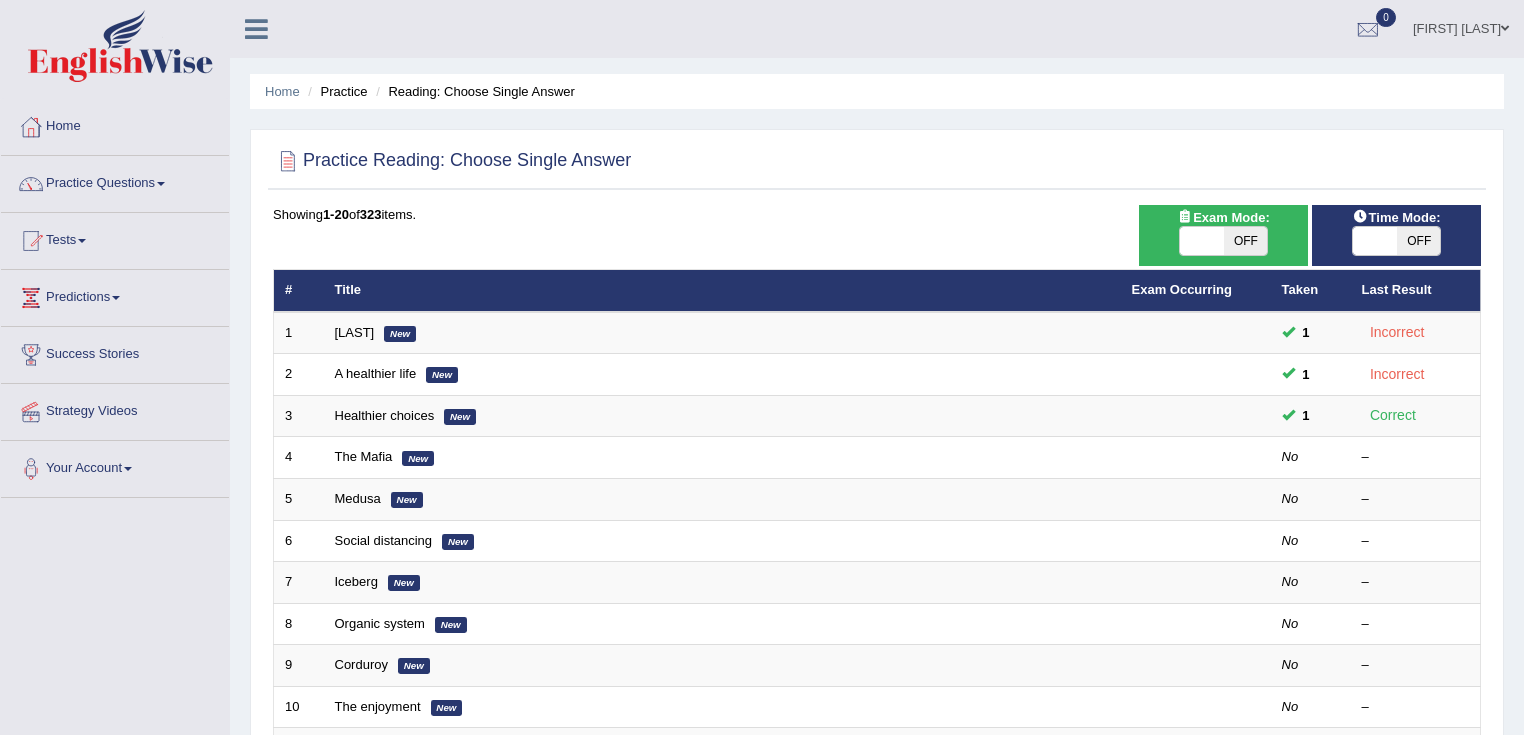 click on "[LAST] [LAST]" at bounding box center (722, 333) 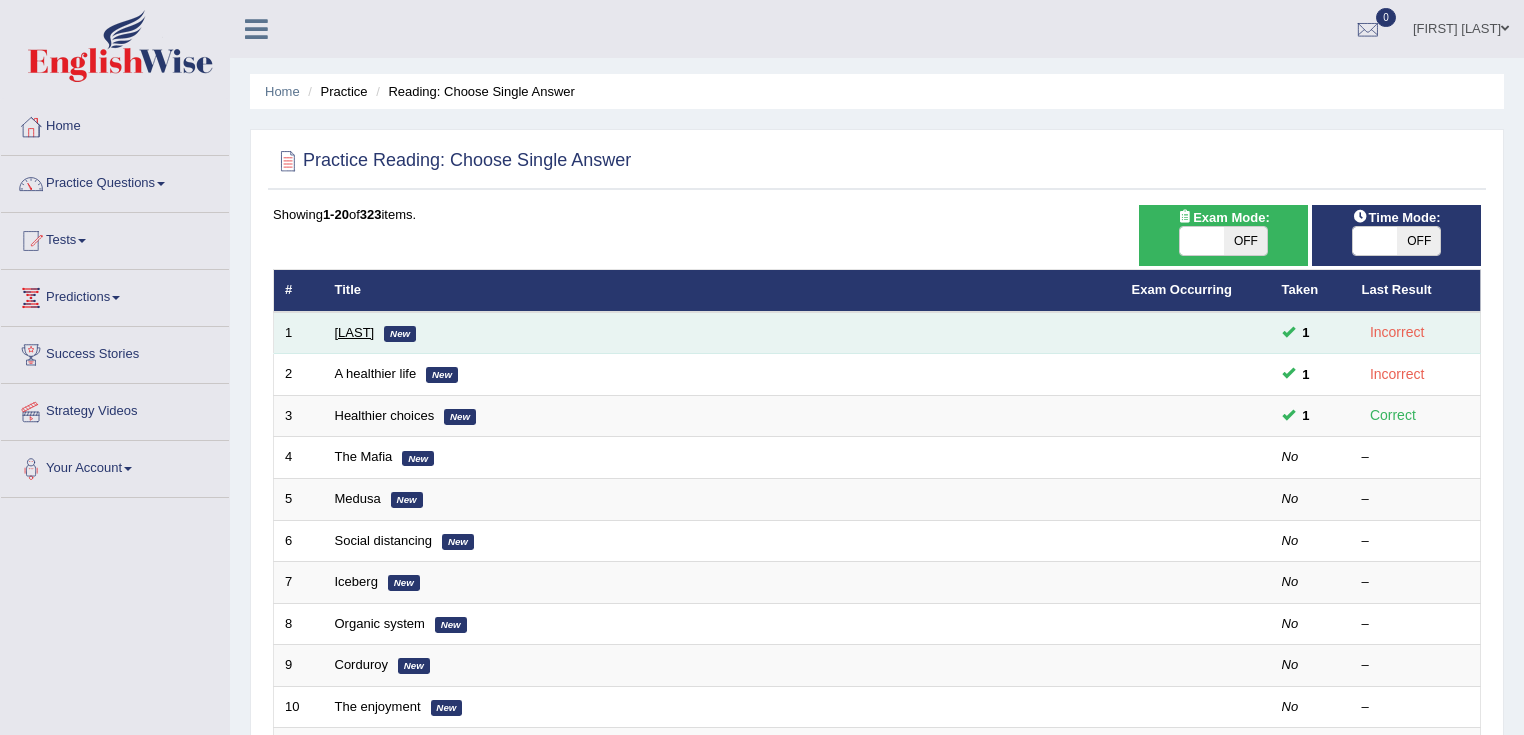 click on "[LAST]" at bounding box center [355, 332] 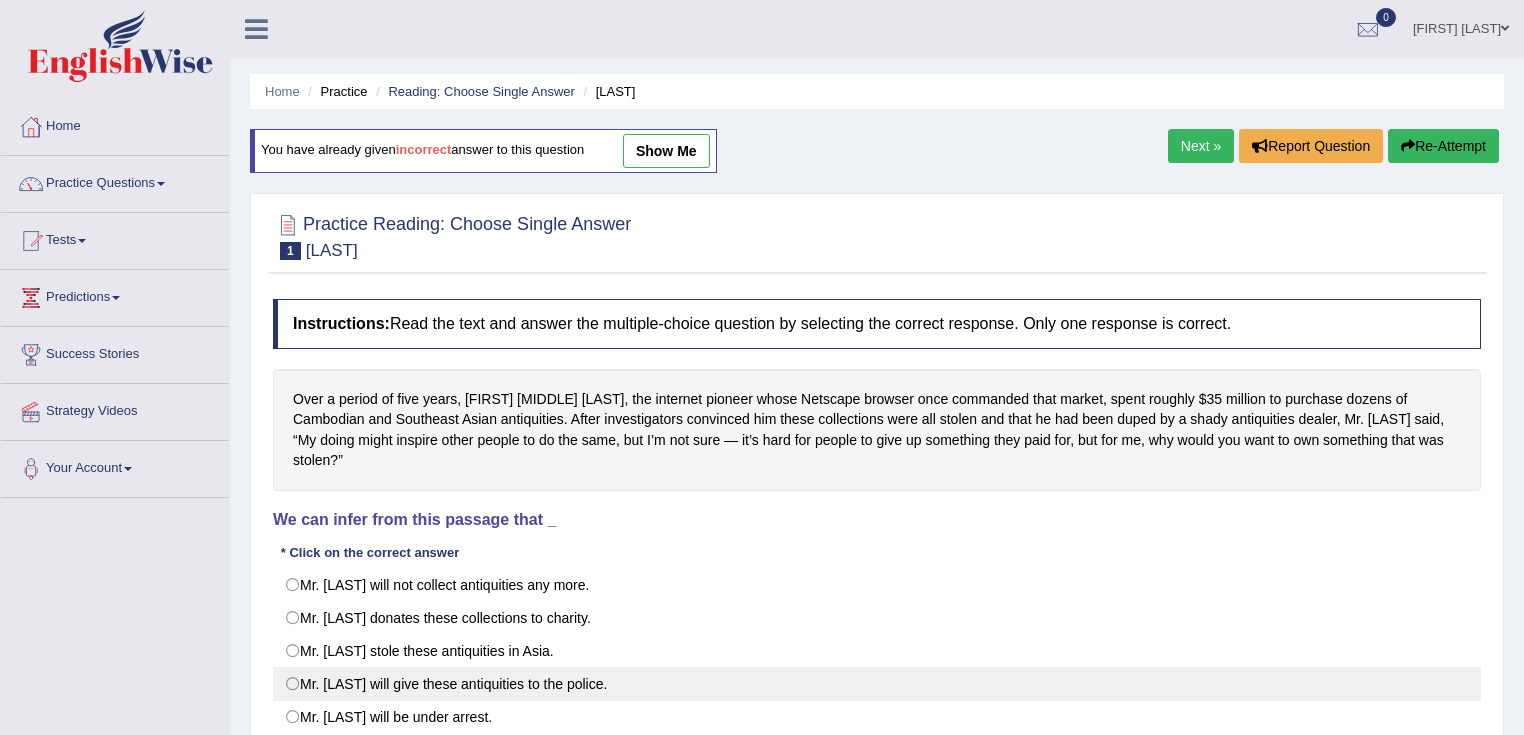 scroll, scrollTop: 240, scrollLeft: 0, axis: vertical 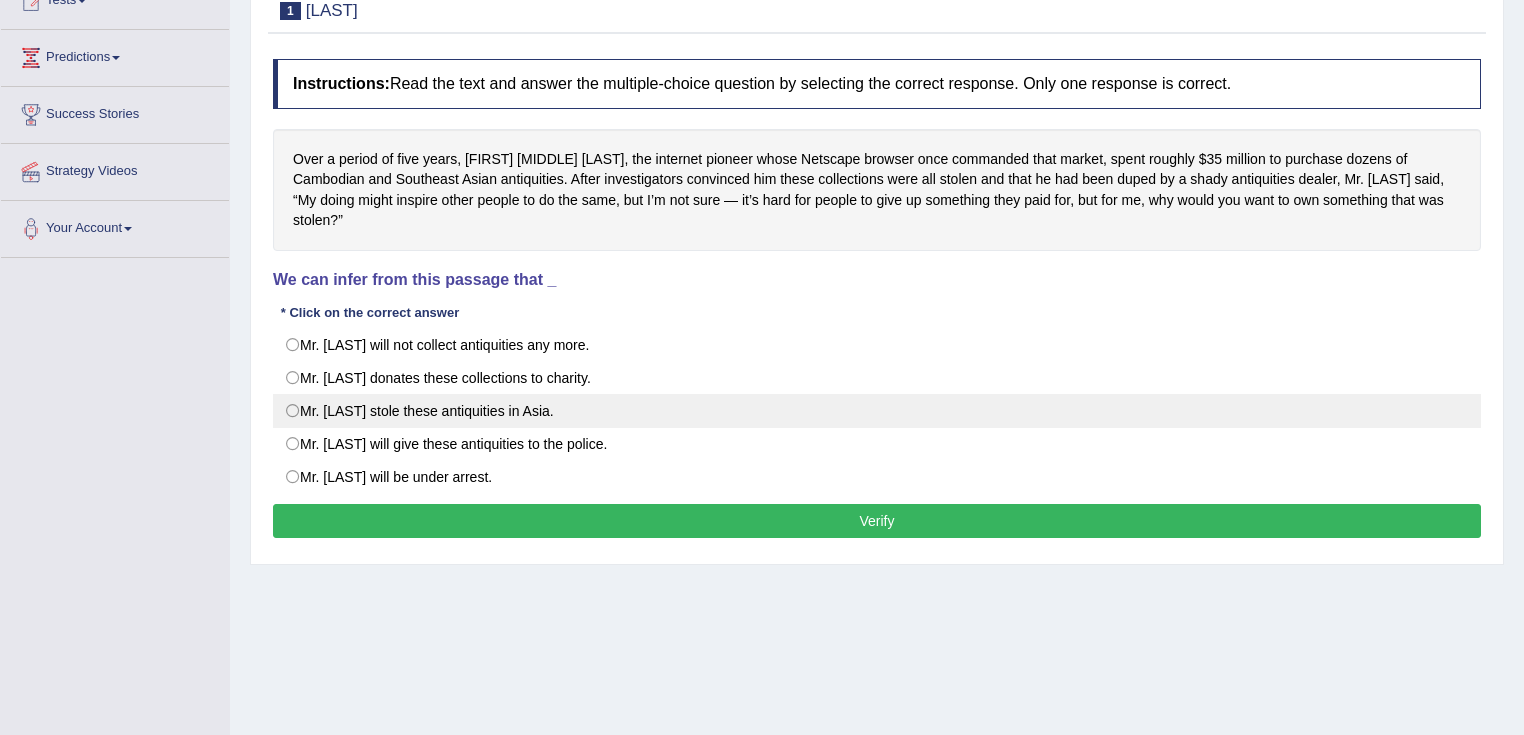 click on "Mr. Clark stole these antiquities in Asia." at bounding box center [877, 411] 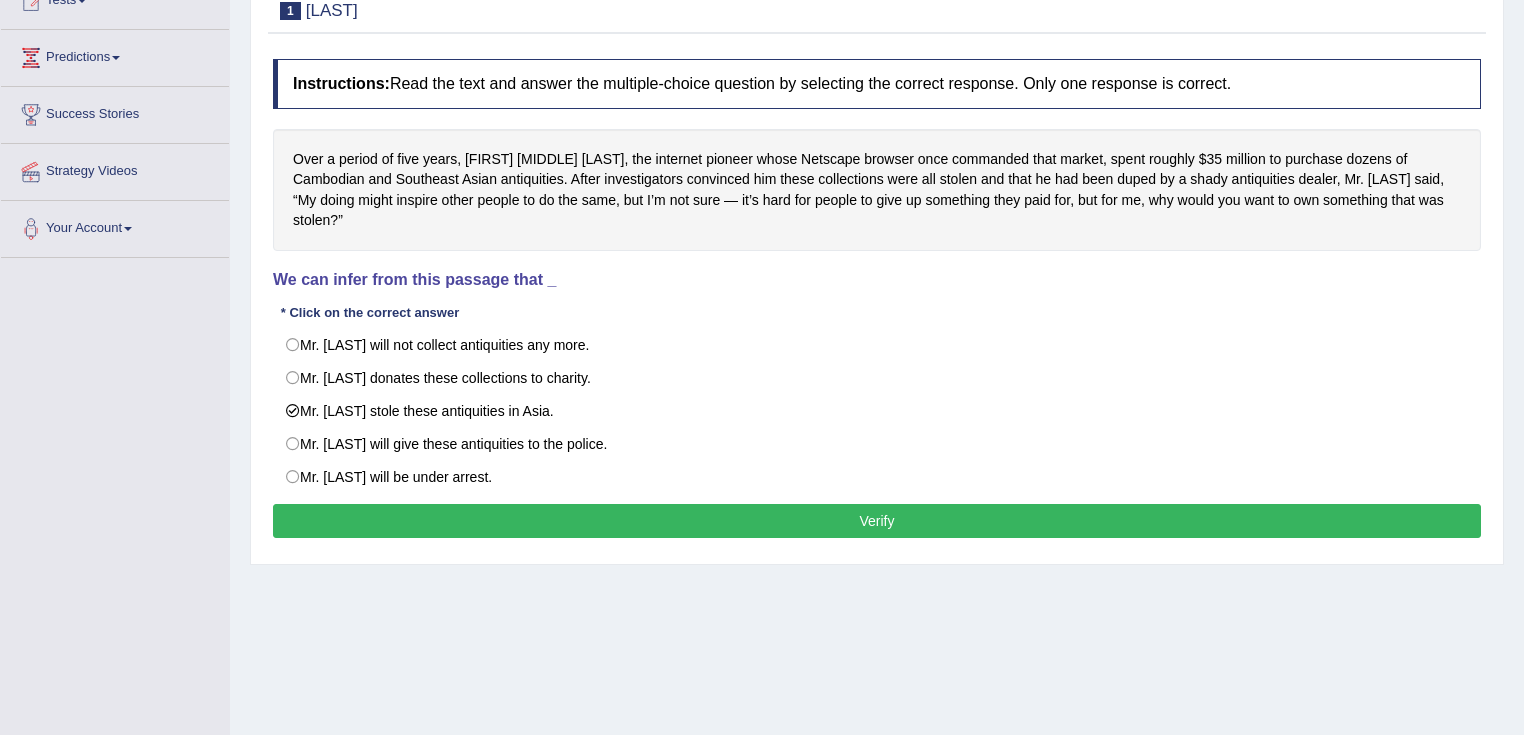 click on "Verify" at bounding box center (877, 521) 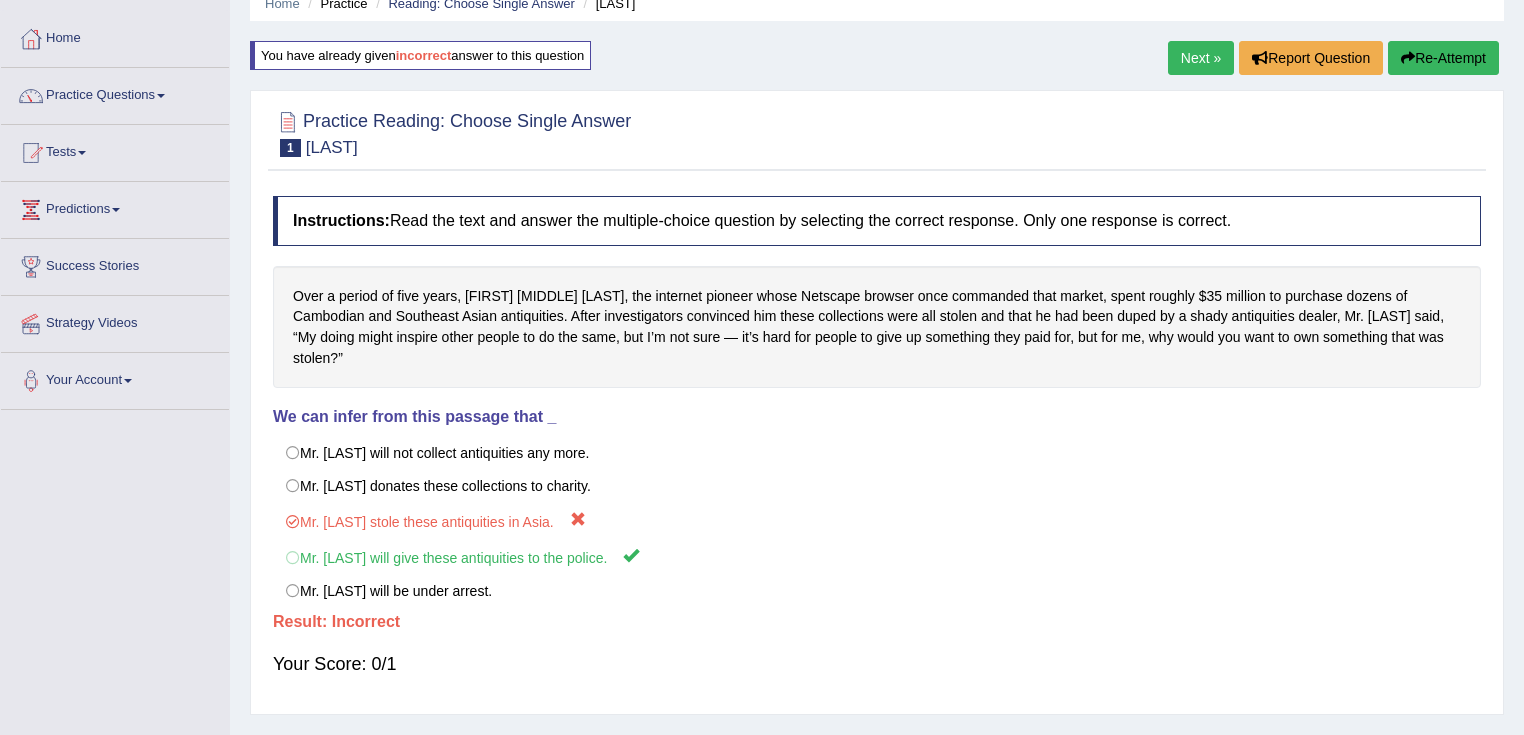 scroll, scrollTop: 0, scrollLeft: 0, axis: both 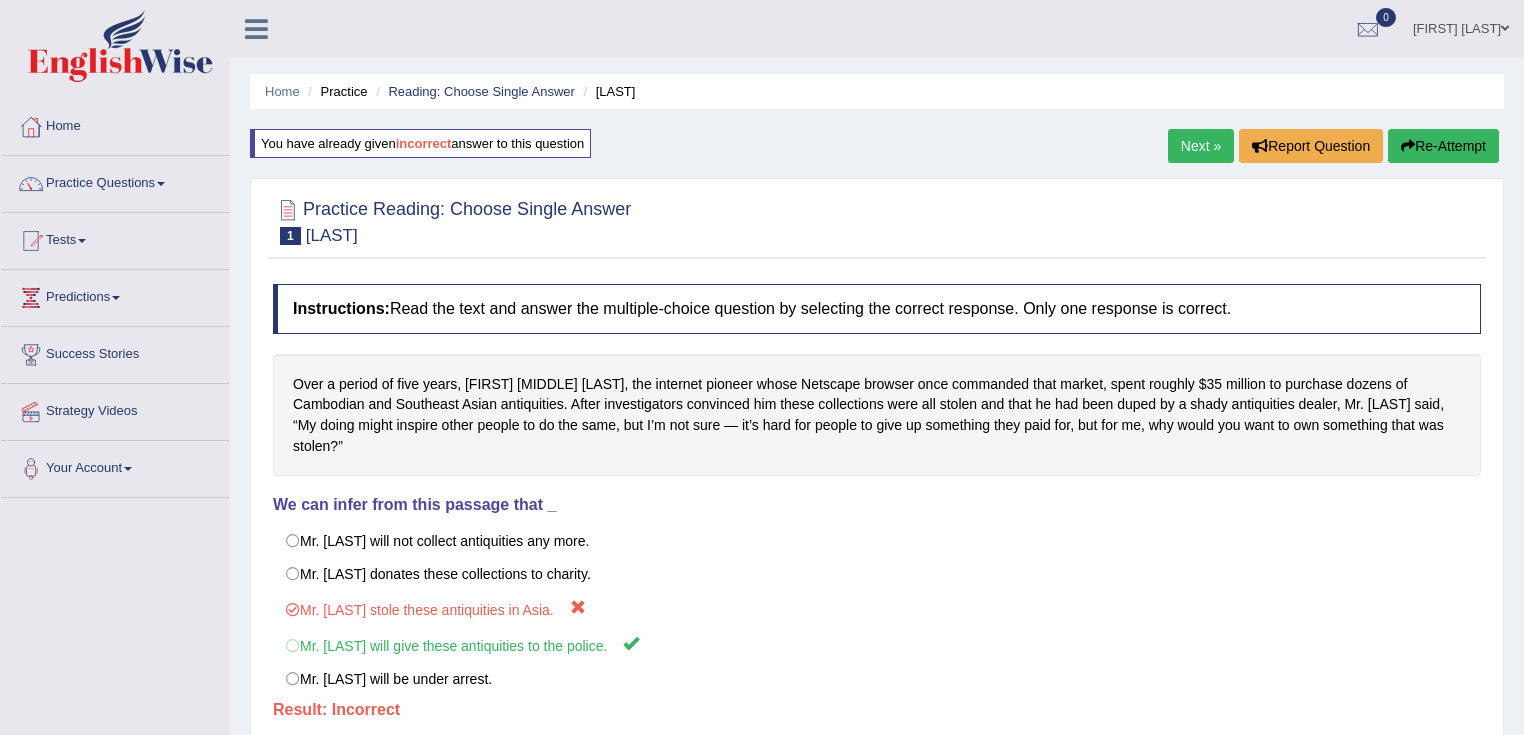 click on "Next »" at bounding box center [1201, 146] 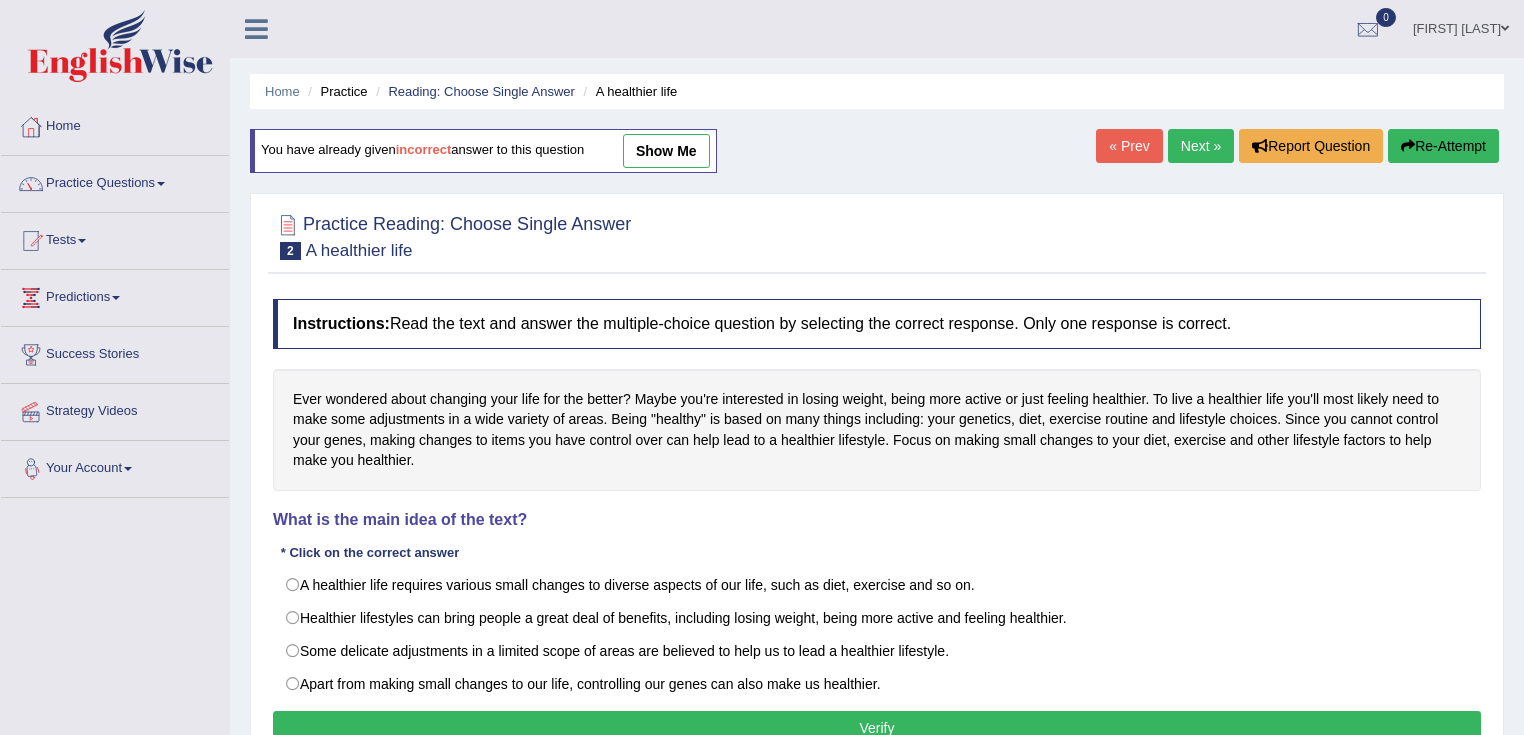 scroll, scrollTop: 0, scrollLeft: 0, axis: both 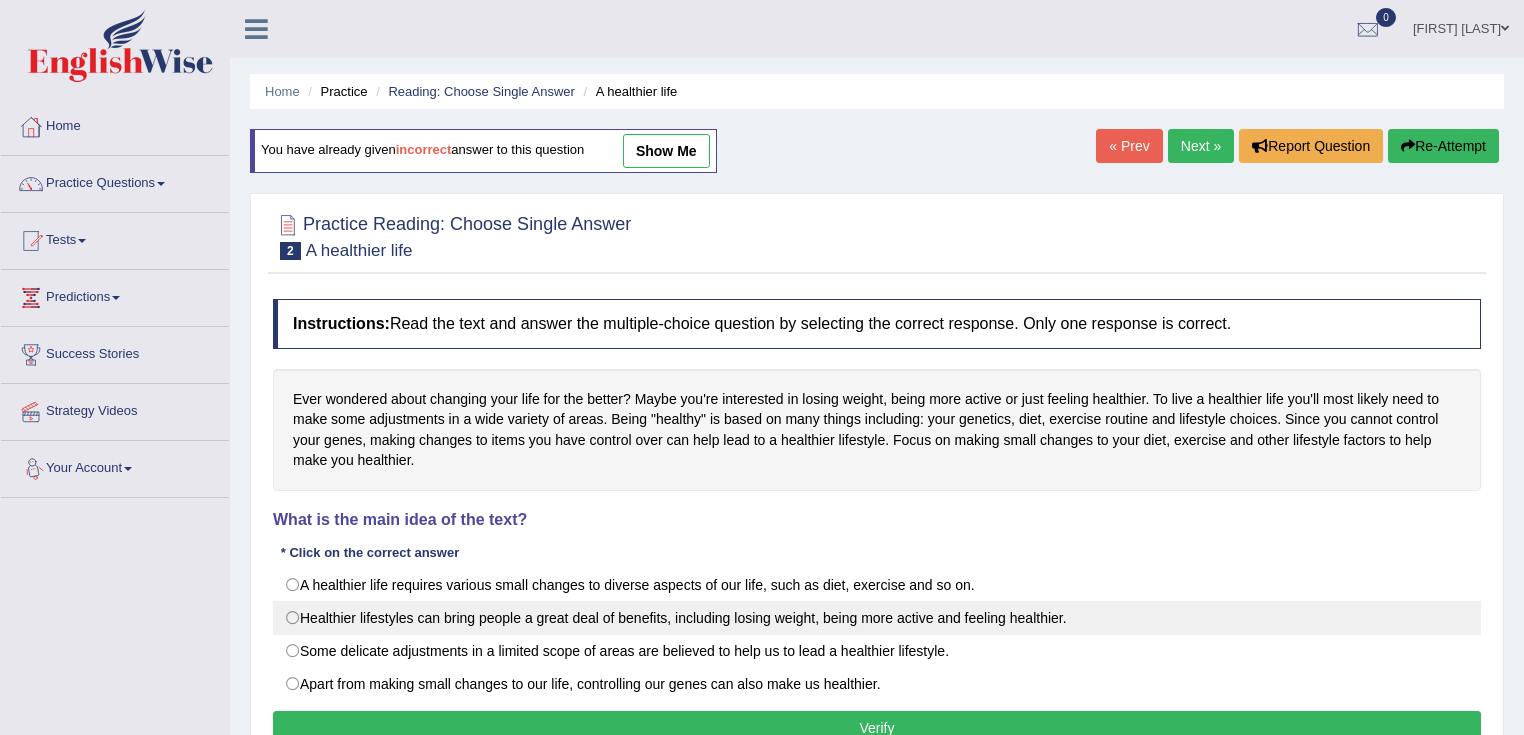 click on "Healthier lifestyles can bring people a great deal of benefits, including losing weight, being more active and feeling healthier." at bounding box center [877, 618] 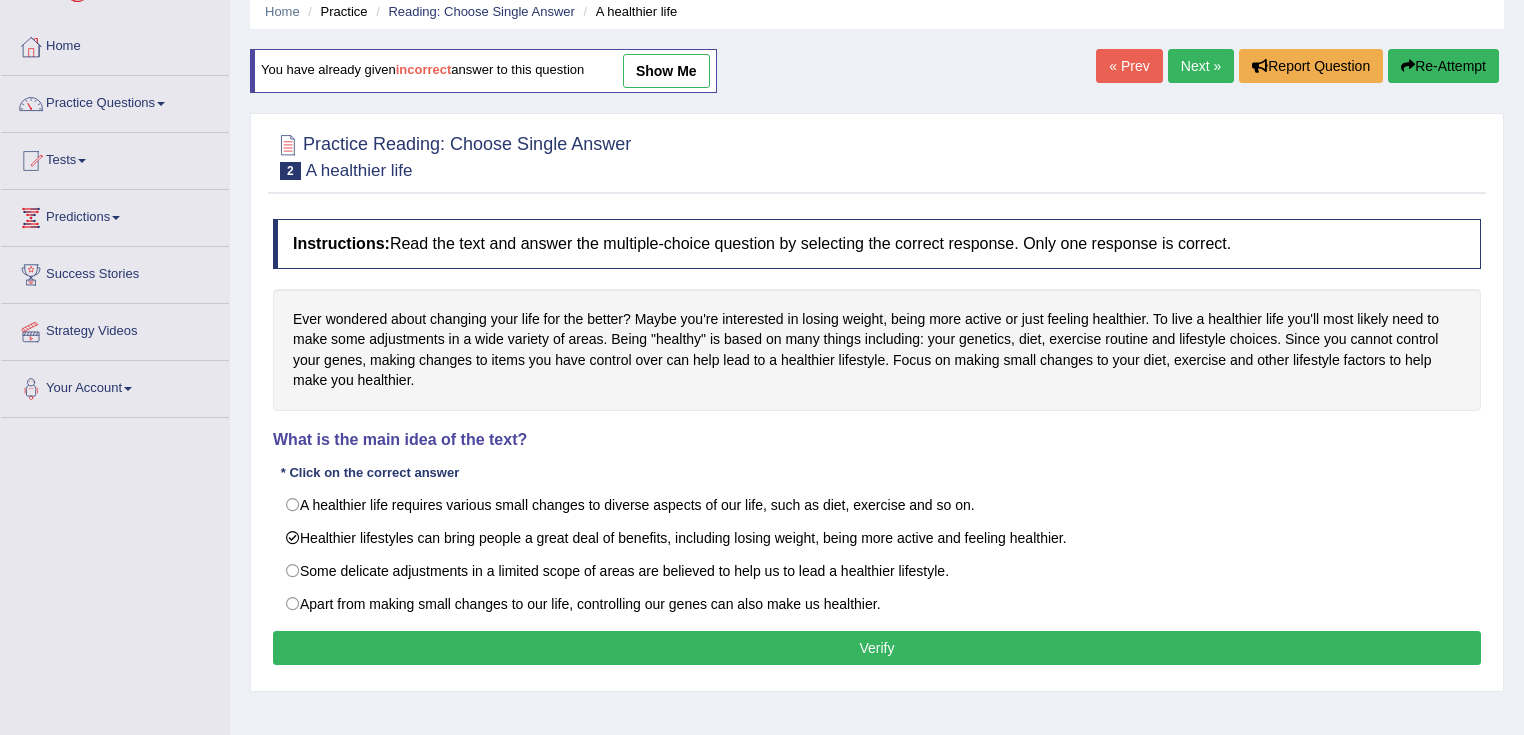 scroll, scrollTop: 160, scrollLeft: 0, axis: vertical 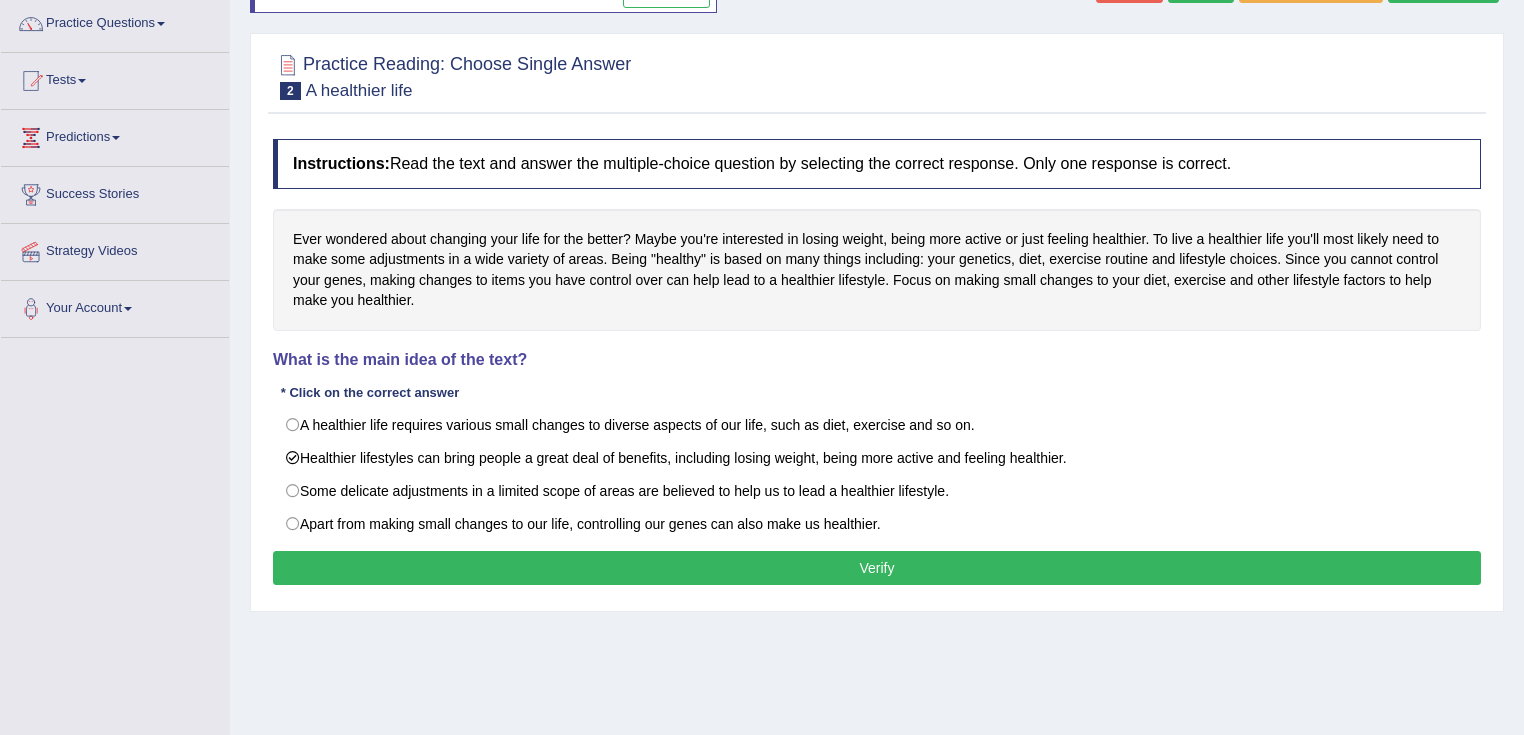 click on "Verify" at bounding box center (877, 568) 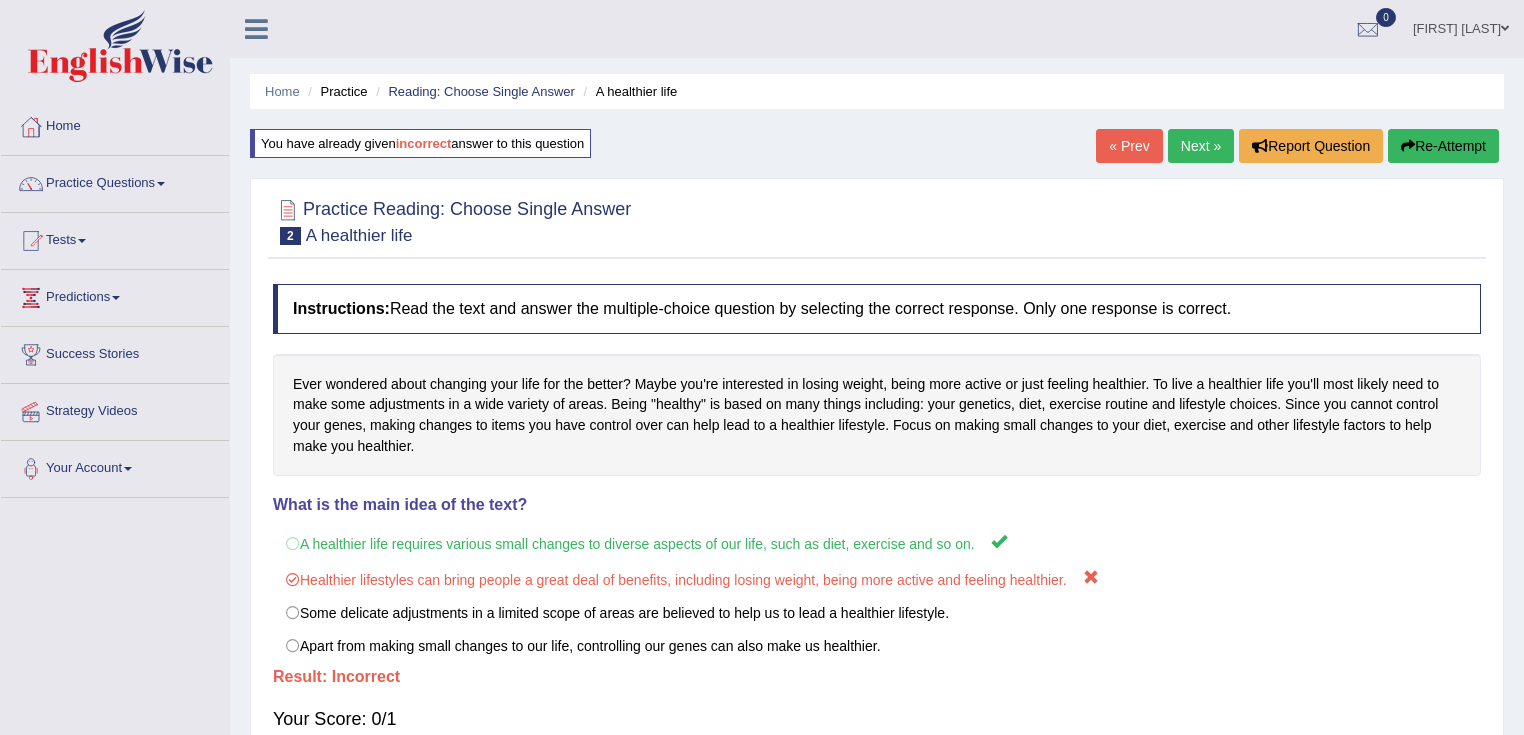 scroll, scrollTop: 0, scrollLeft: 0, axis: both 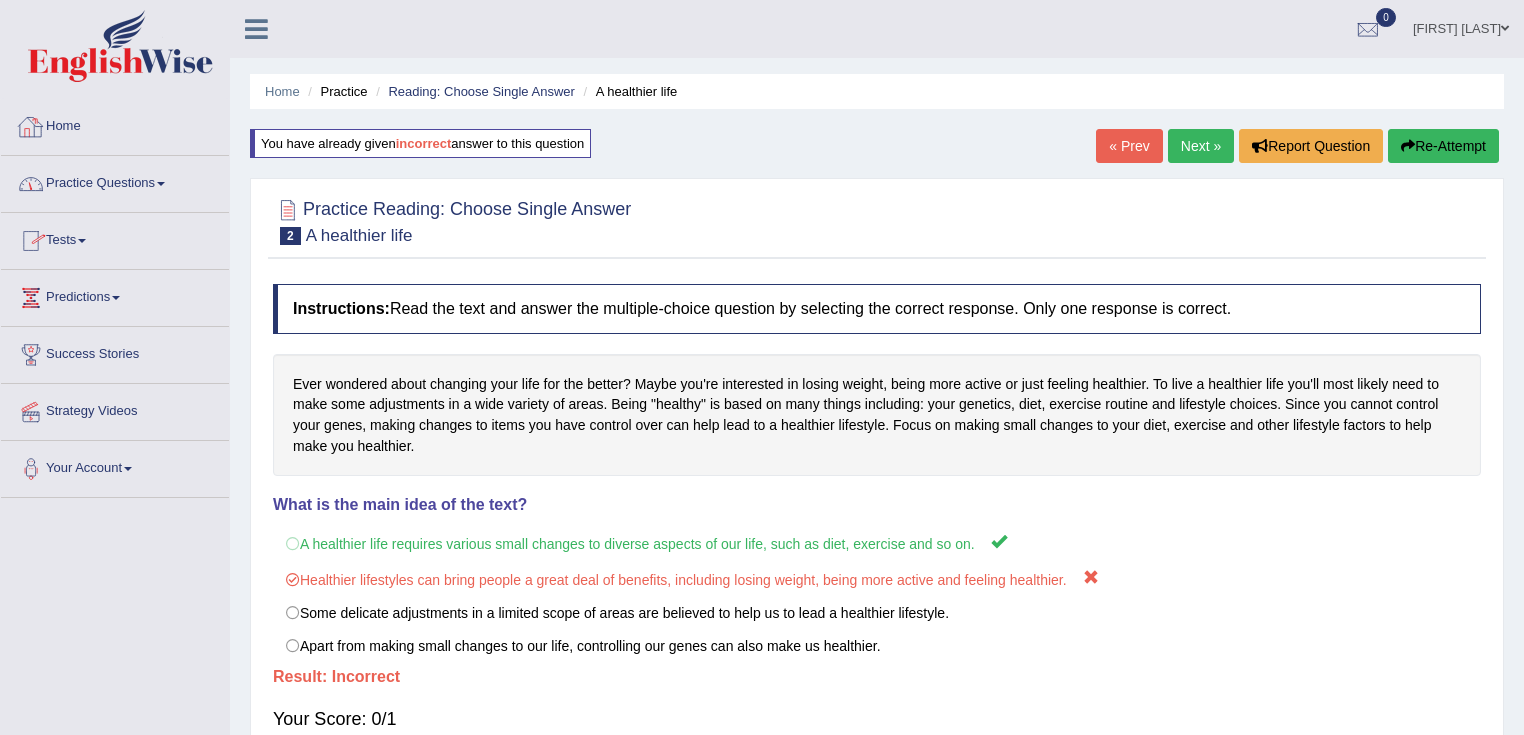 click on "Practice Questions" at bounding box center [115, 181] 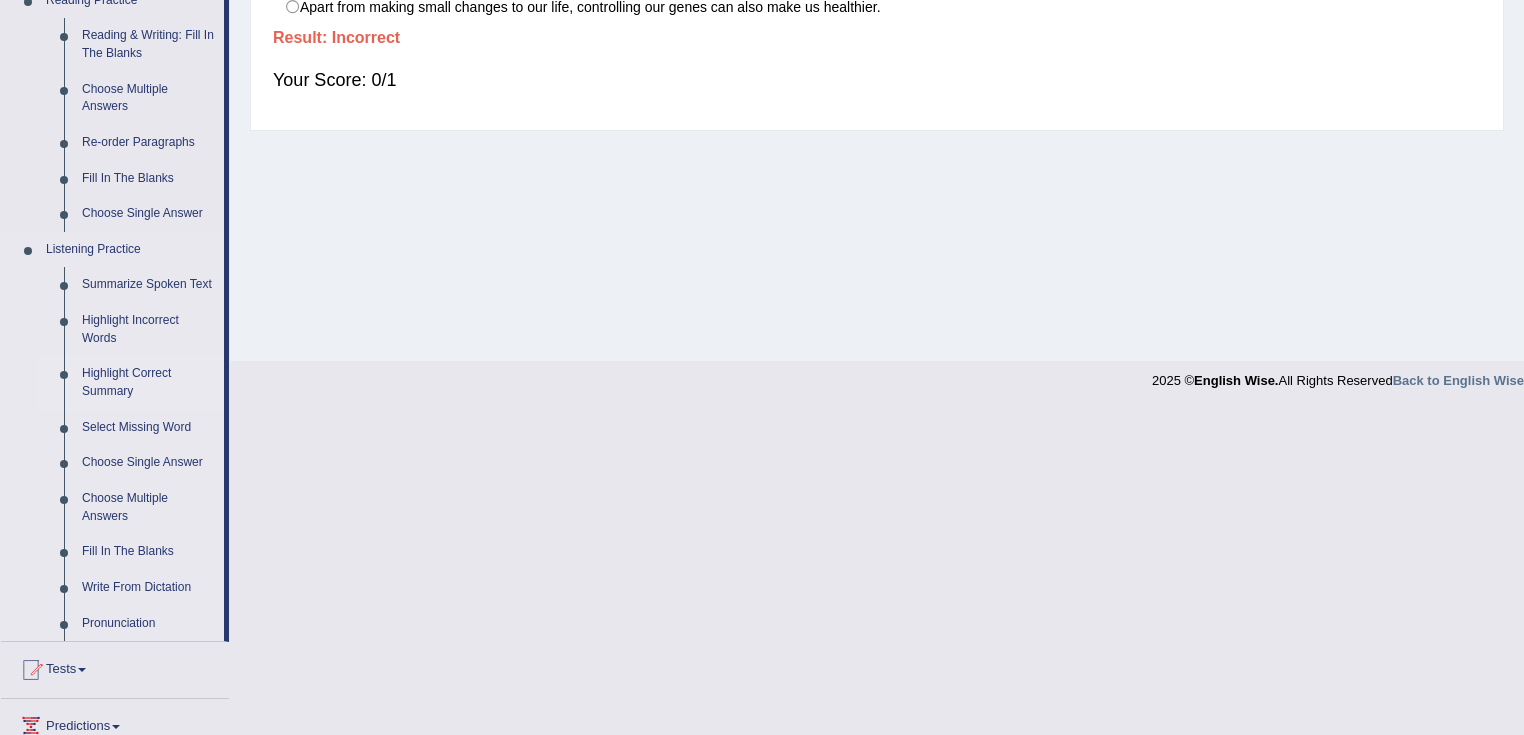 scroll, scrollTop: 640, scrollLeft: 0, axis: vertical 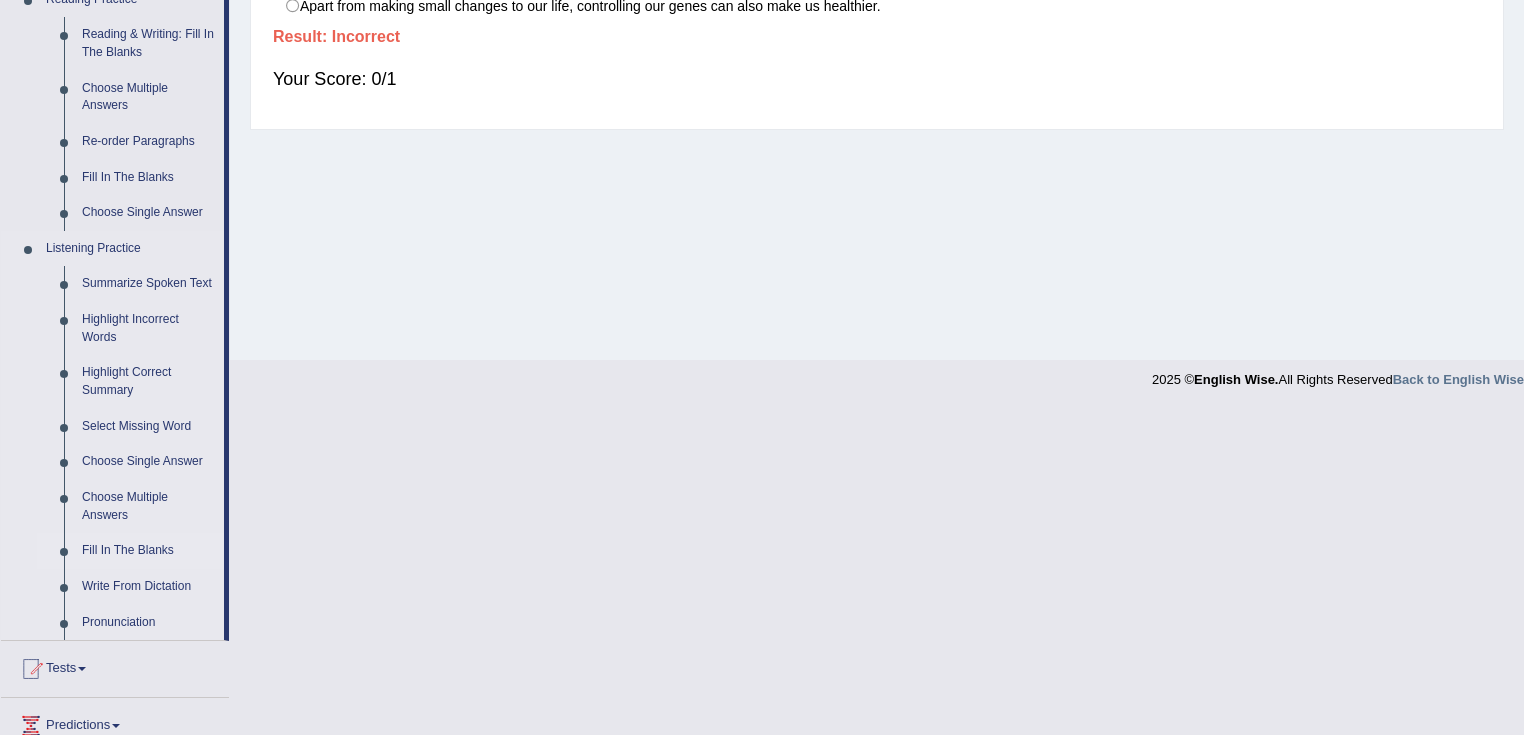 click on "Fill In The Blanks" at bounding box center [148, 551] 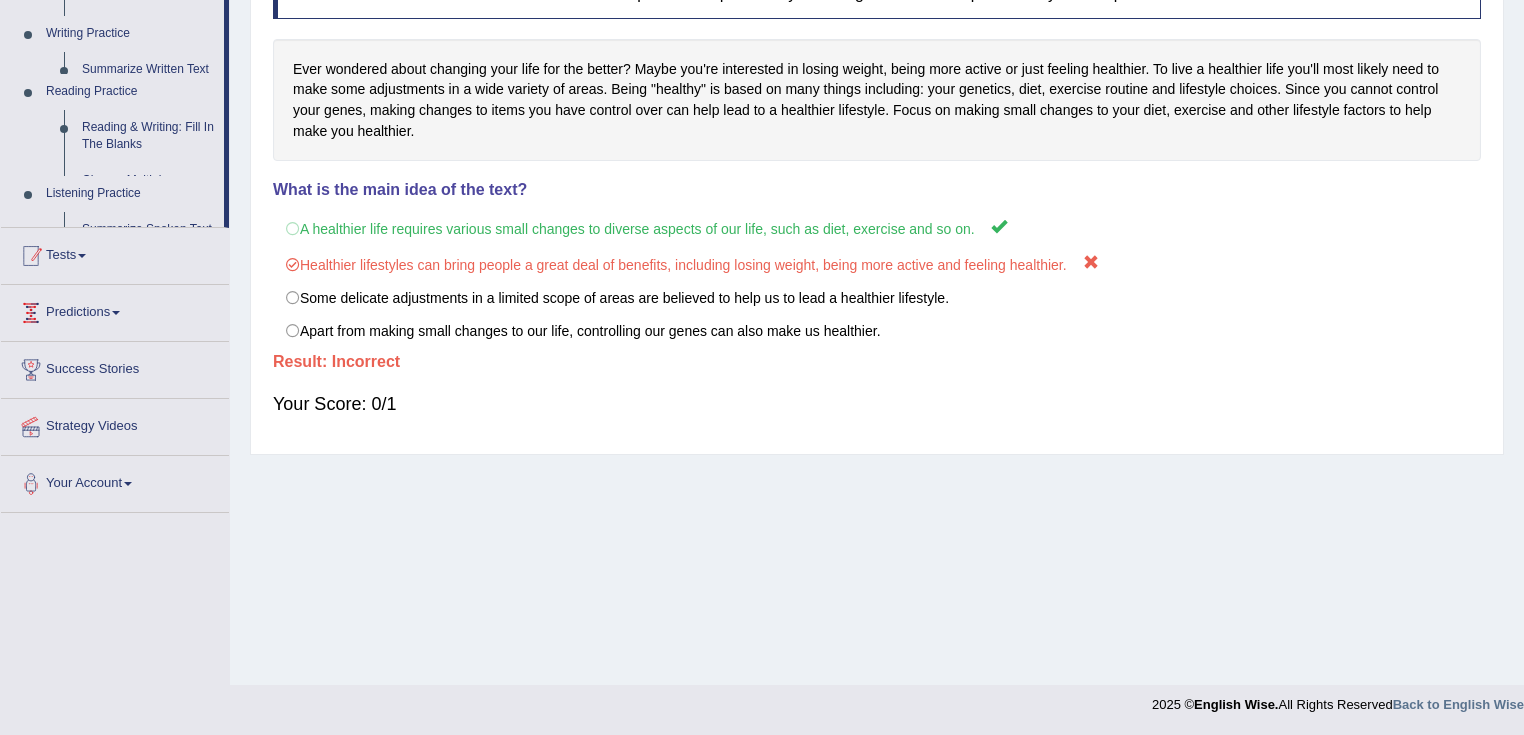 scroll, scrollTop: 315, scrollLeft: 0, axis: vertical 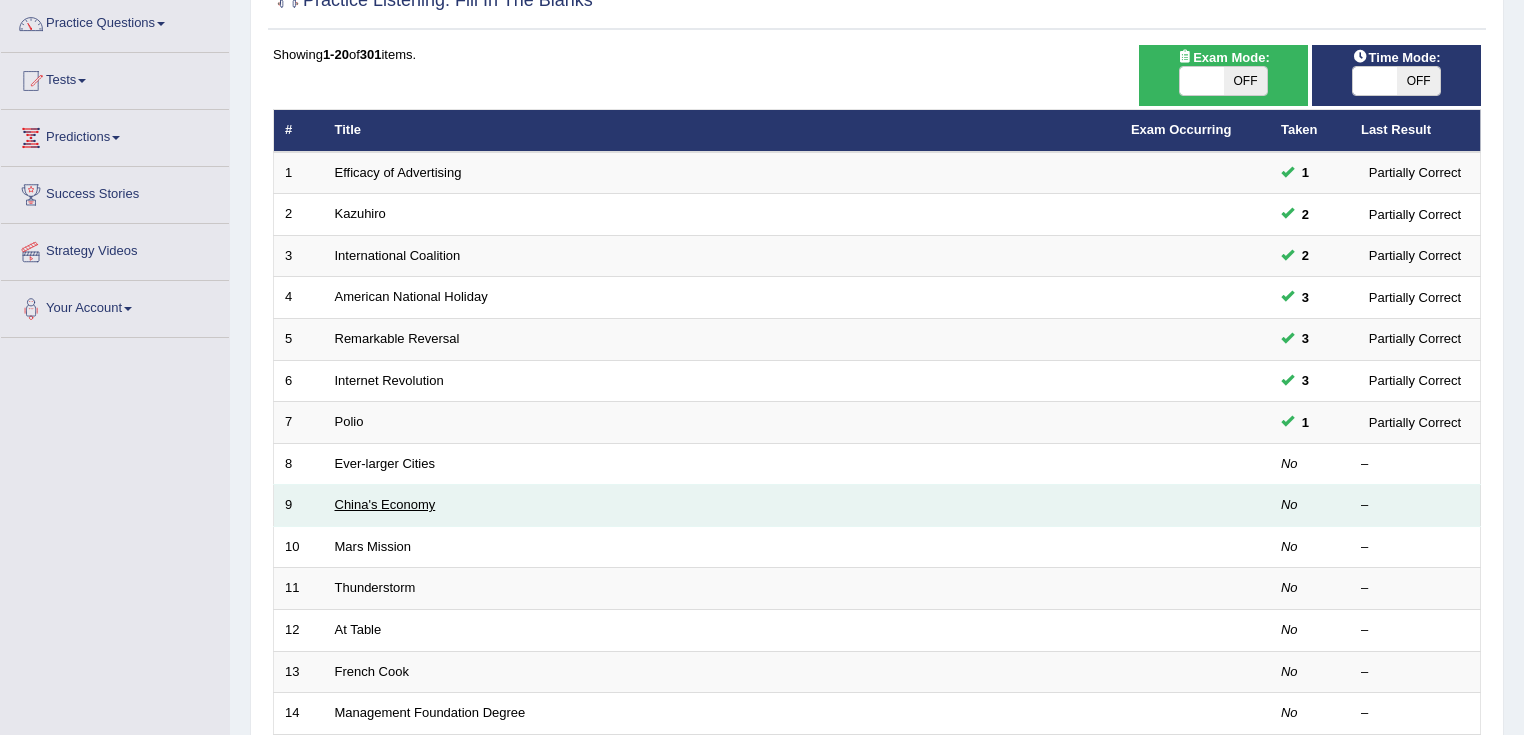 click on "China's Economy" at bounding box center [385, 504] 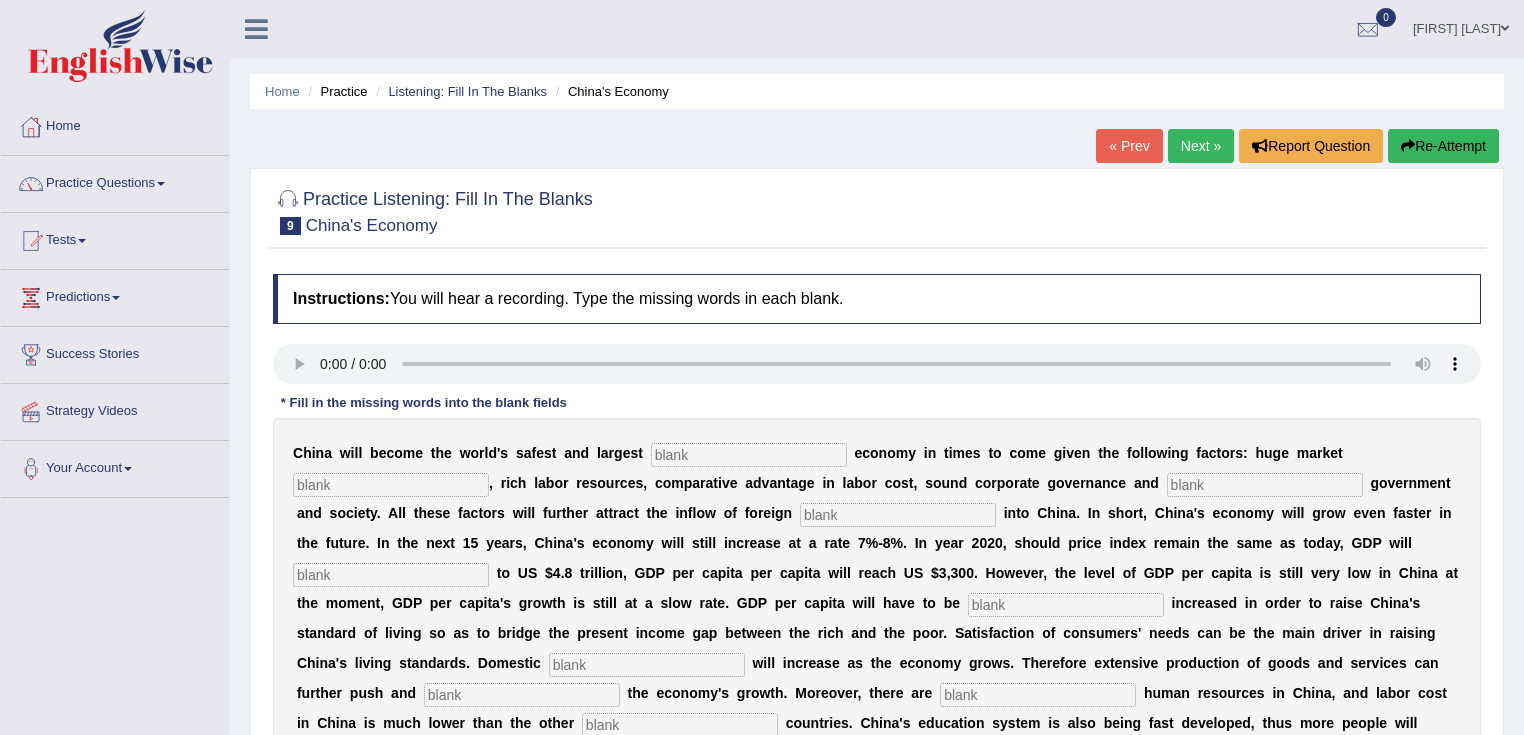 scroll, scrollTop: 0, scrollLeft: 0, axis: both 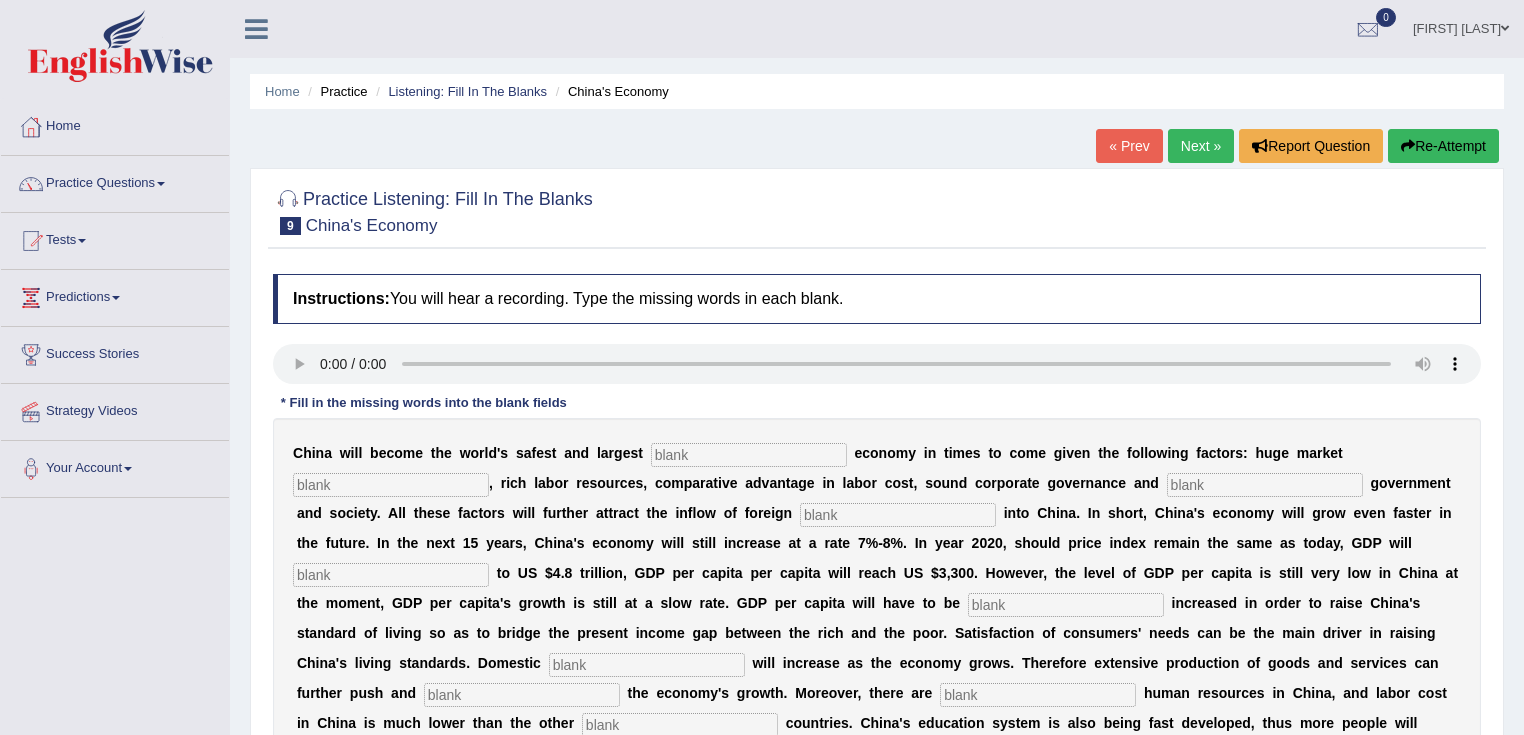 click at bounding box center [749, 455] 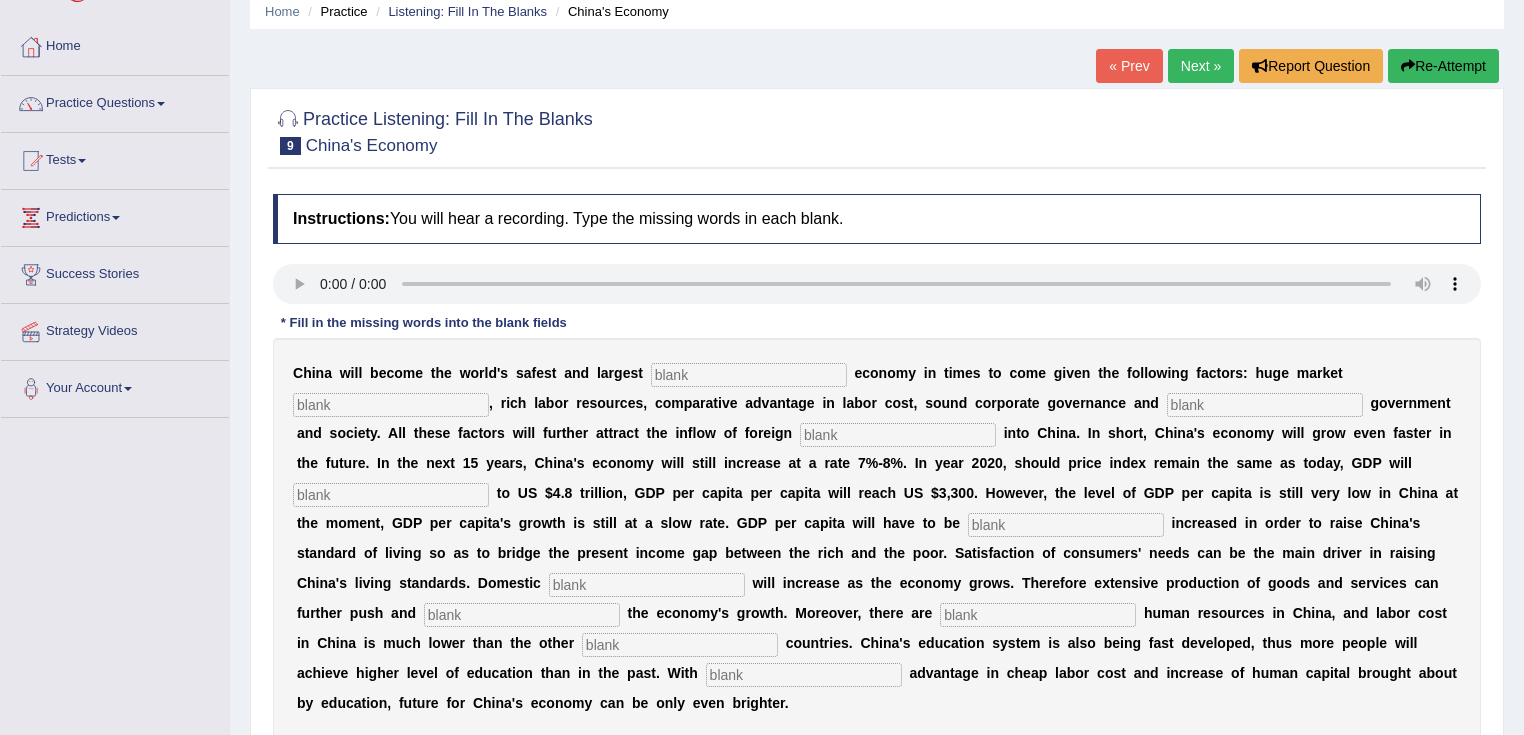 scroll, scrollTop: 160, scrollLeft: 0, axis: vertical 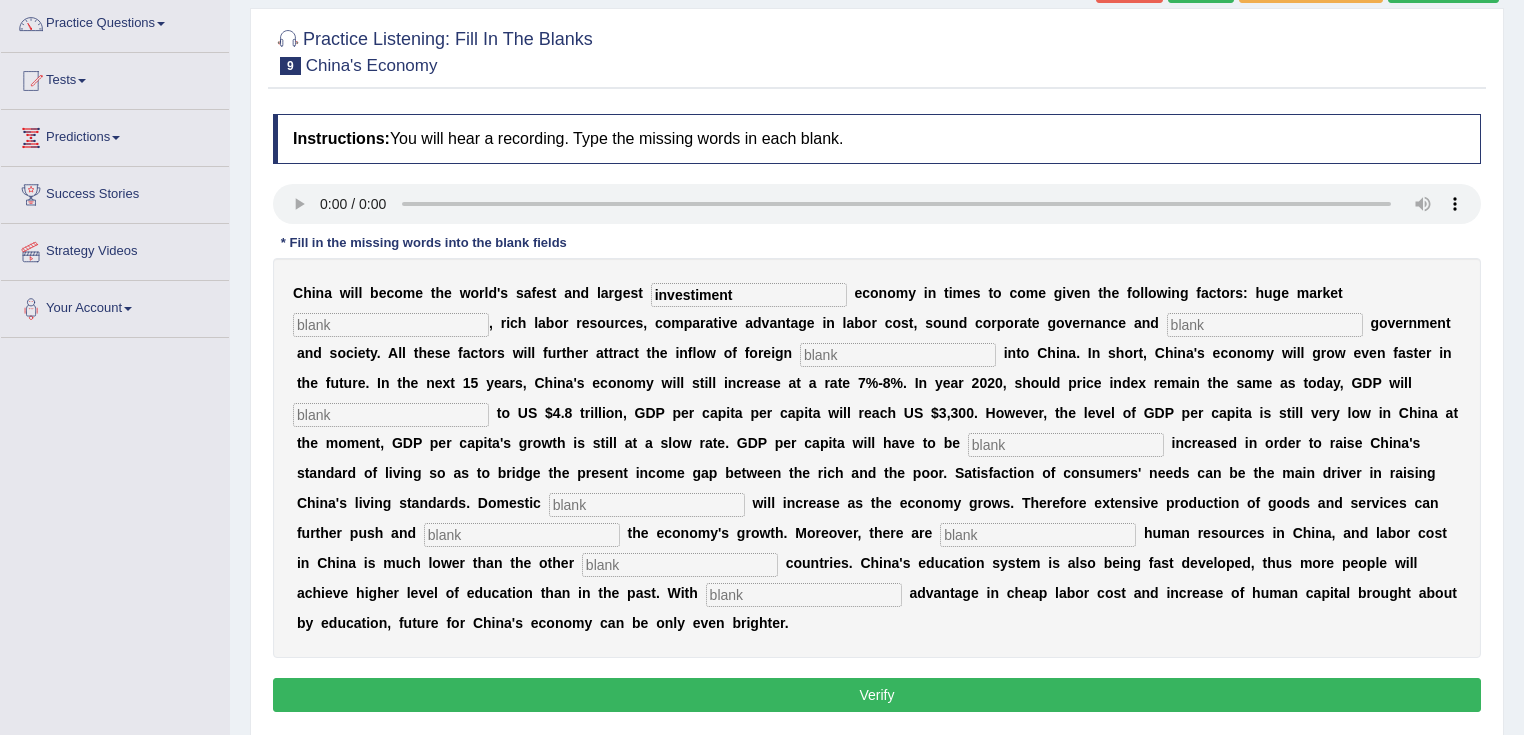 type on "investiment" 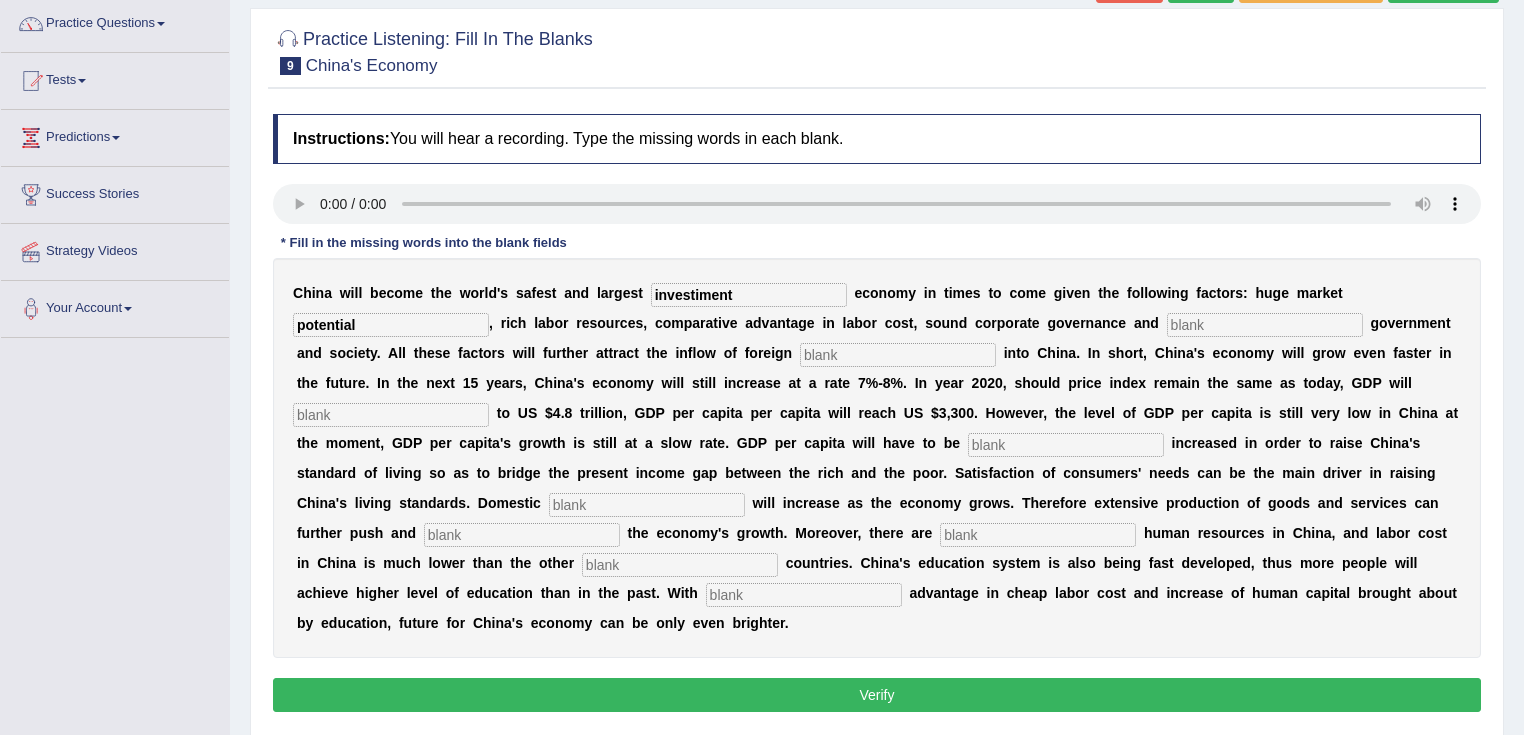 type on "potential" 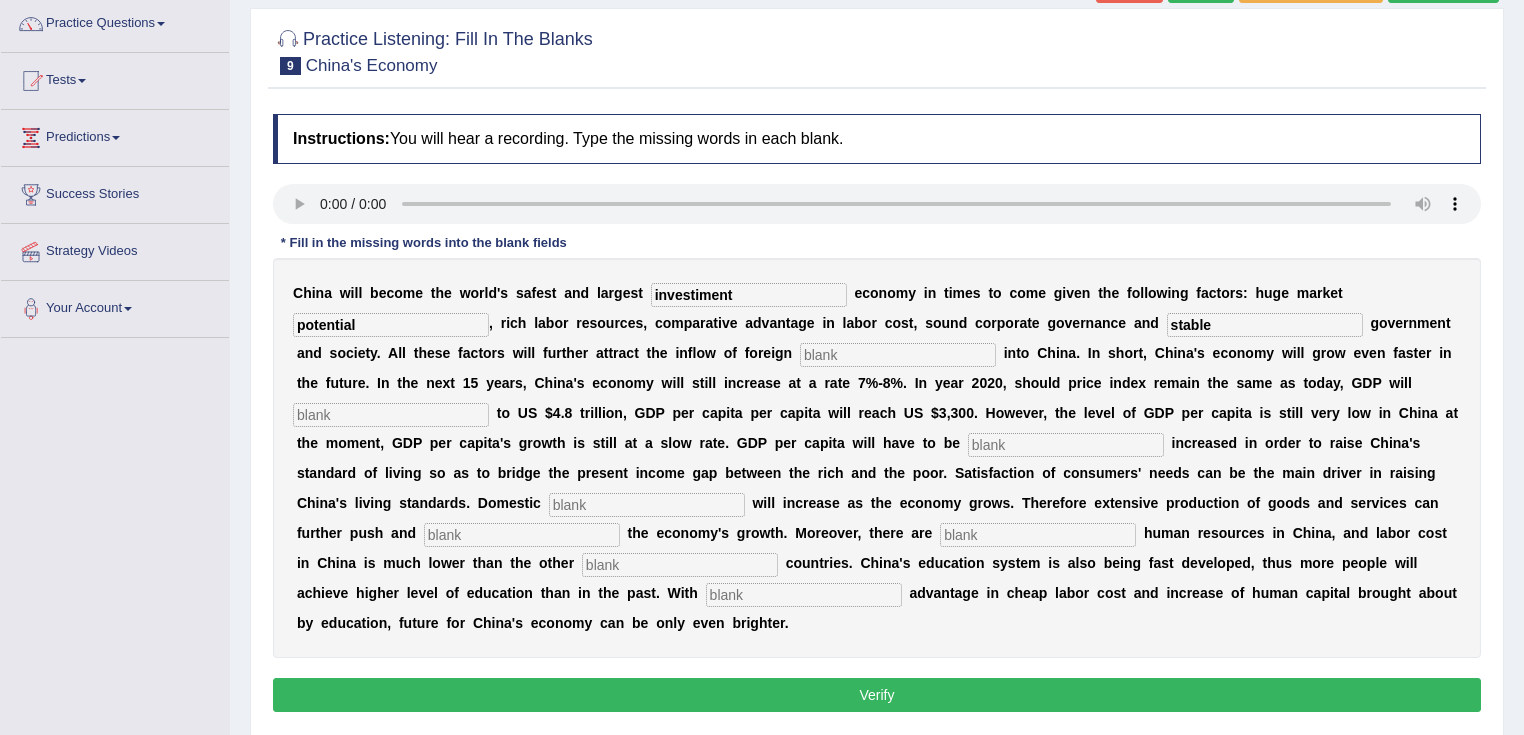 type on "stable" 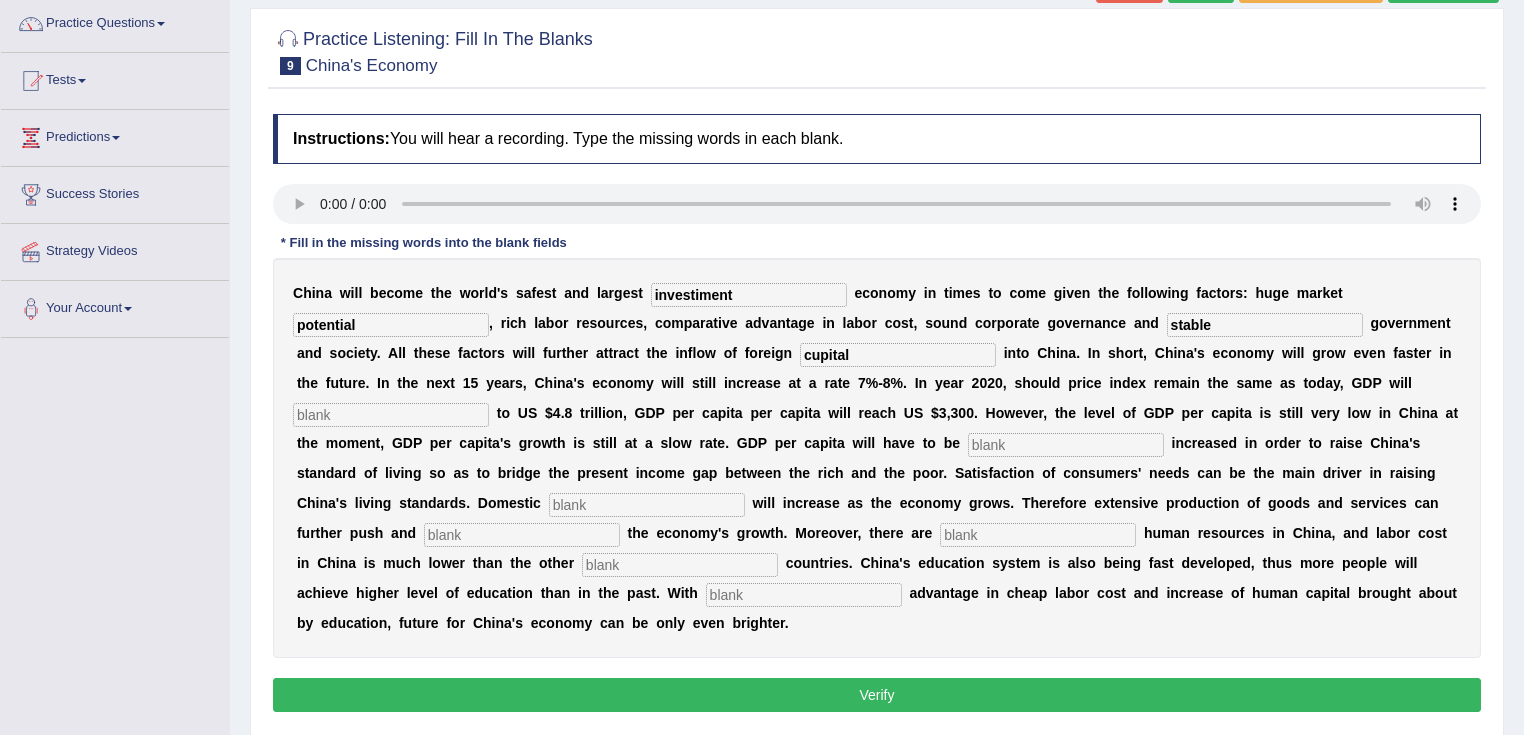 type on "cupital" 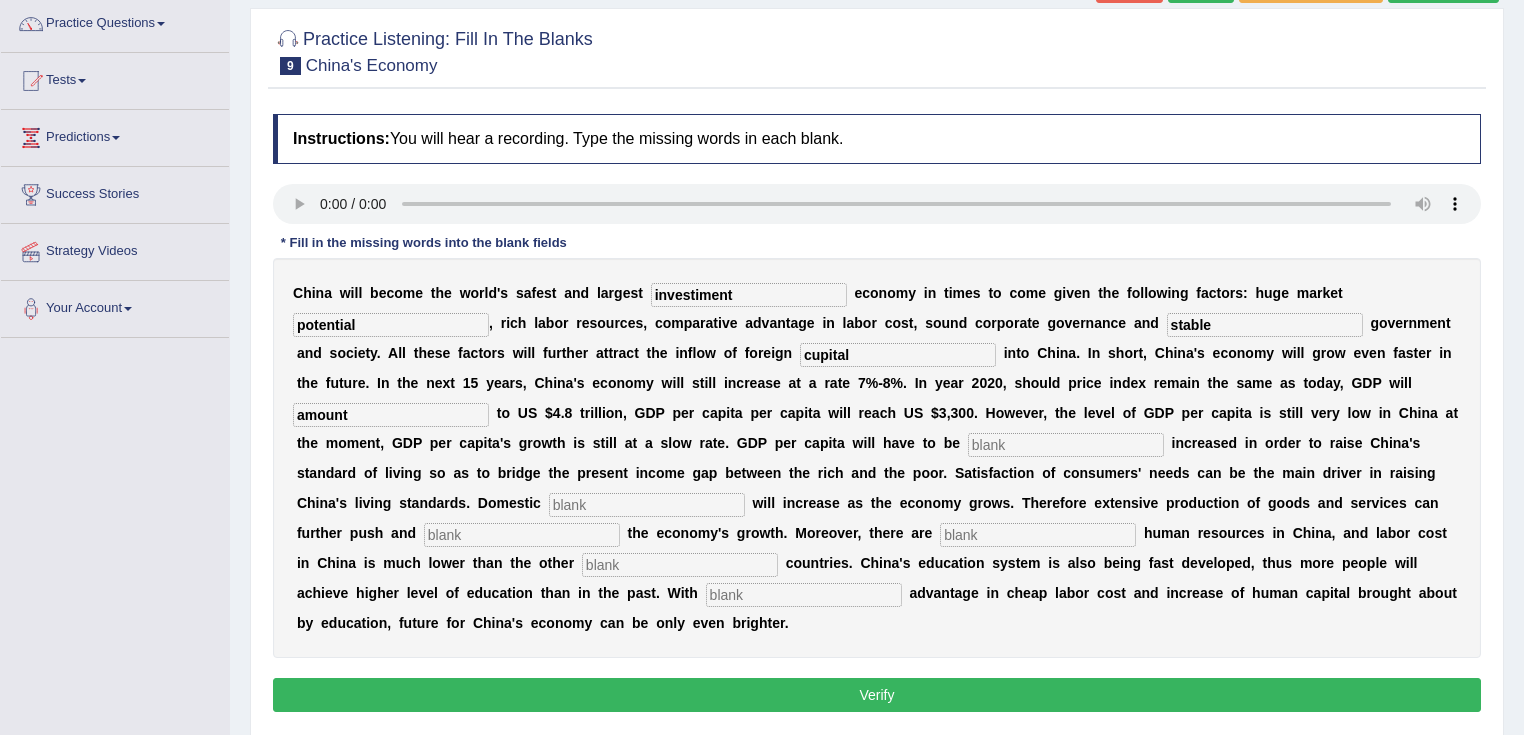 type on "amount" 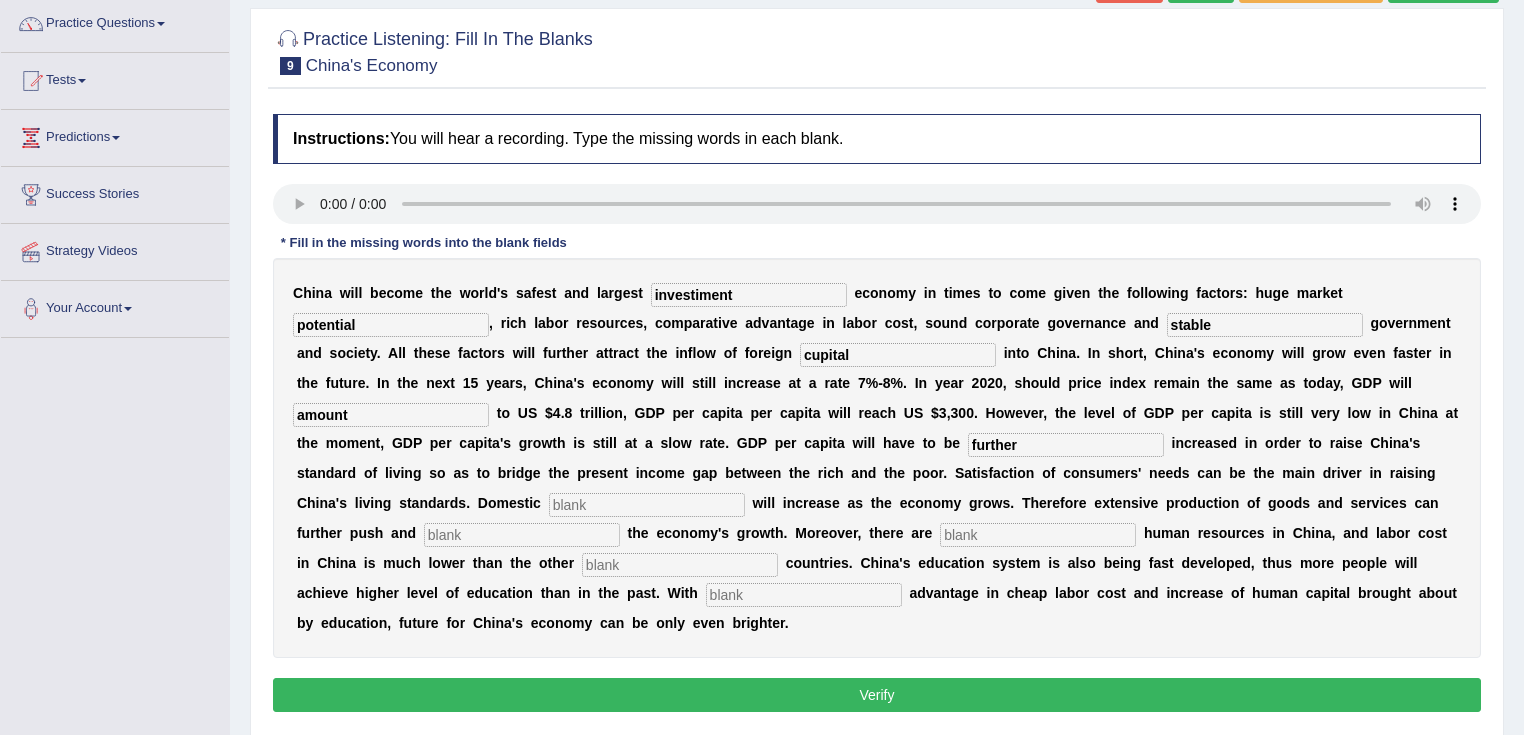 type on "further" 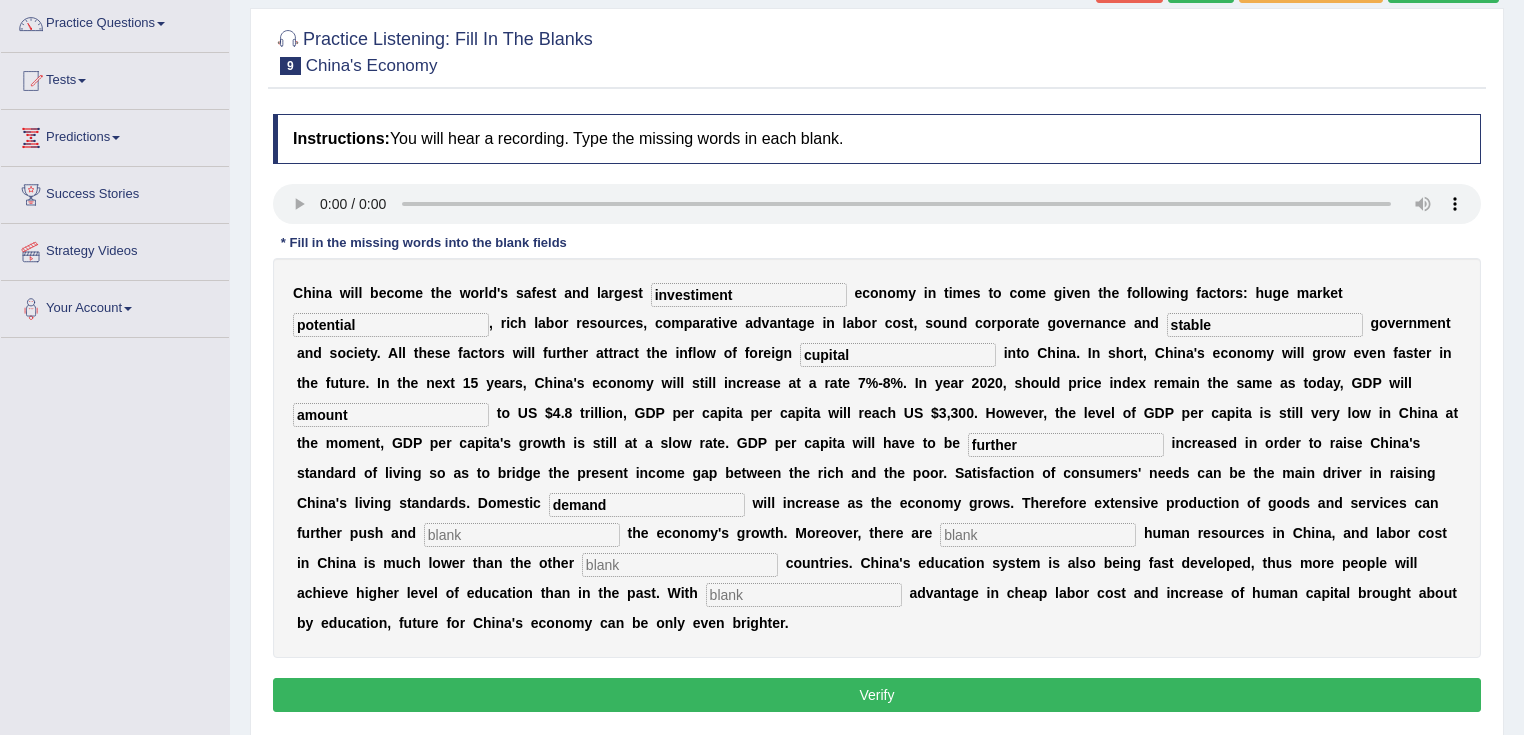 type on "demand" 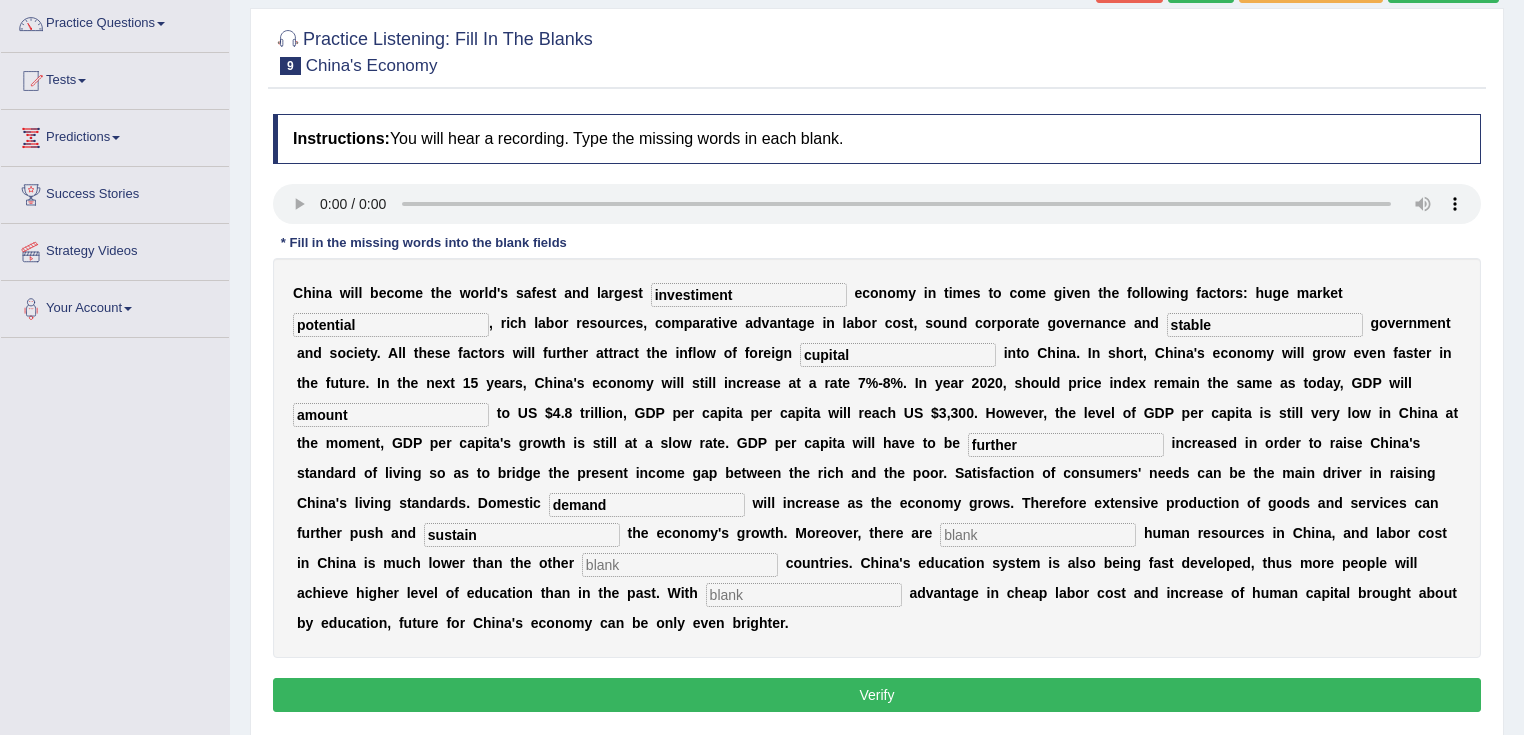 type on "sustain" 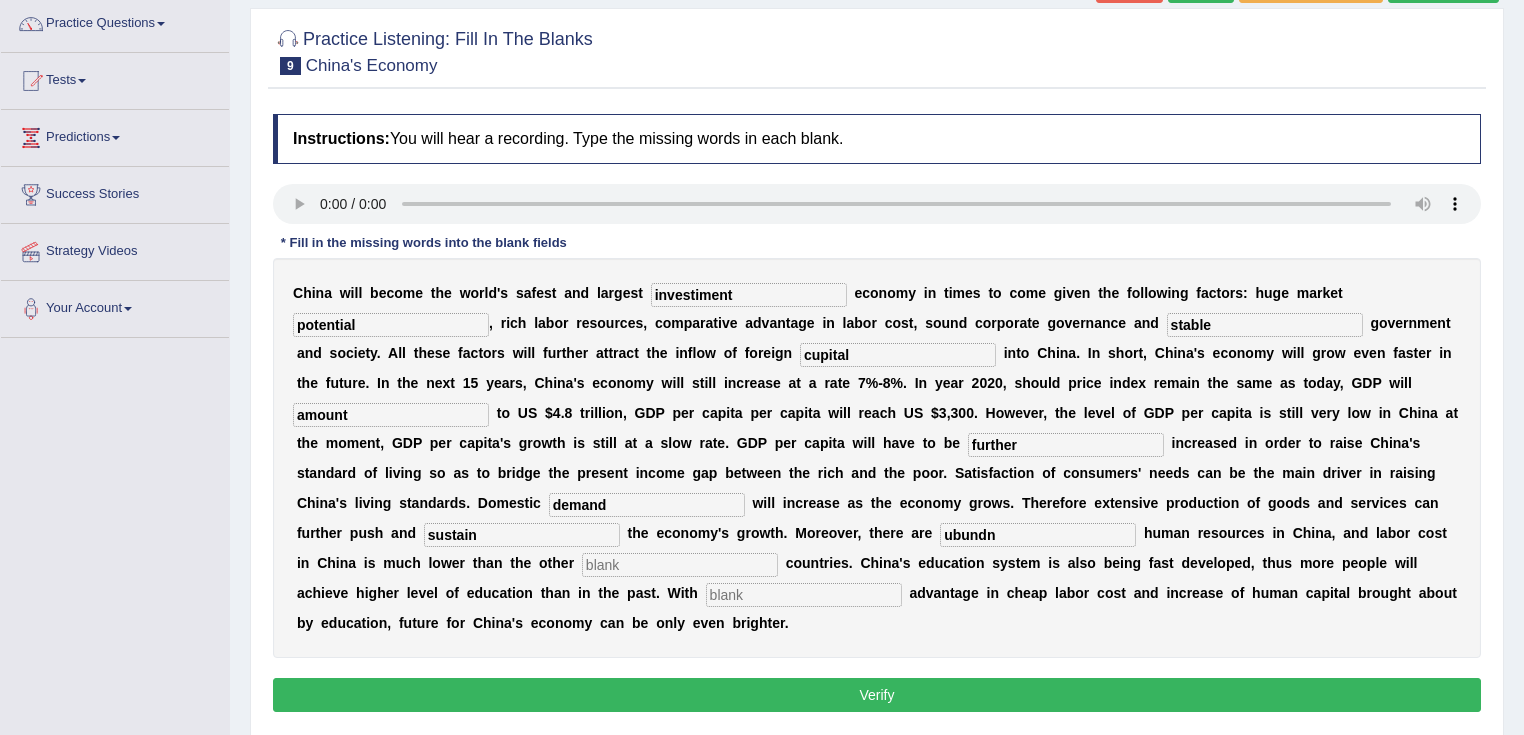 type on "ubundn" 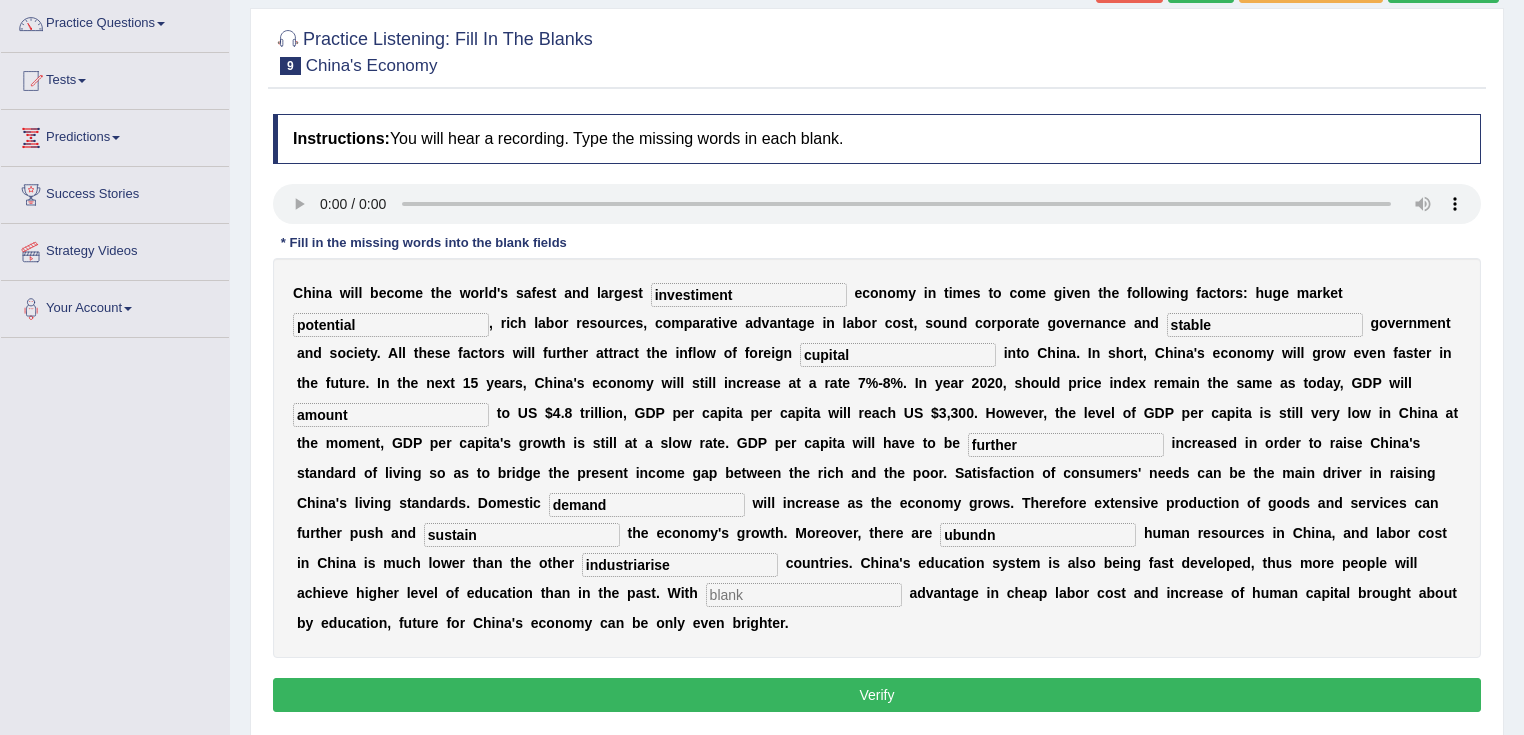 type on "industriarise" 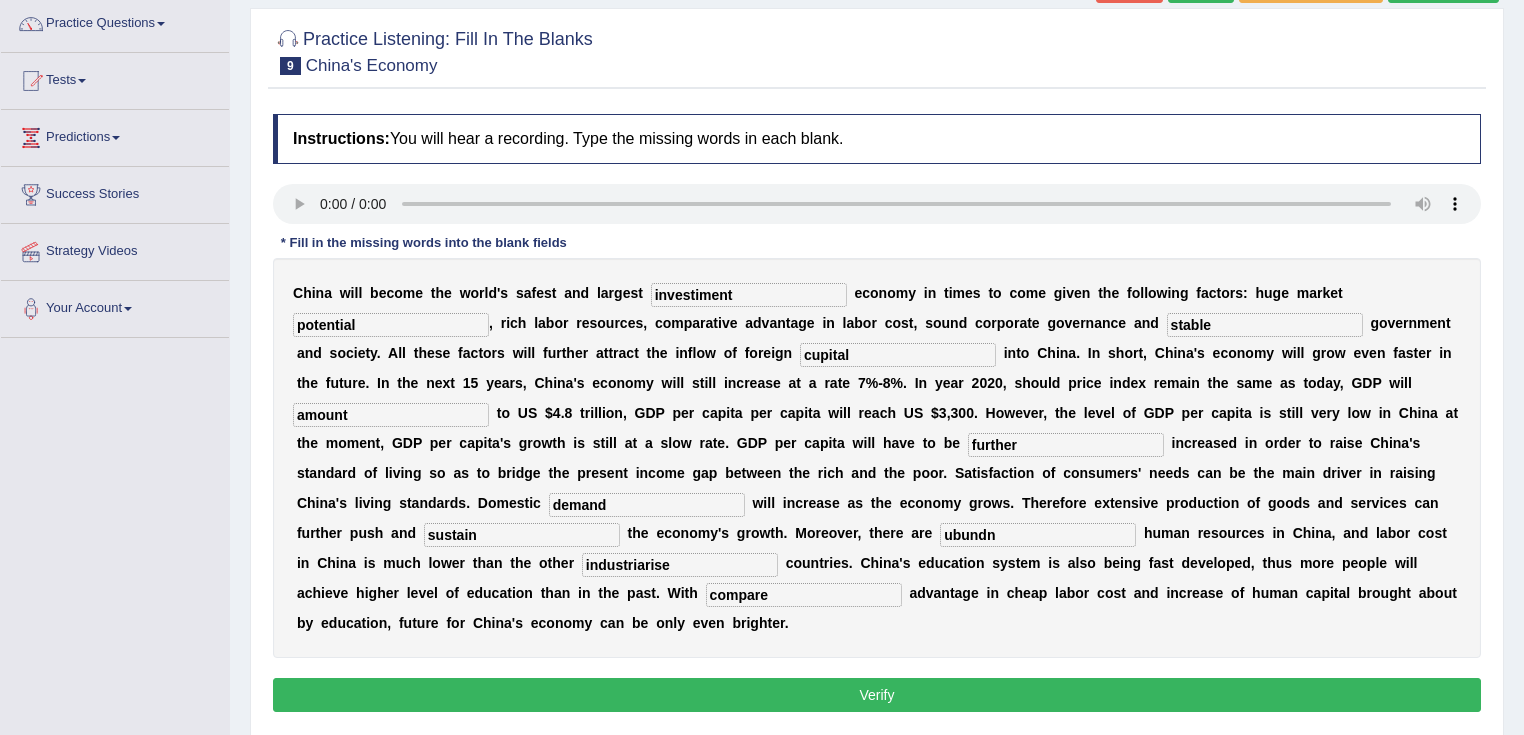 type on "compare" 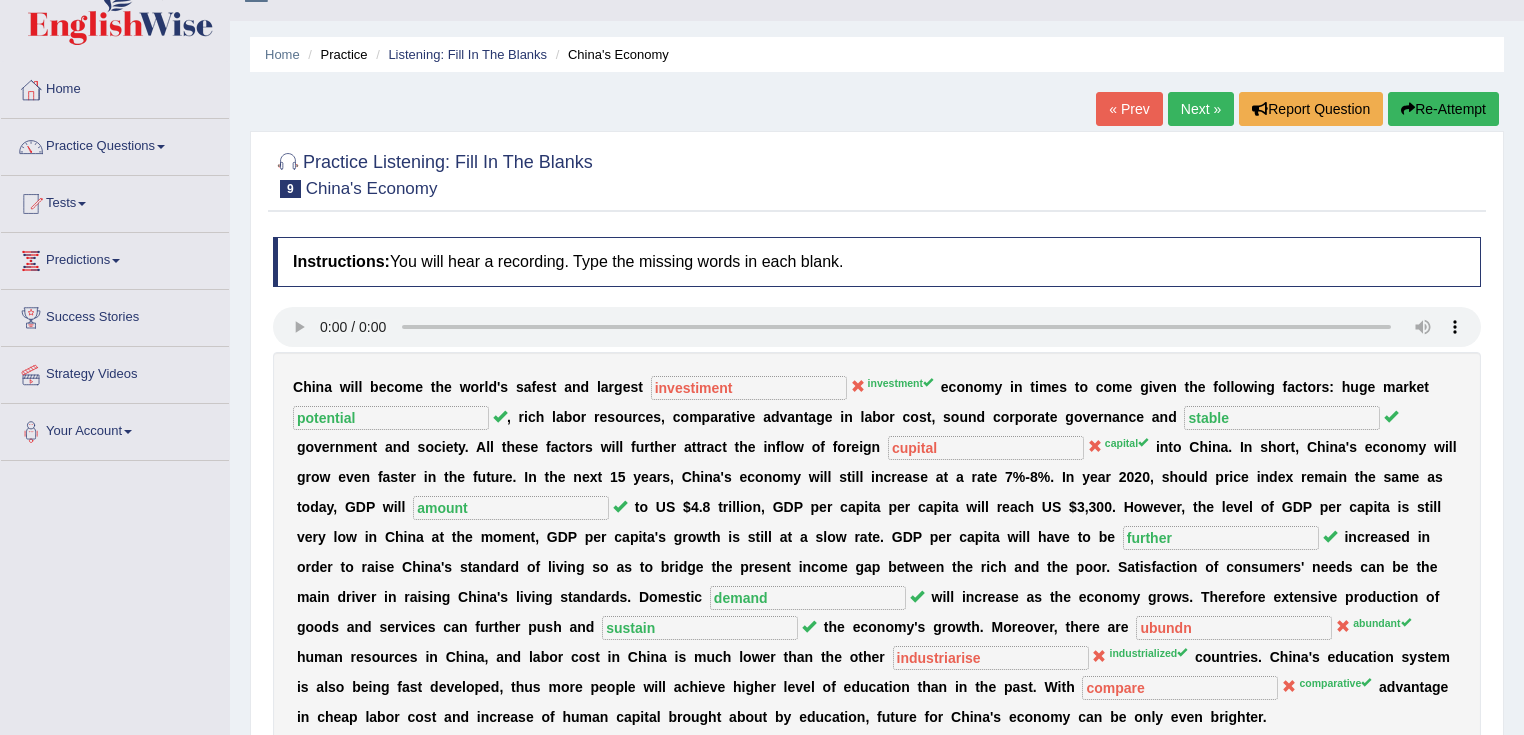 scroll, scrollTop: 0, scrollLeft: 0, axis: both 